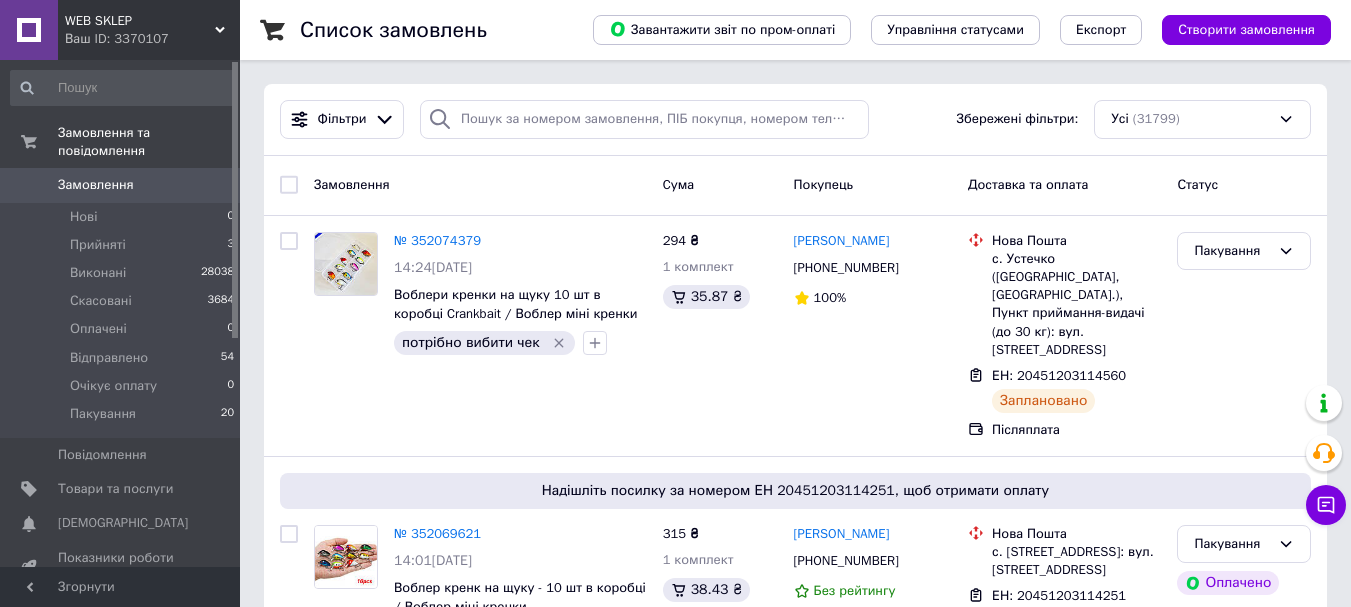 scroll, scrollTop: 0, scrollLeft: 0, axis: both 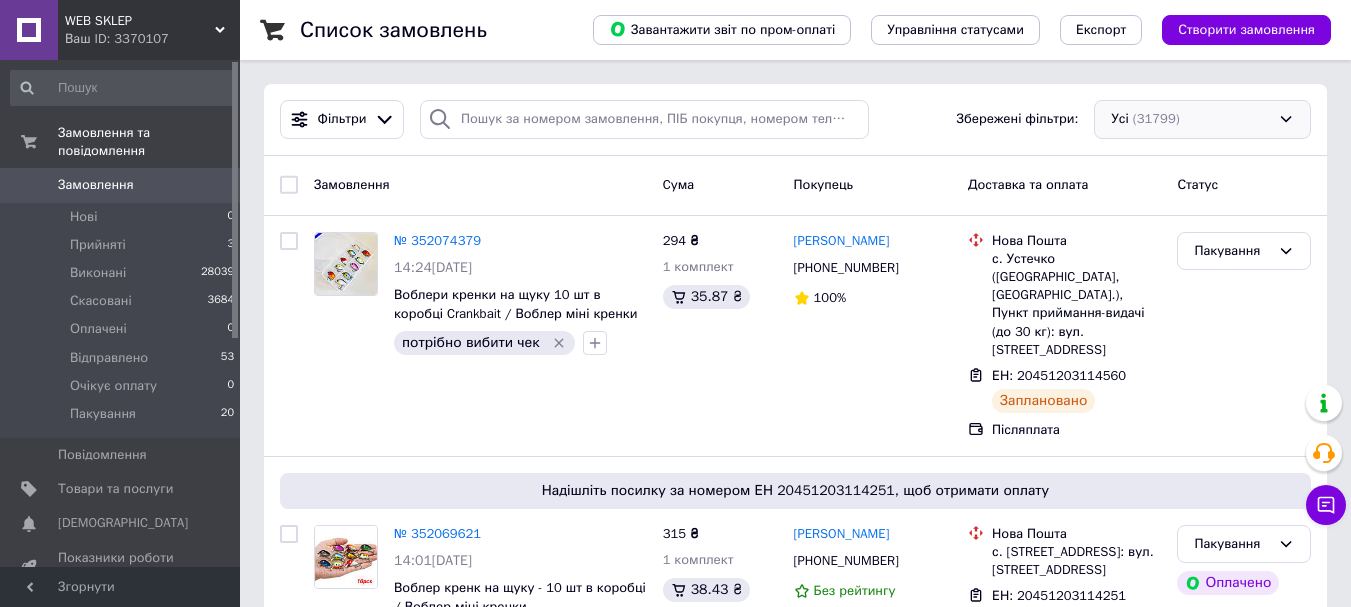 click on "Усі (31799)" at bounding box center [1202, 119] 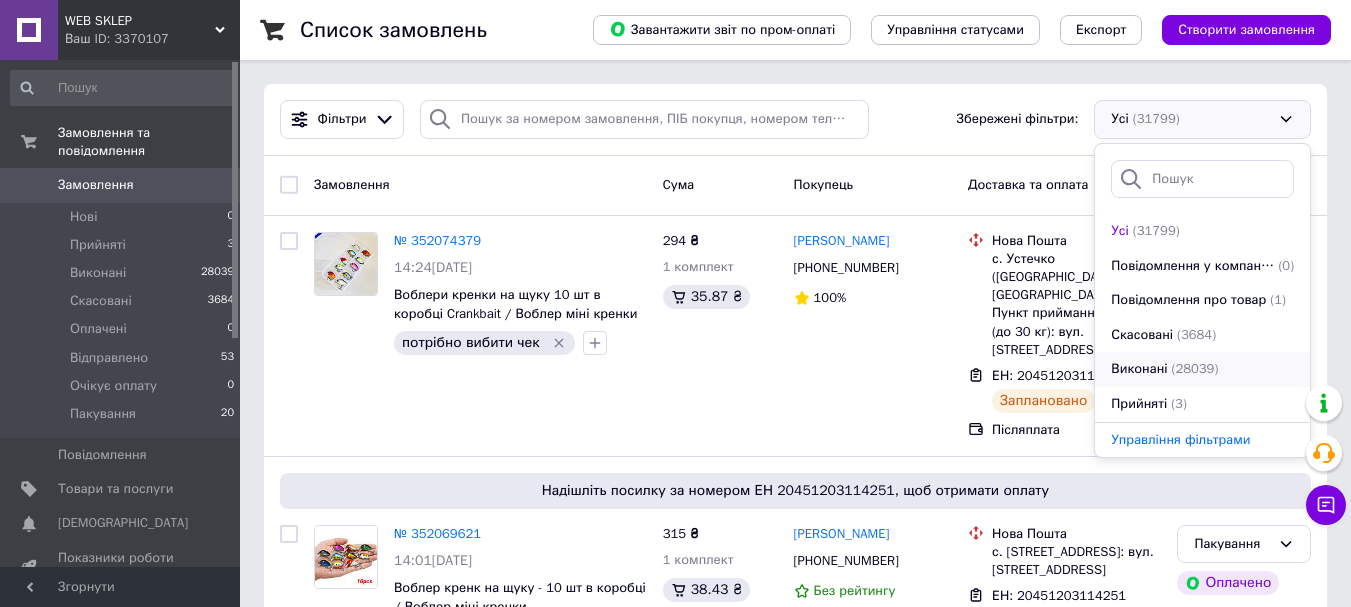 scroll, scrollTop: 242, scrollLeft: 0, axis: vertical 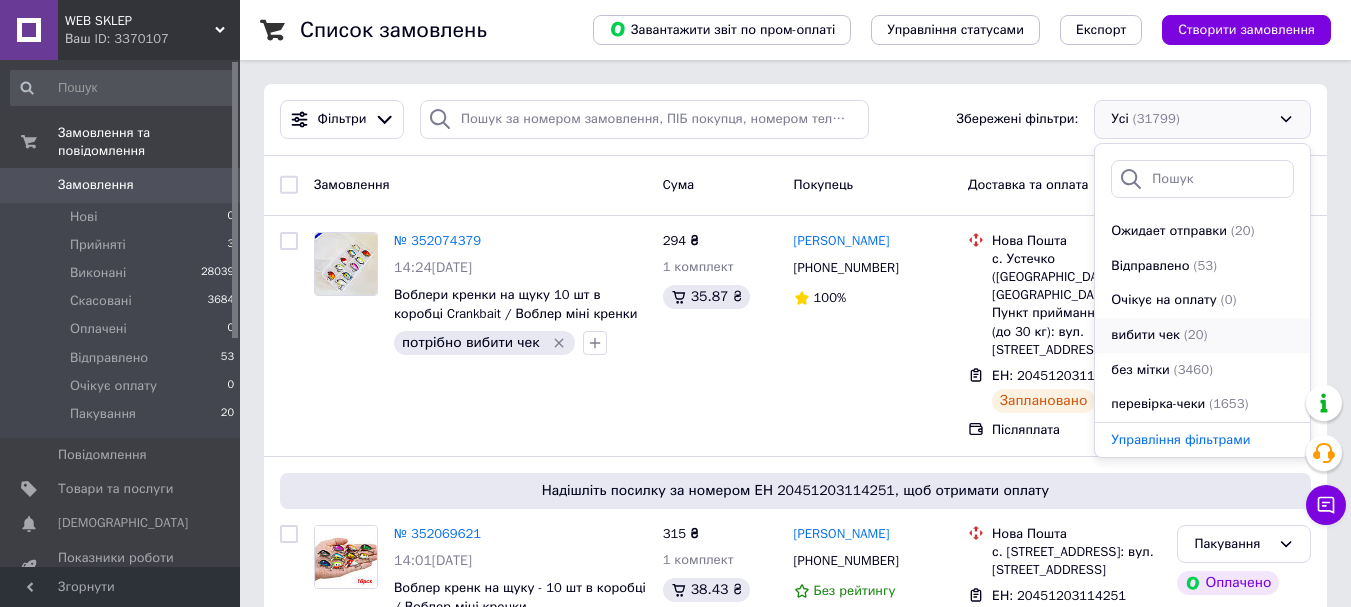 click on "вибити чек (20)" at bounding box center (1202, 335) 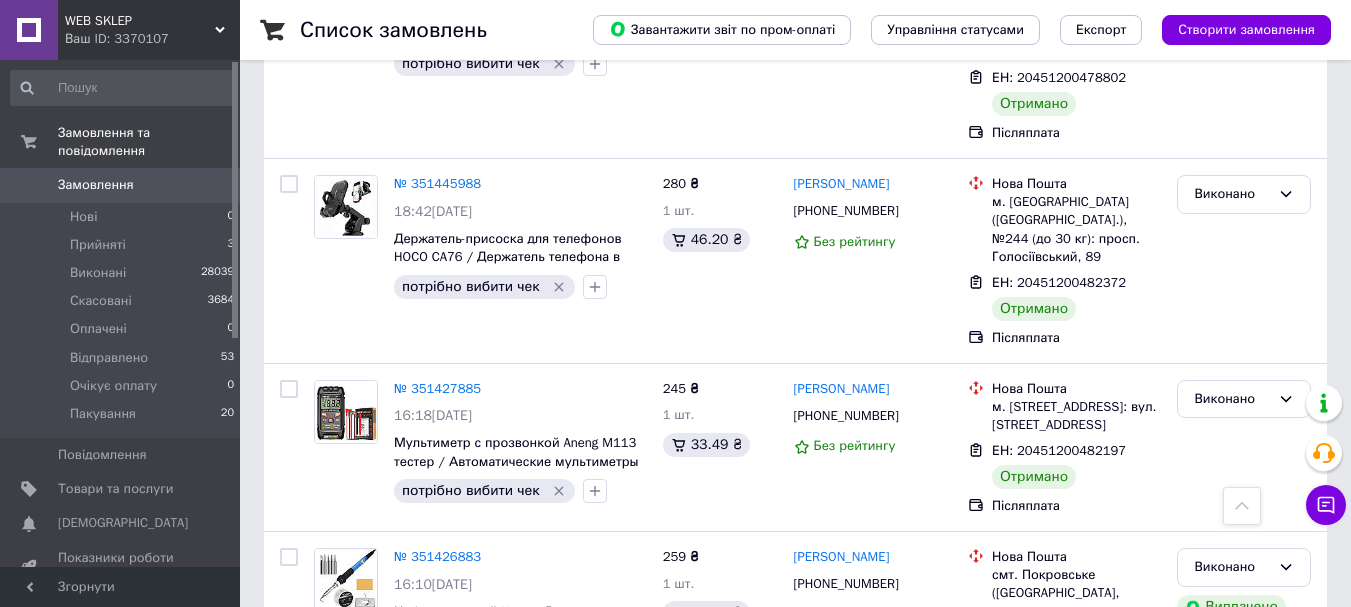 scroll, scrollTop: 3529, scrollLeft: 0, axis: vertical 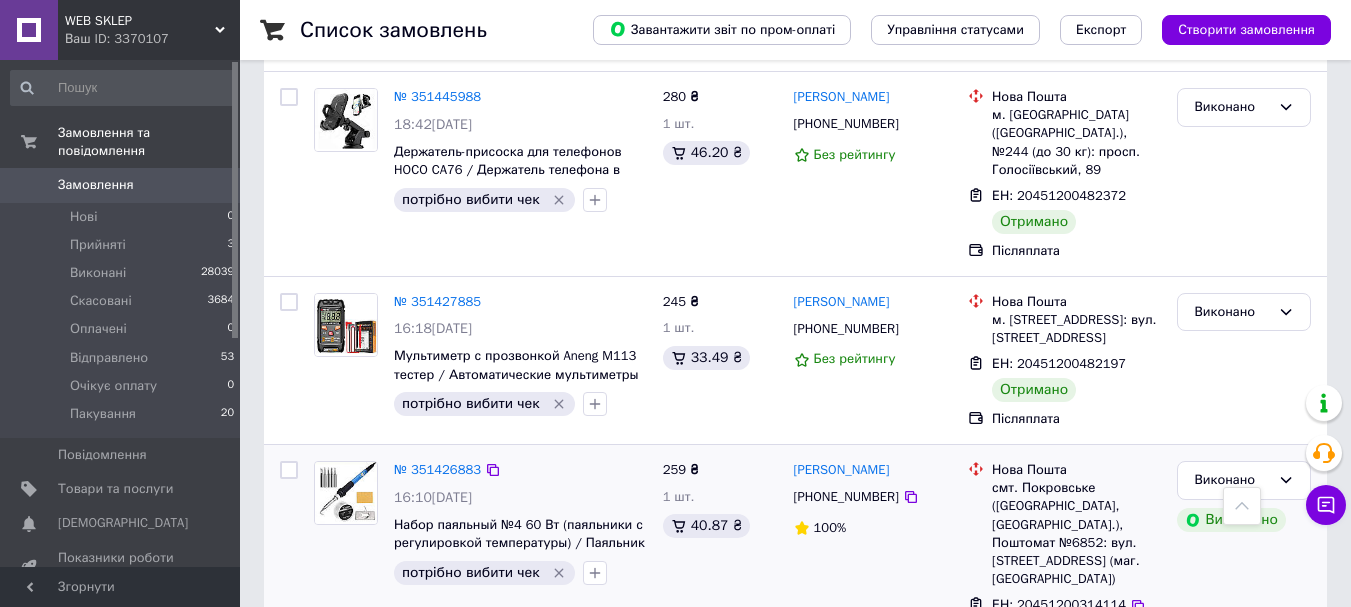 click at bounding box center [346, 493] 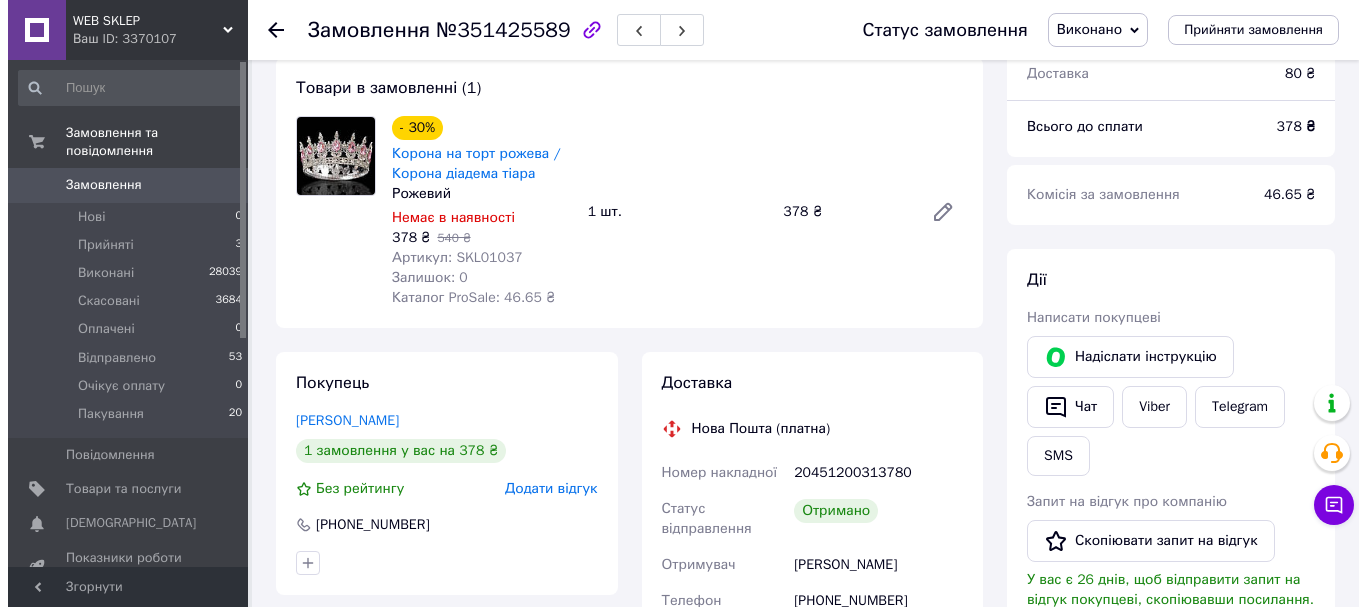 scroll, scrollTop: 400, scrollLeft: 0, axis: vertical 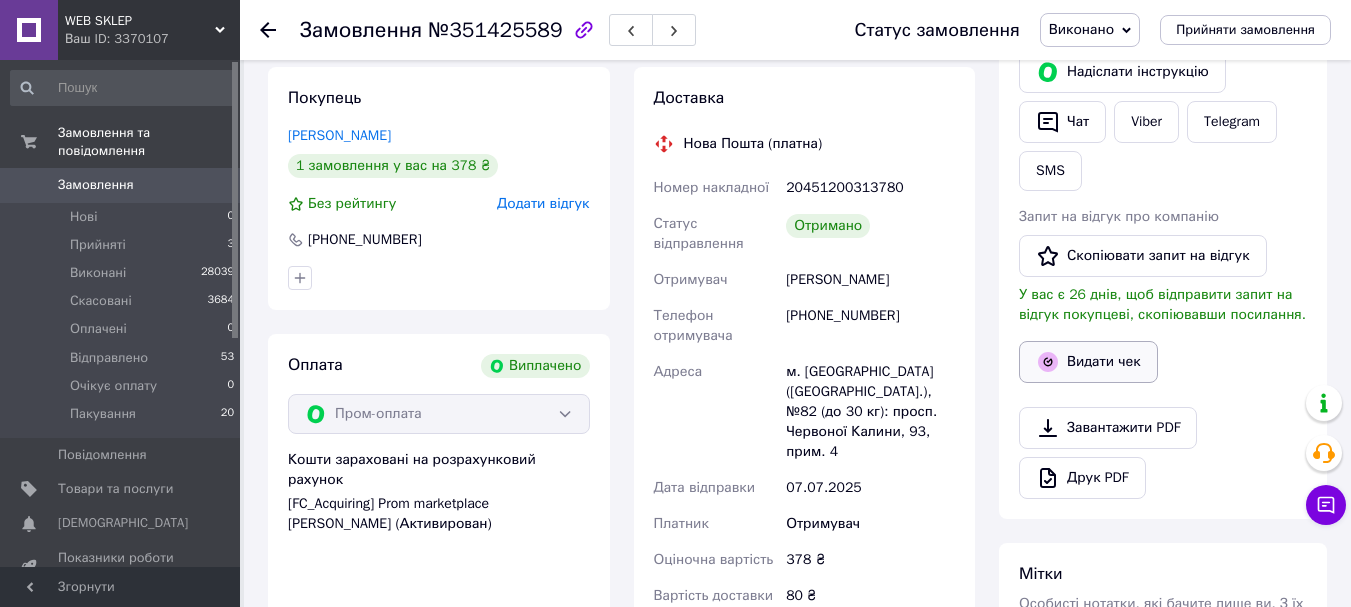 click on "Видати чек" at bounding box center [1088, 362] 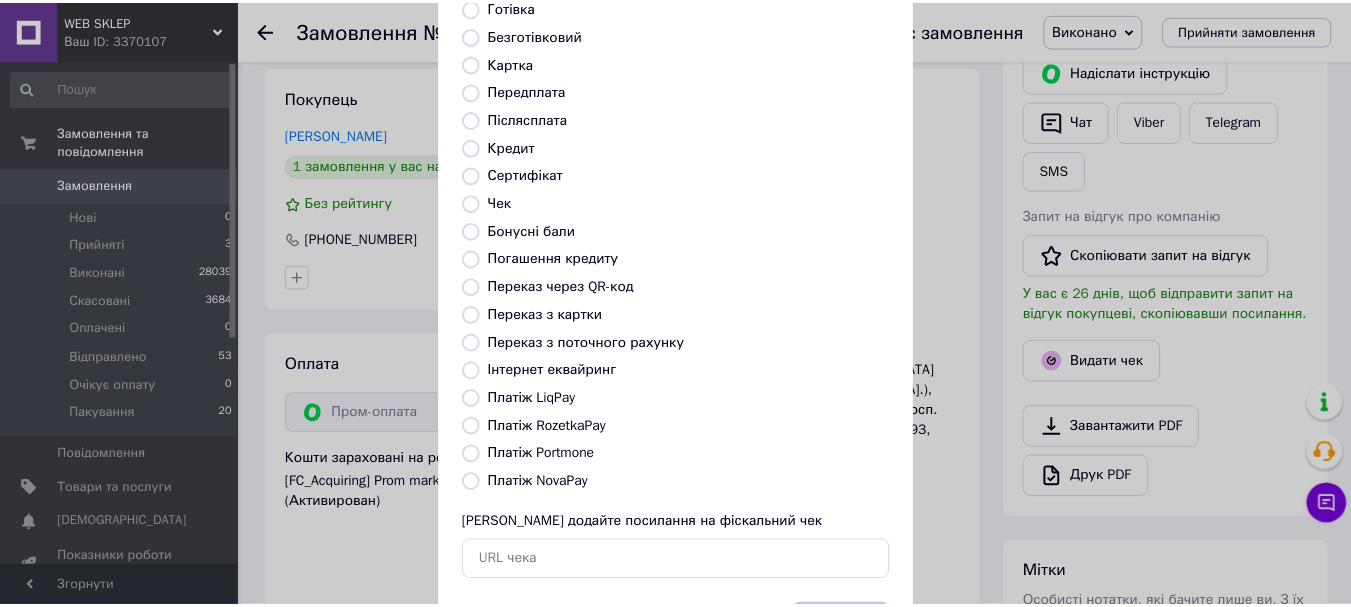 scroll, scrollTop: 252, scrollLeft: 0, axis: vertical 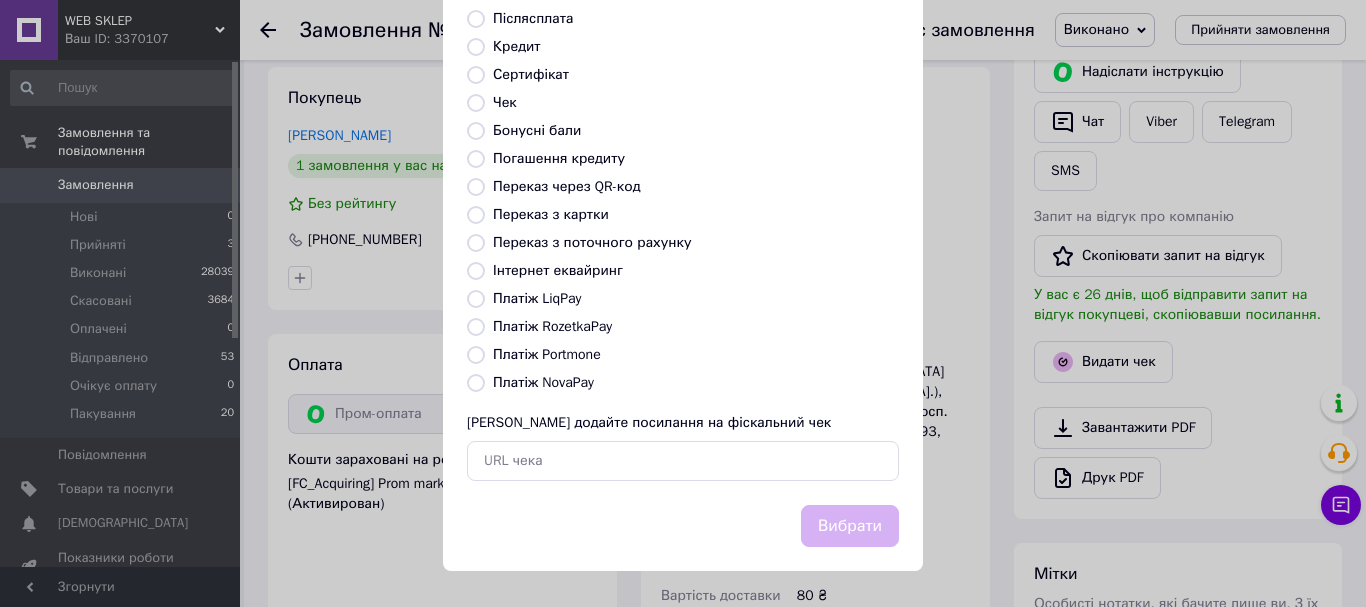 click on "Платіж RozetkaPay" at bounding box center (552, 326) 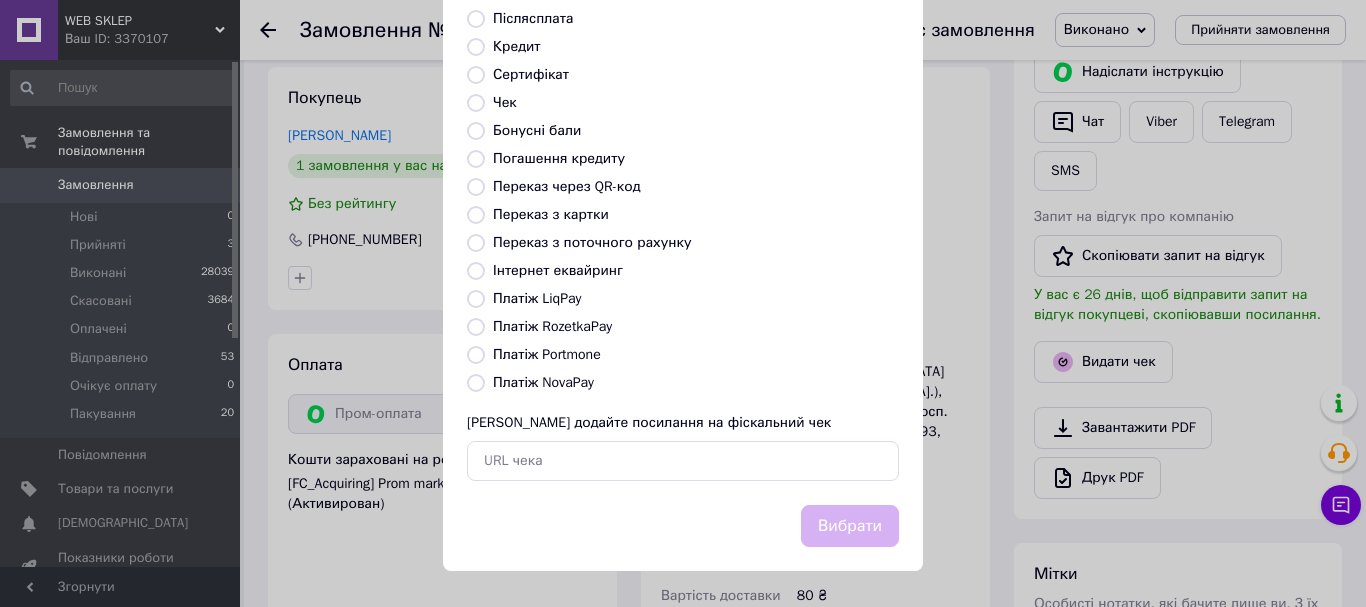 radio on "true" 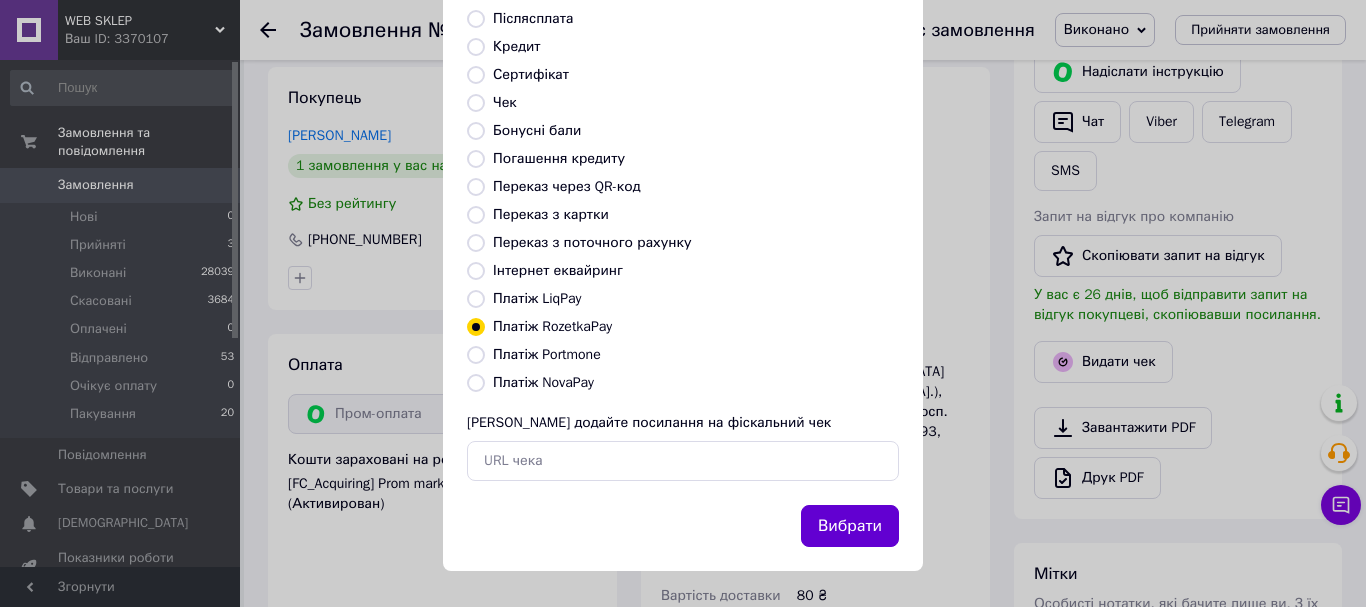 click on "Вибрати" at bounding box center (850, 526) 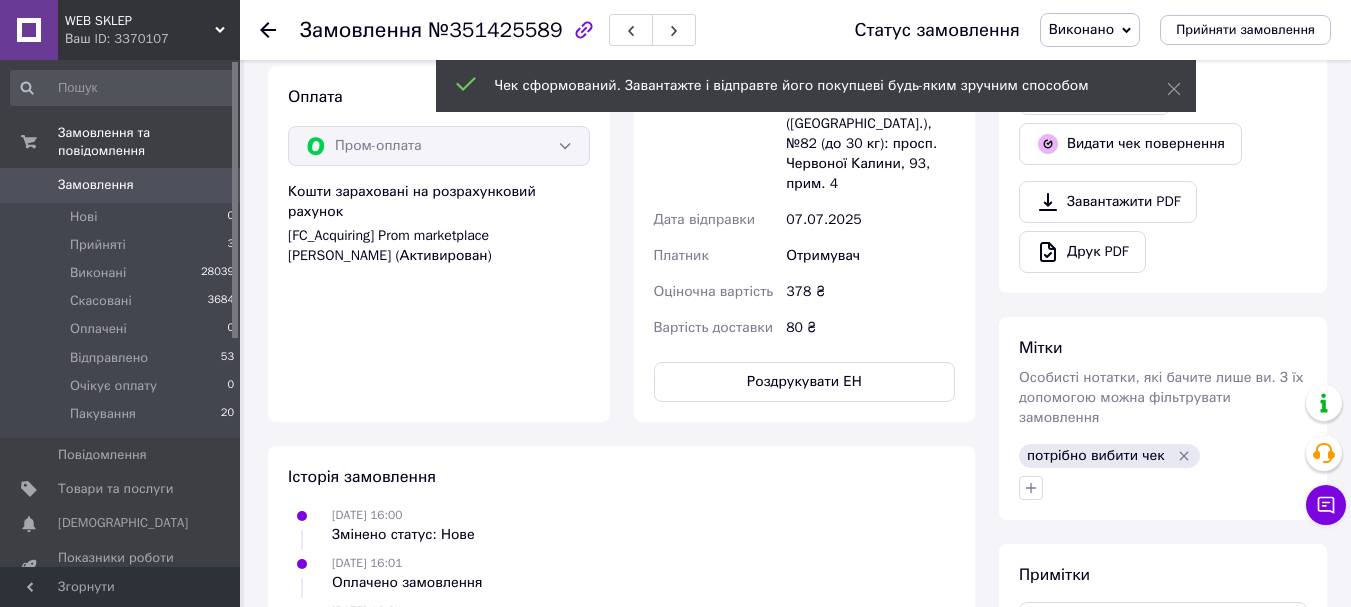 scroll, scrollTop: 700, scrollLeft: 0, axis: vertical 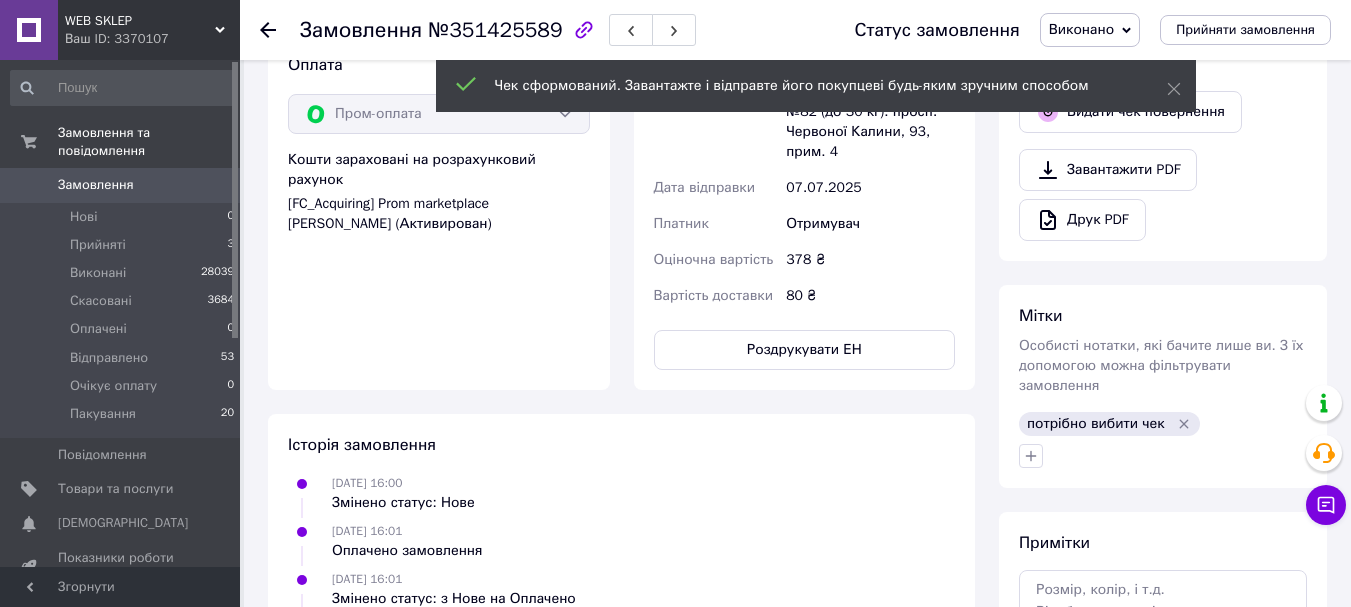 click 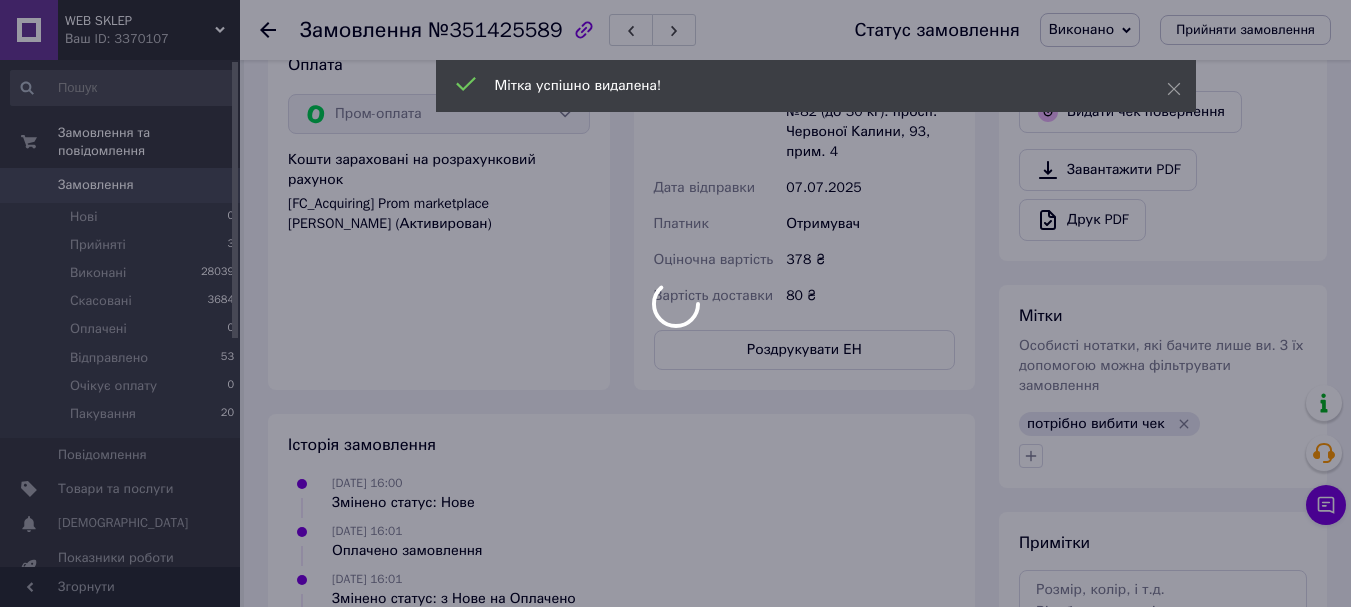 scroll, scrollTop: 64, scrollLeft: 0, axis: vertical 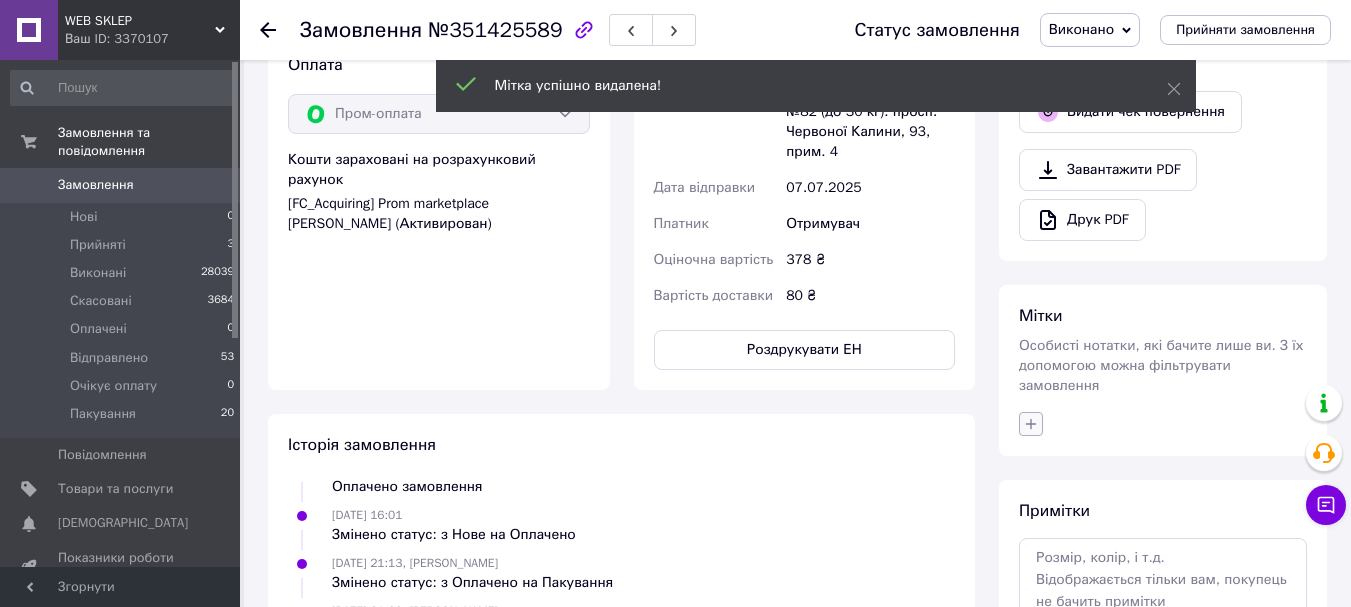 click 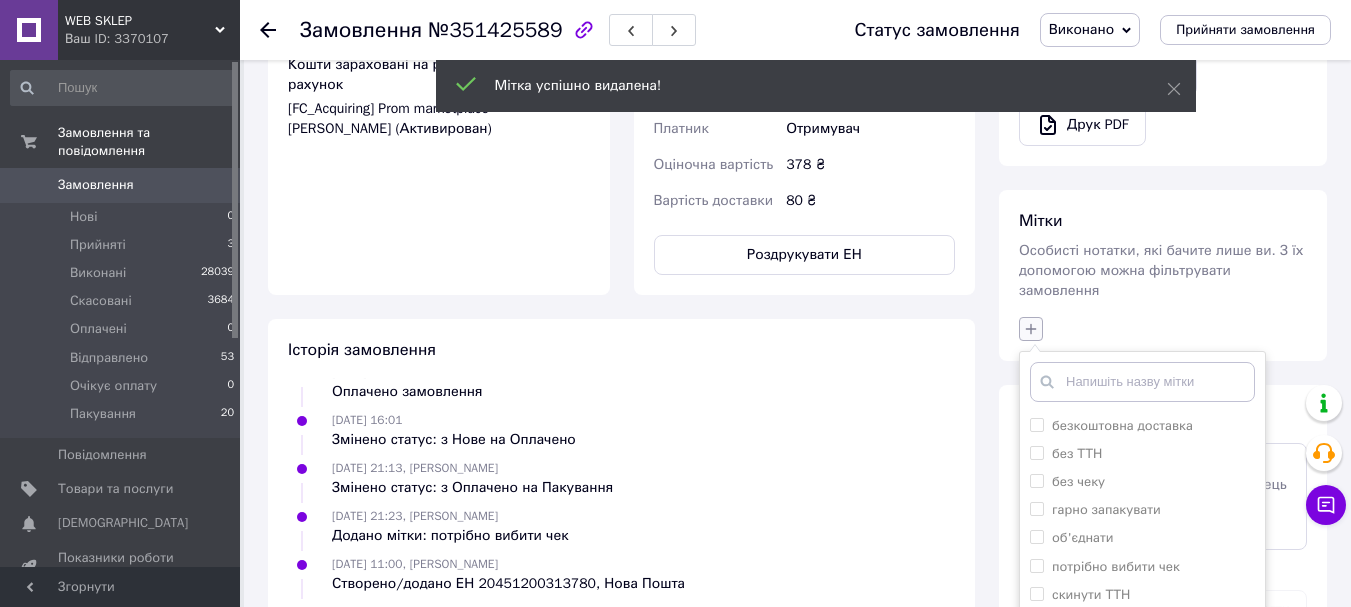 scroll, scrollTop: 900, scrollLeft: 0, axis: vertical 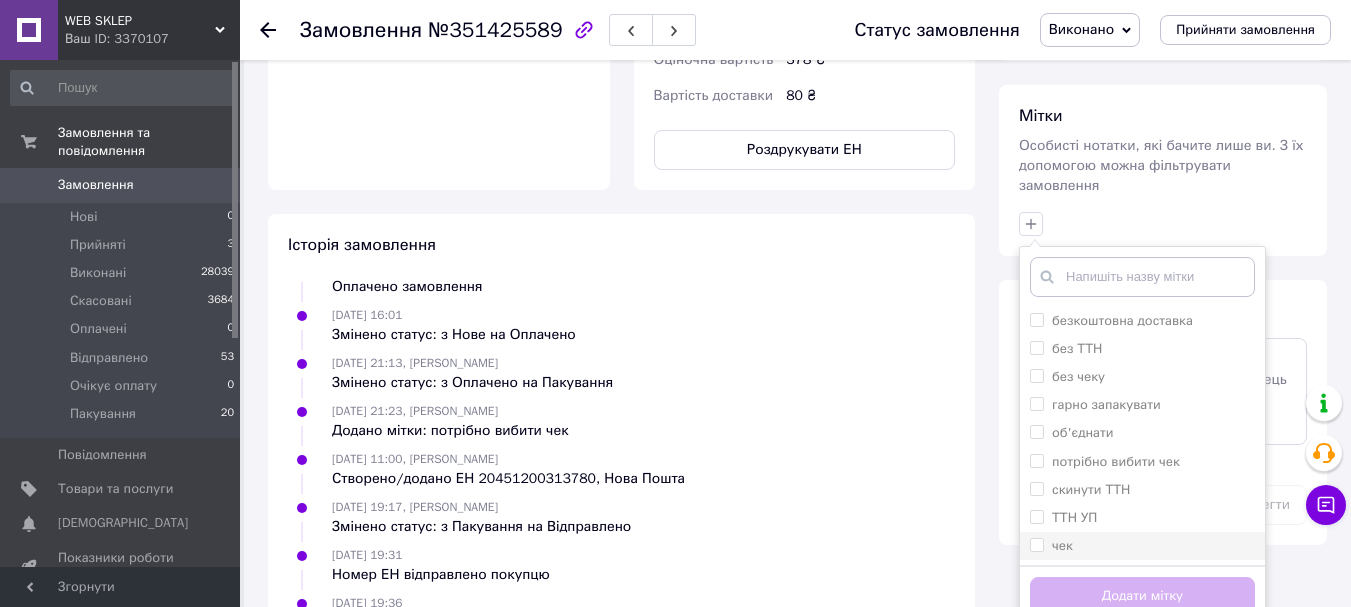 click on "чек" at bounding box center (1036, 544) 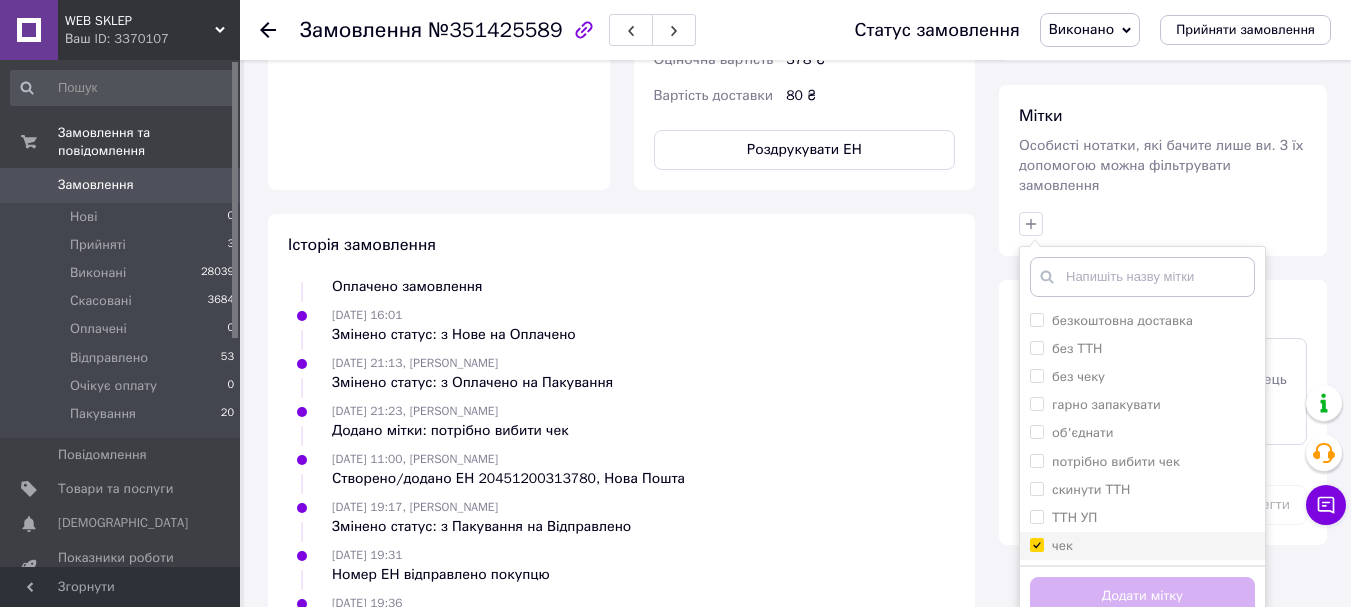 checkbox on "true" 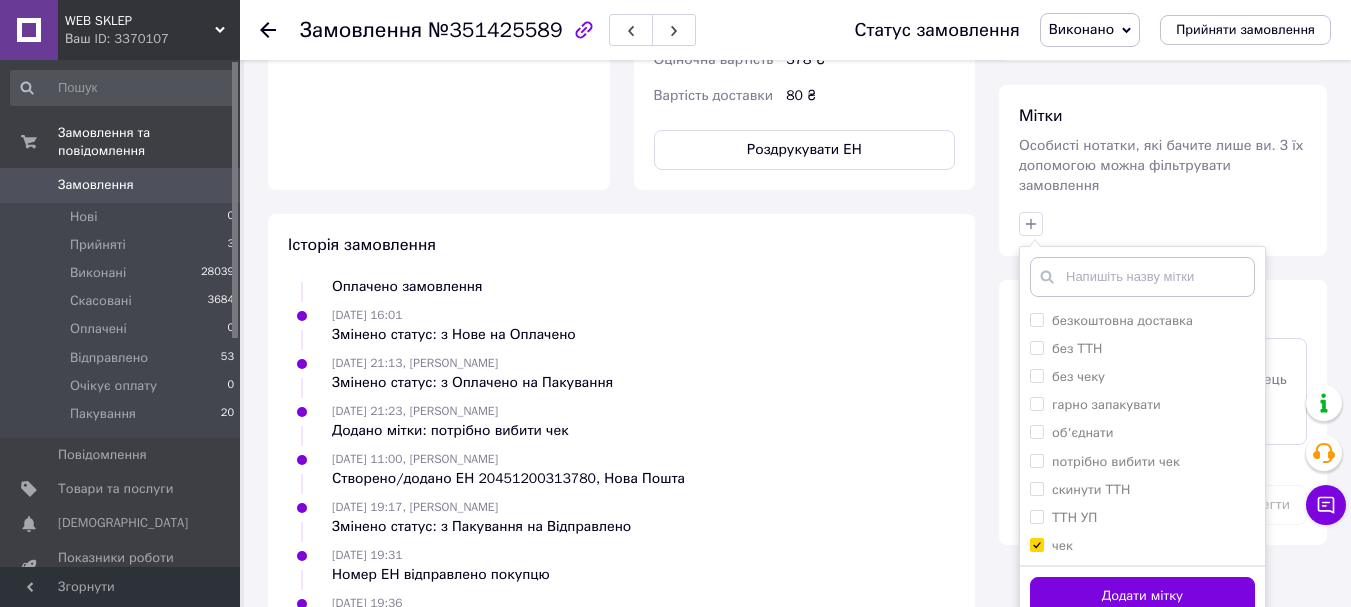 click on "Додати мітку" at bounding box center (1142, 596) 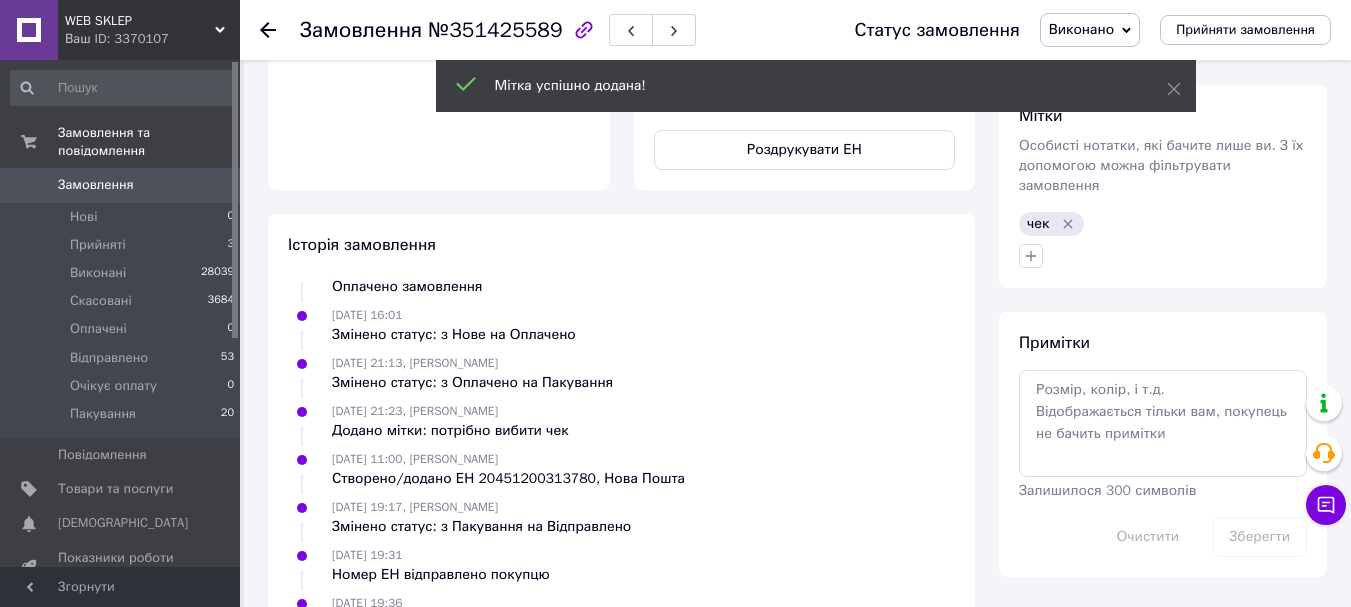 scroll, scrollTop: 112, scrollLeft: 0, axis: vertical 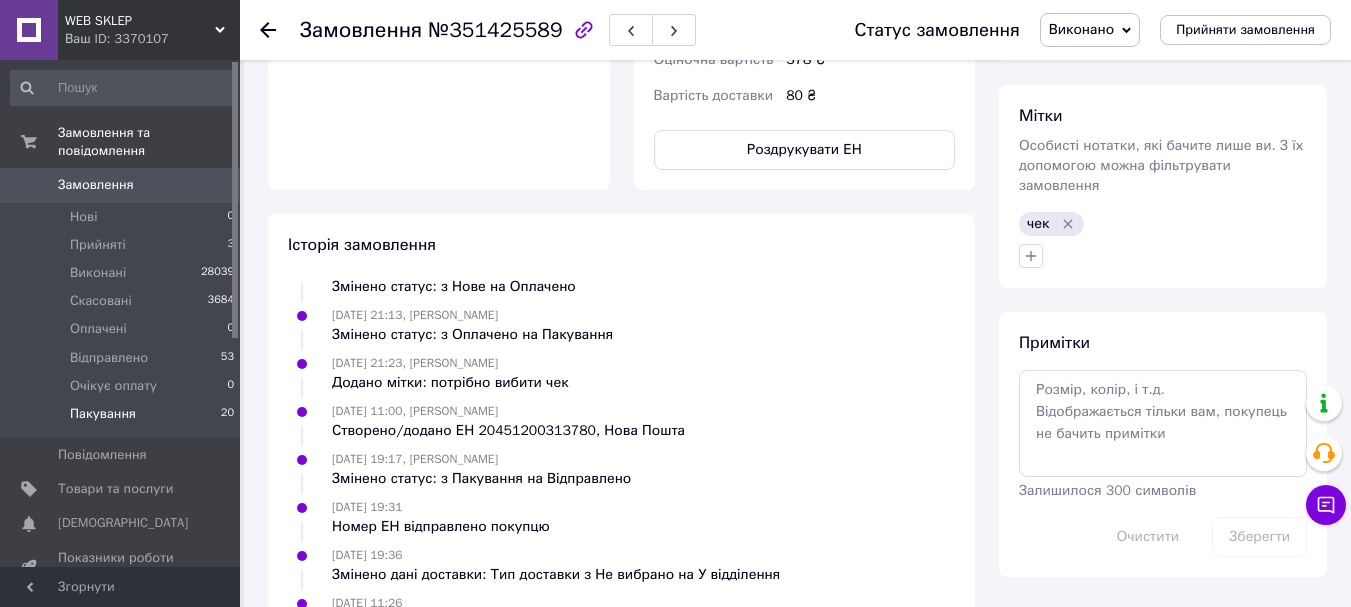 click on "Пакування 20" at bounding box center (123, 419) 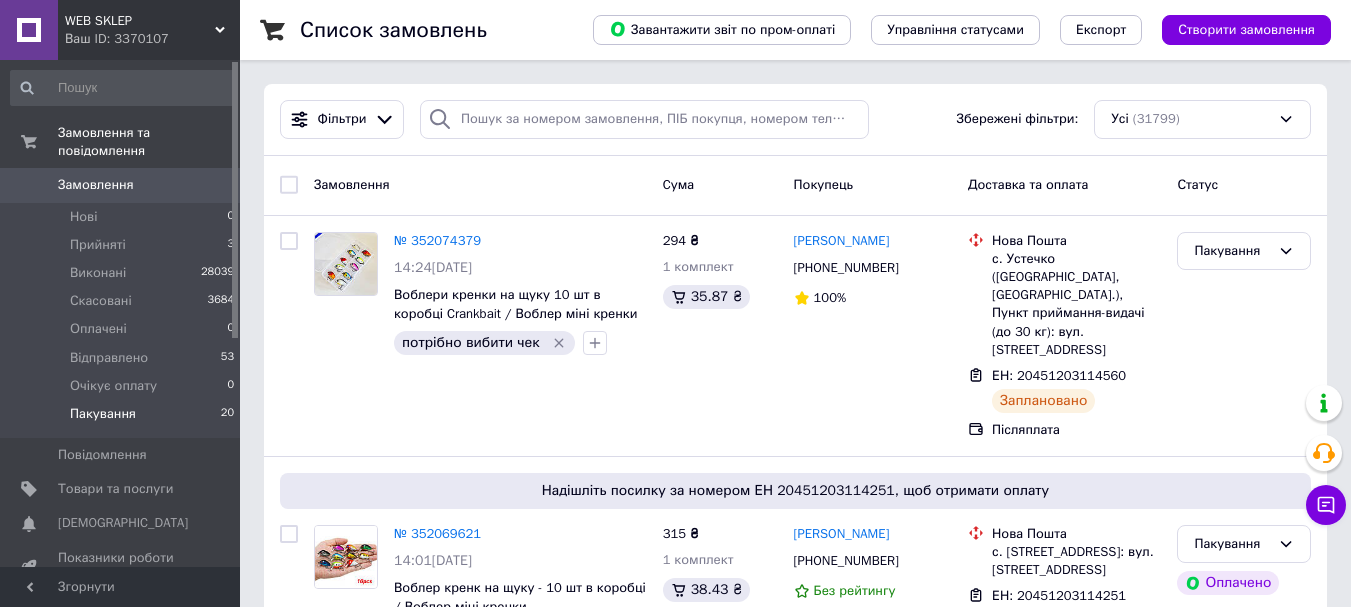 click on "Пакування" at bounding box center [103, 414] 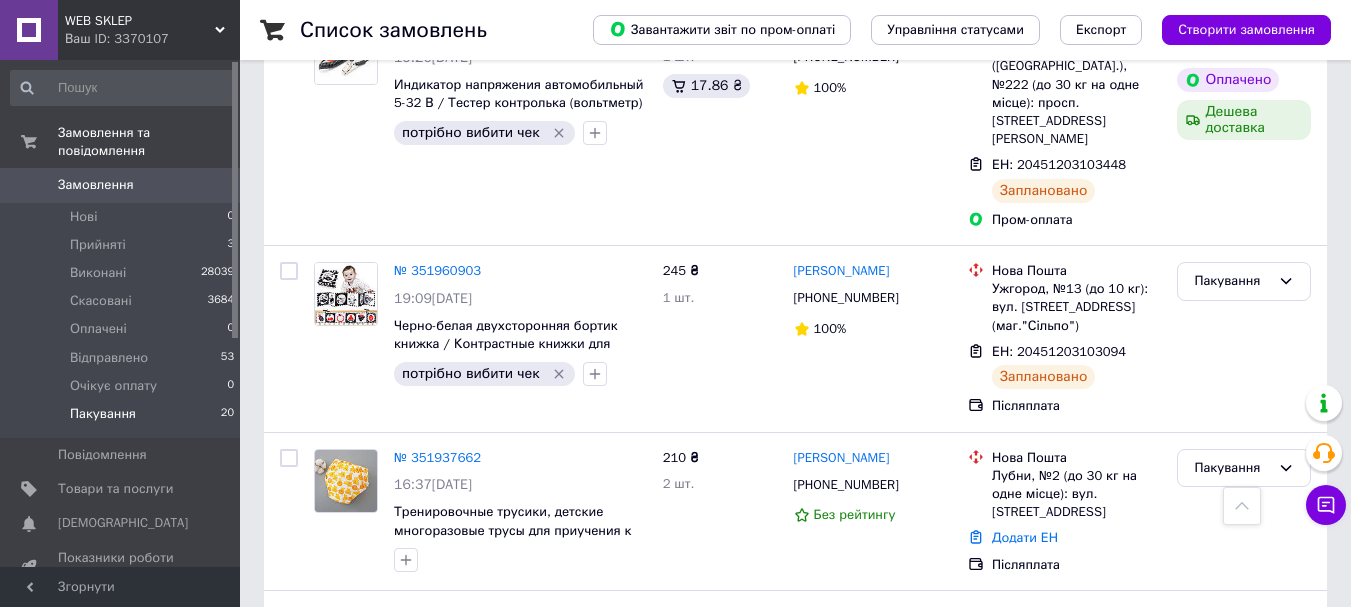 scroll, scrollTop: 3350, scrollLeft: 0, axis: vertical 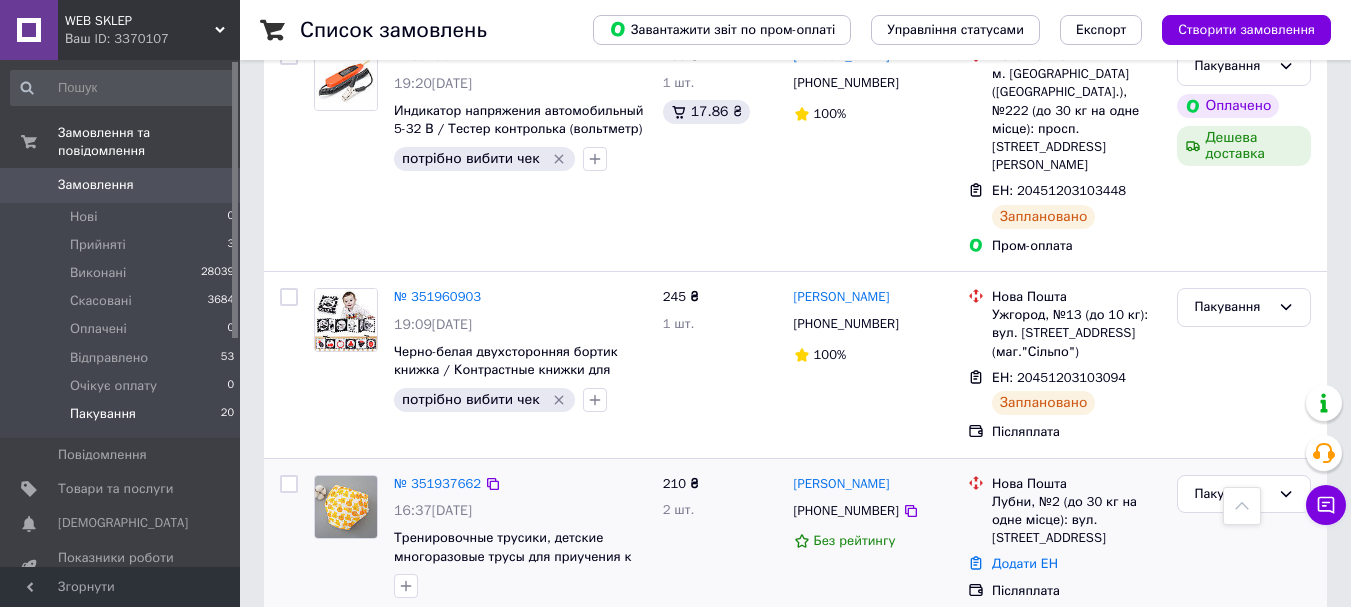 click at bounding box center (406, 586) 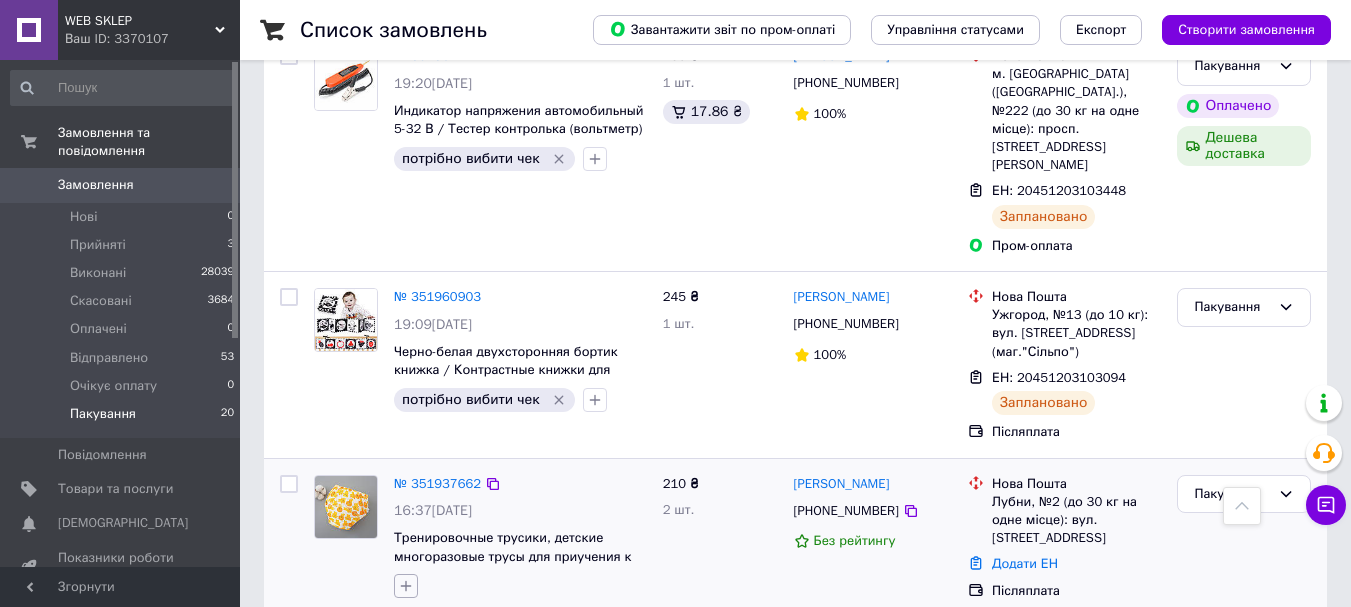 click 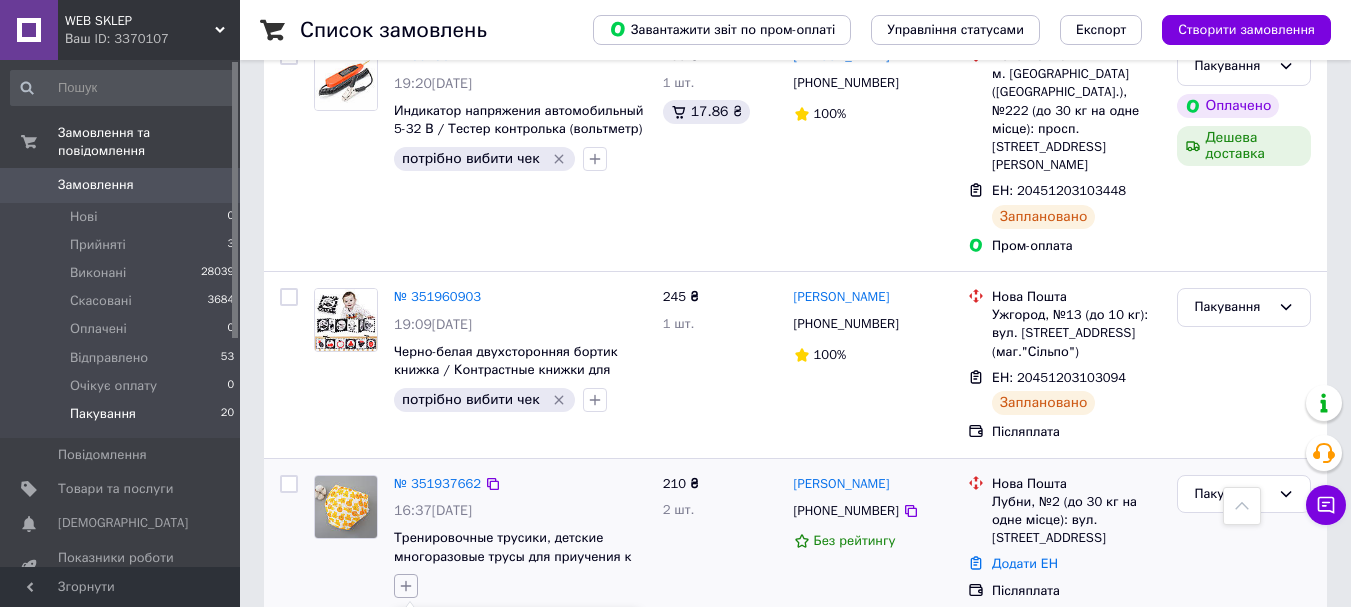 scroll, scrollTop: 3550, scrollLeft: 0, axis: vertical 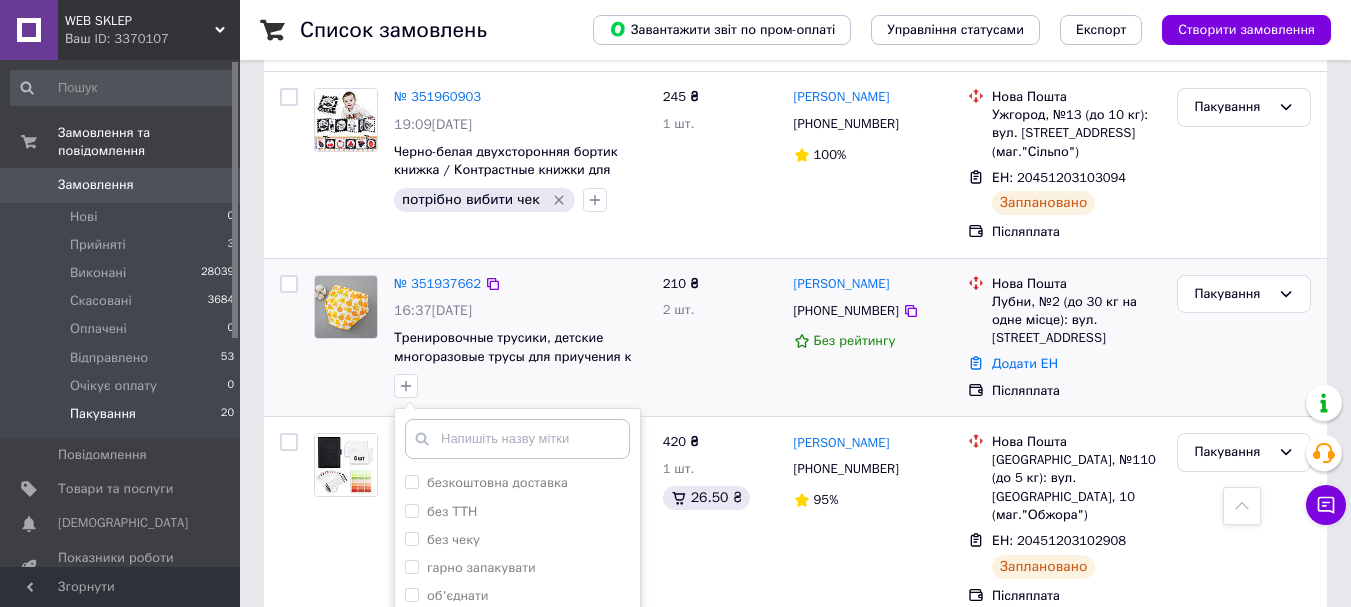 click on "потрібно вибити чек" at bounding box center [491, 623] 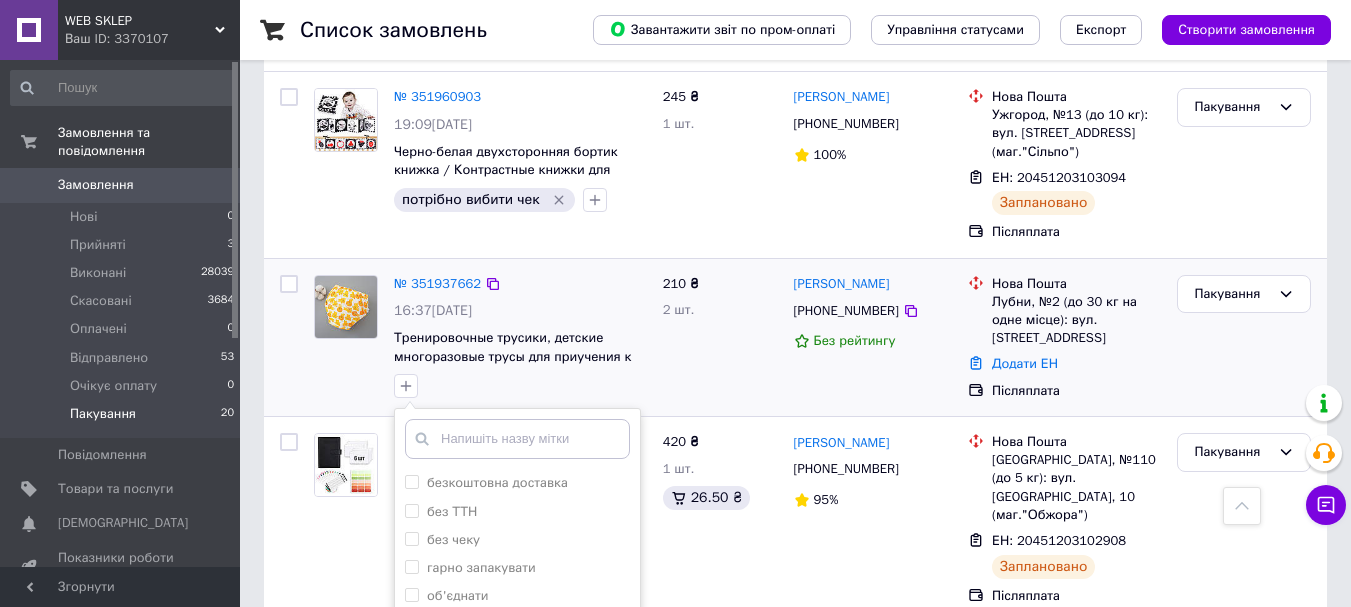 click on "Додати мітку" at bounding box center [517, 759] 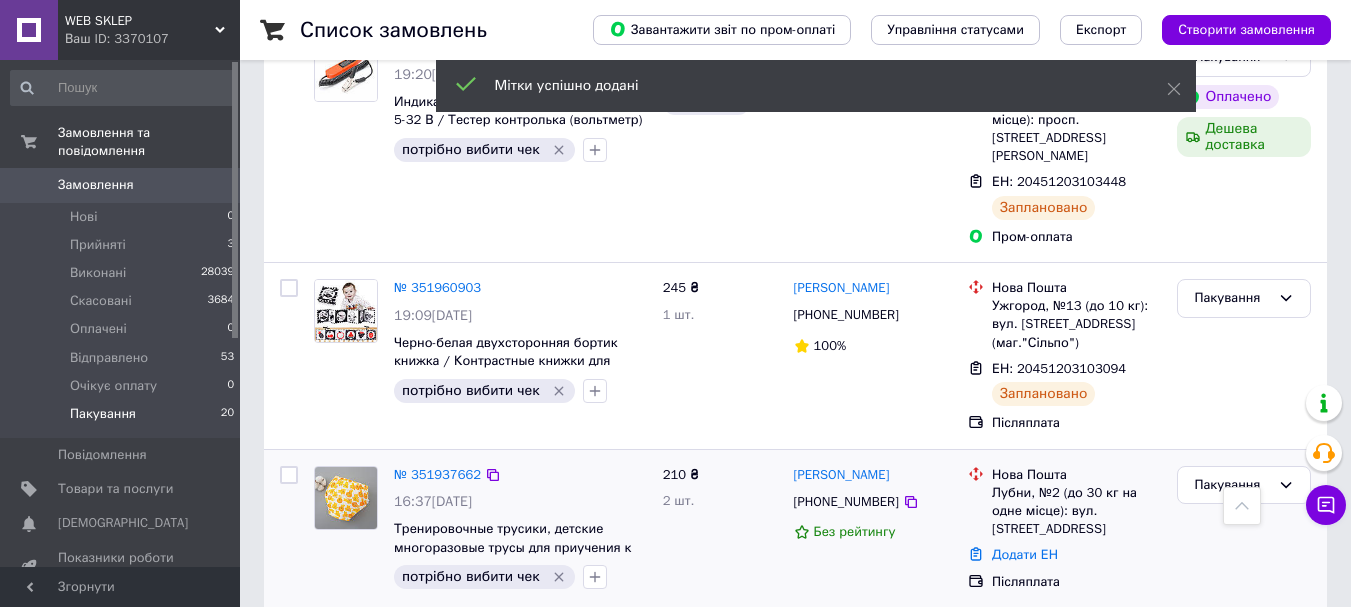 scroll, scrollTop: 3350, scrollLeft: 0, axis: vertical 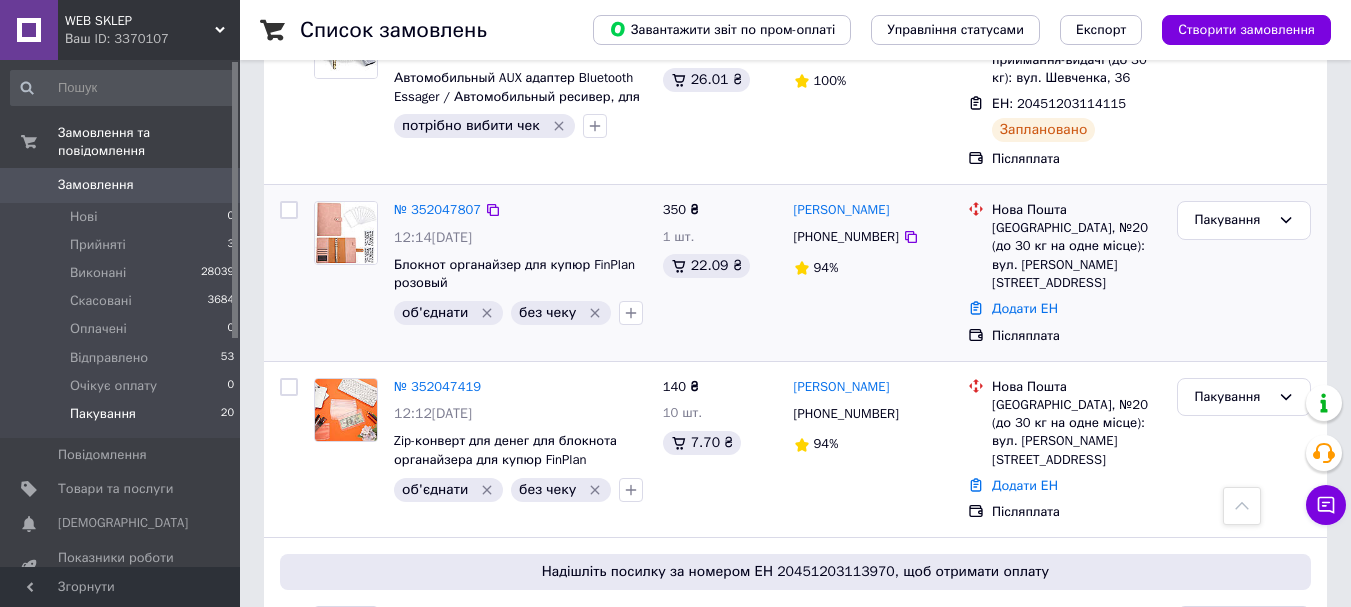 click at bounding box center (346, 233) 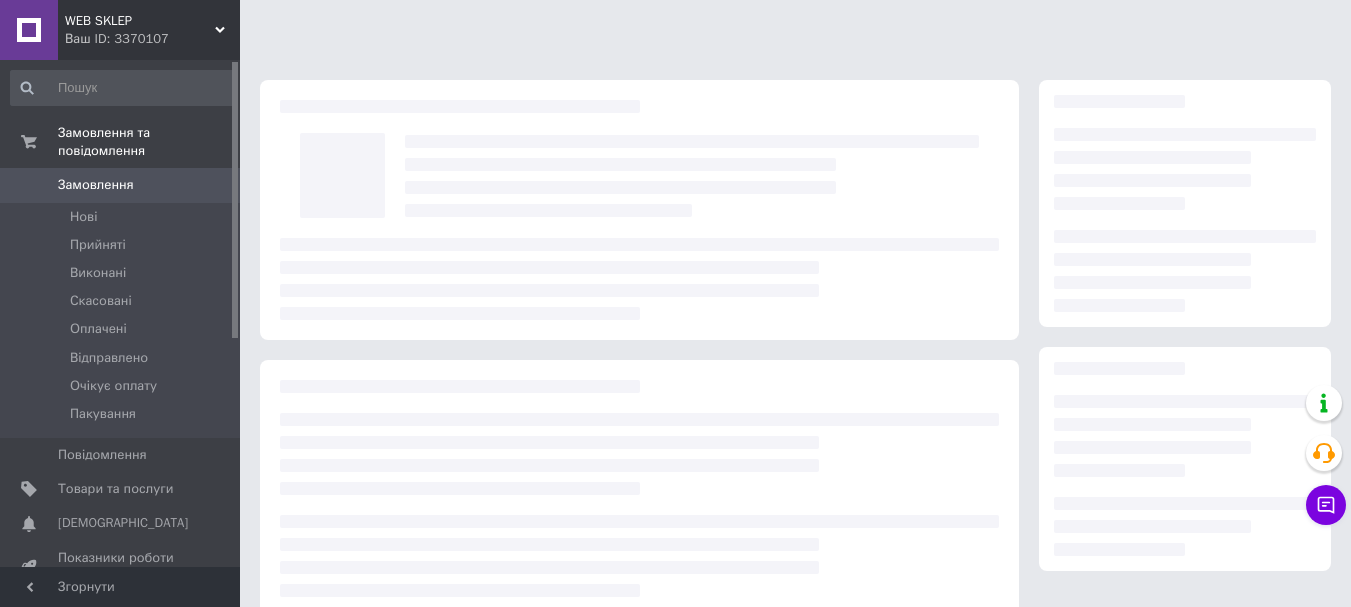 scroll, scrollTop: 0, scrollLeft: 0, axis: both 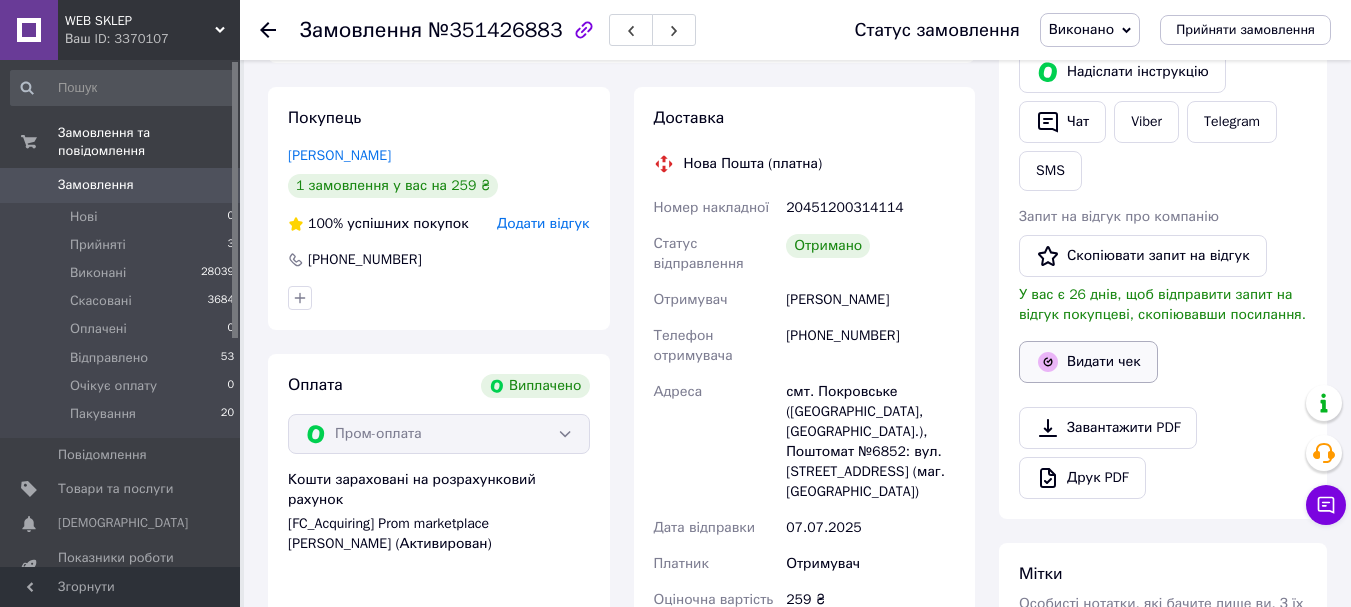 click on "Видати чек" at bounding box center [1088, 362] 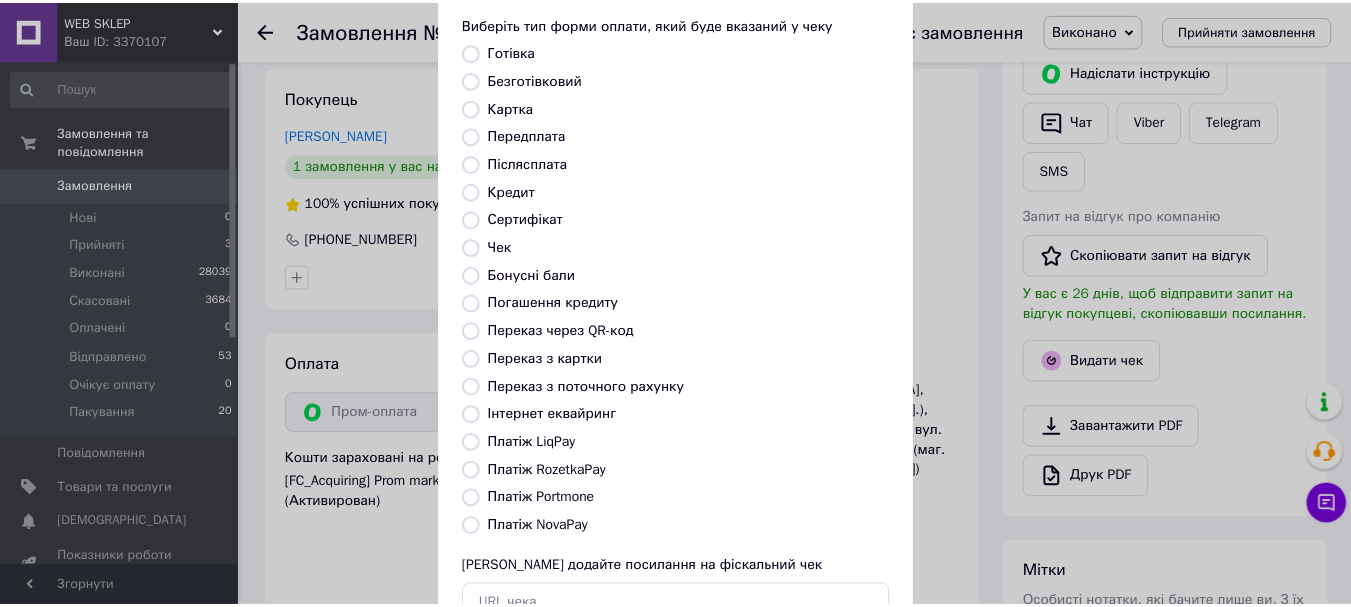 scroll, scrollTop: 252, scrollLeft: 0, axis: vertical 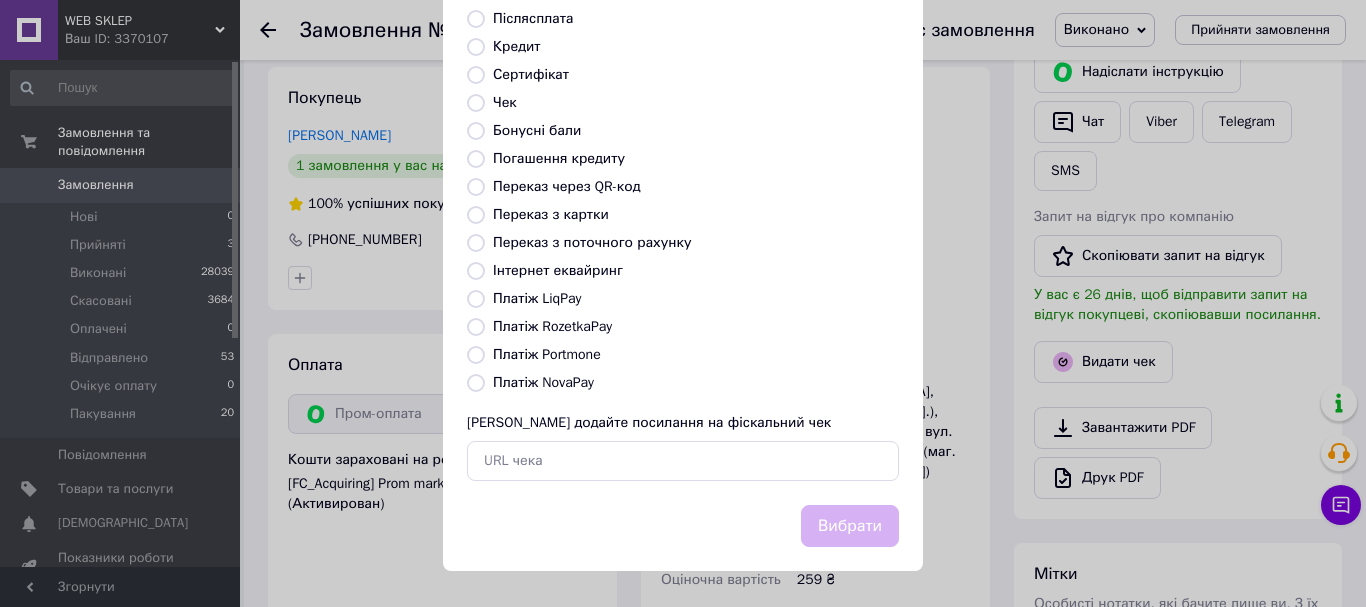 click on "Платіж RozetkaPay" at bounding box center (552, 326) 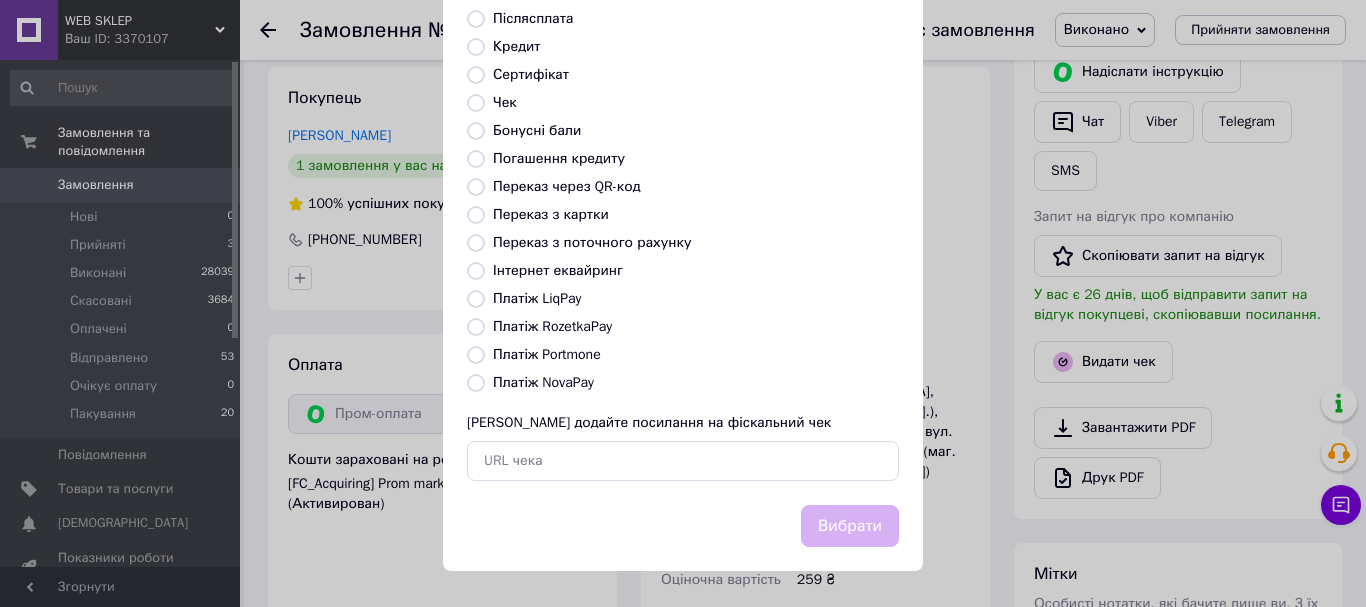 radio on "true" 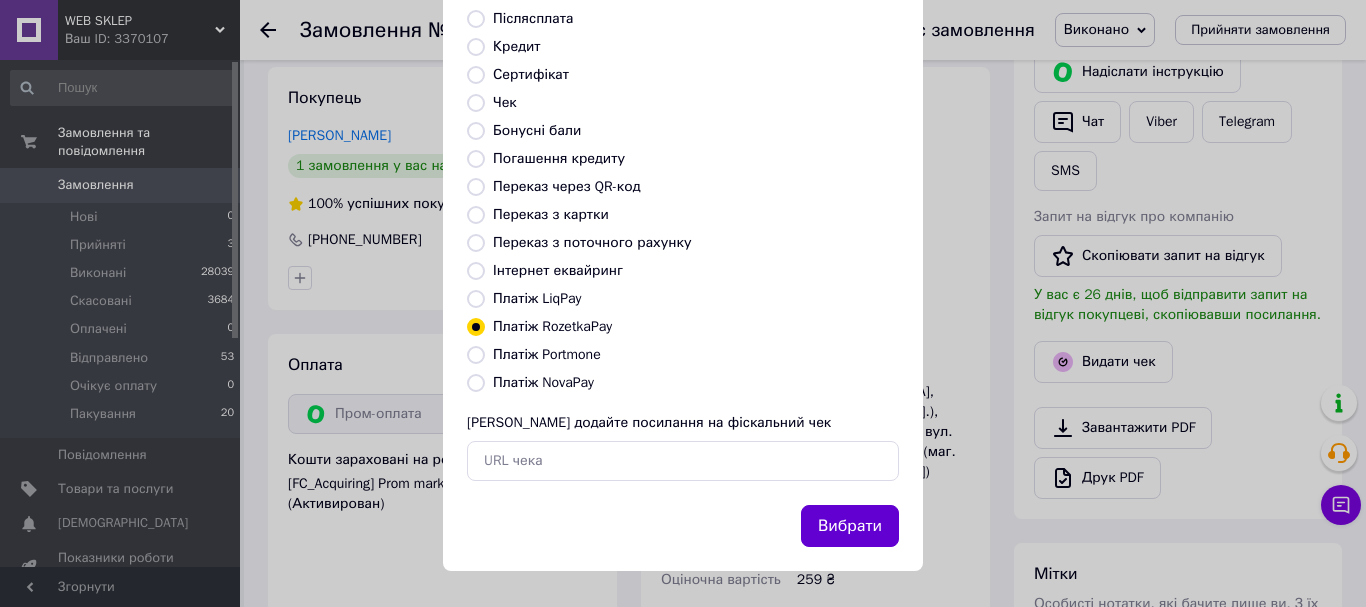 click on "Вибрати" at bounding box center [850, 526] 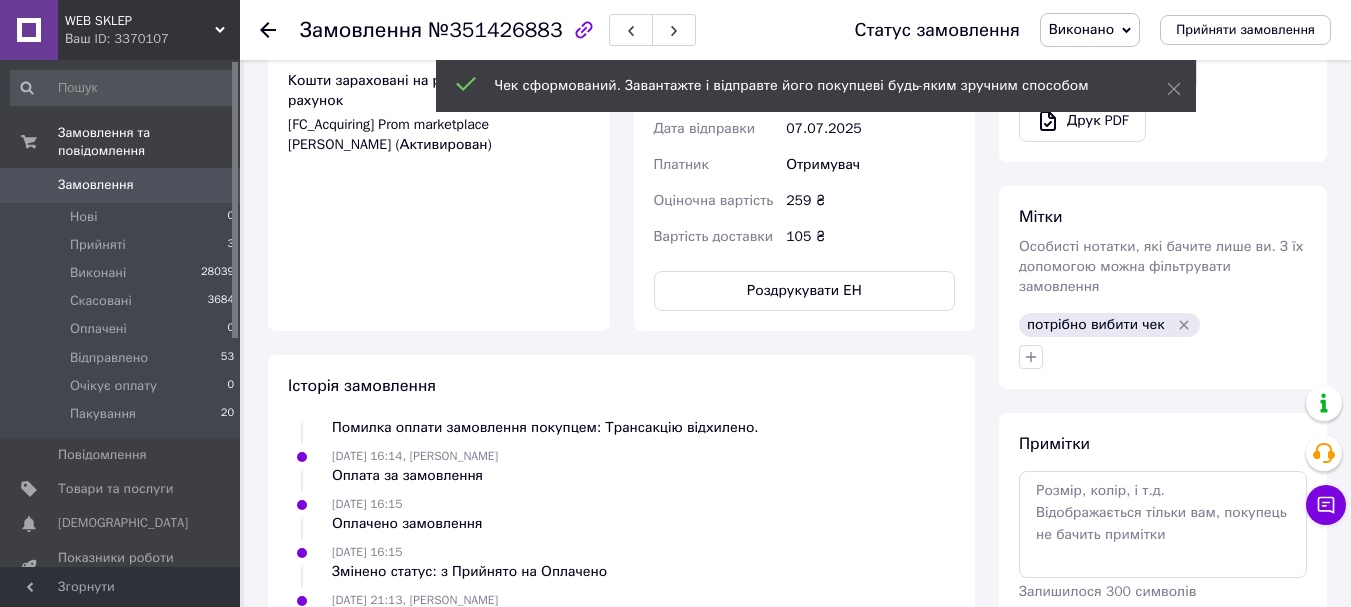 scroll, scrollTop: 800, scrollLeft: 0, axis: vertical 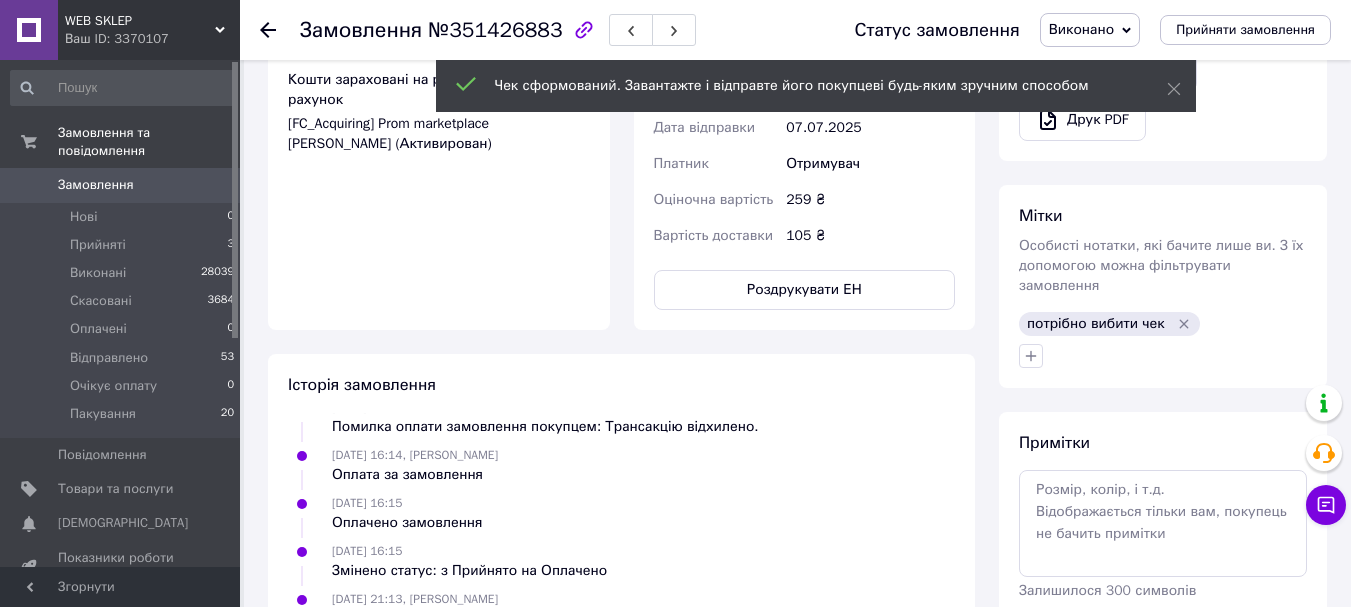 click 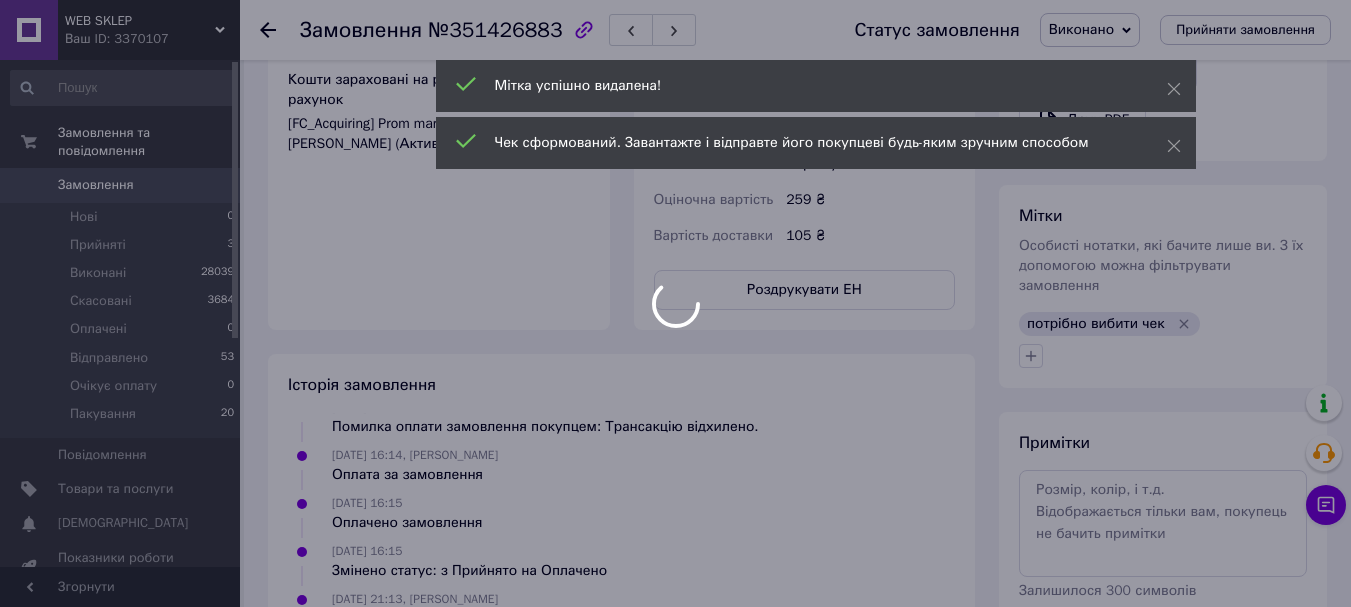 scroll, scrollTop: 208, scrollLeft: 0, axis: vertical 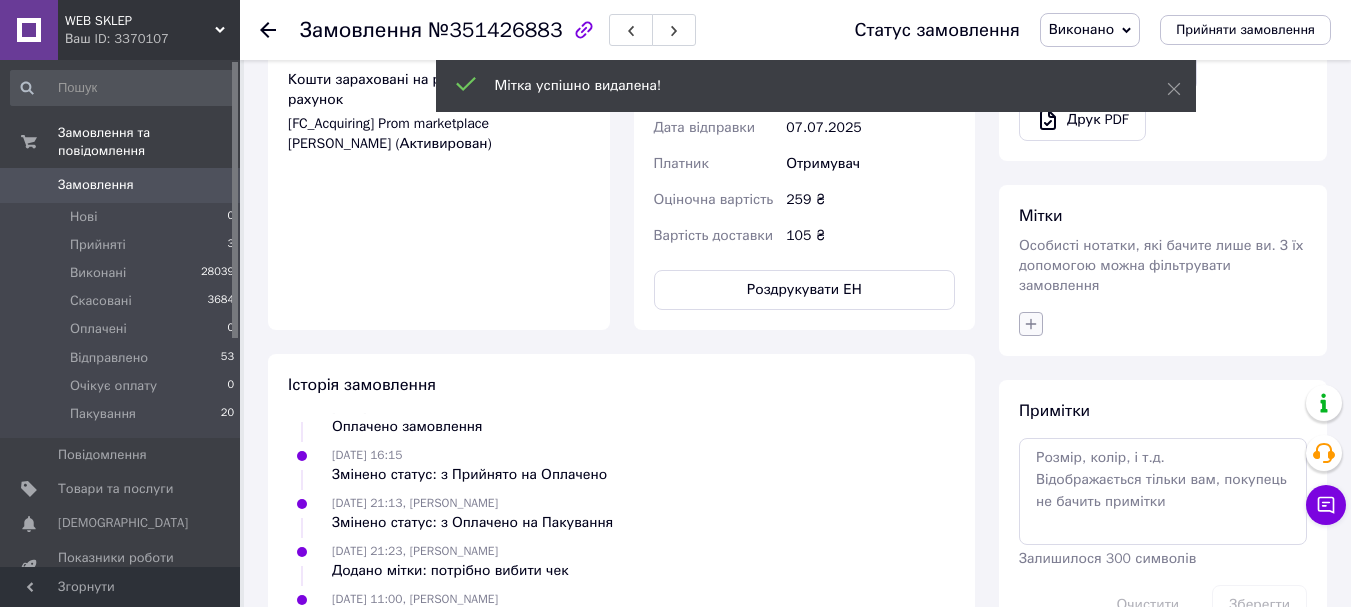 click 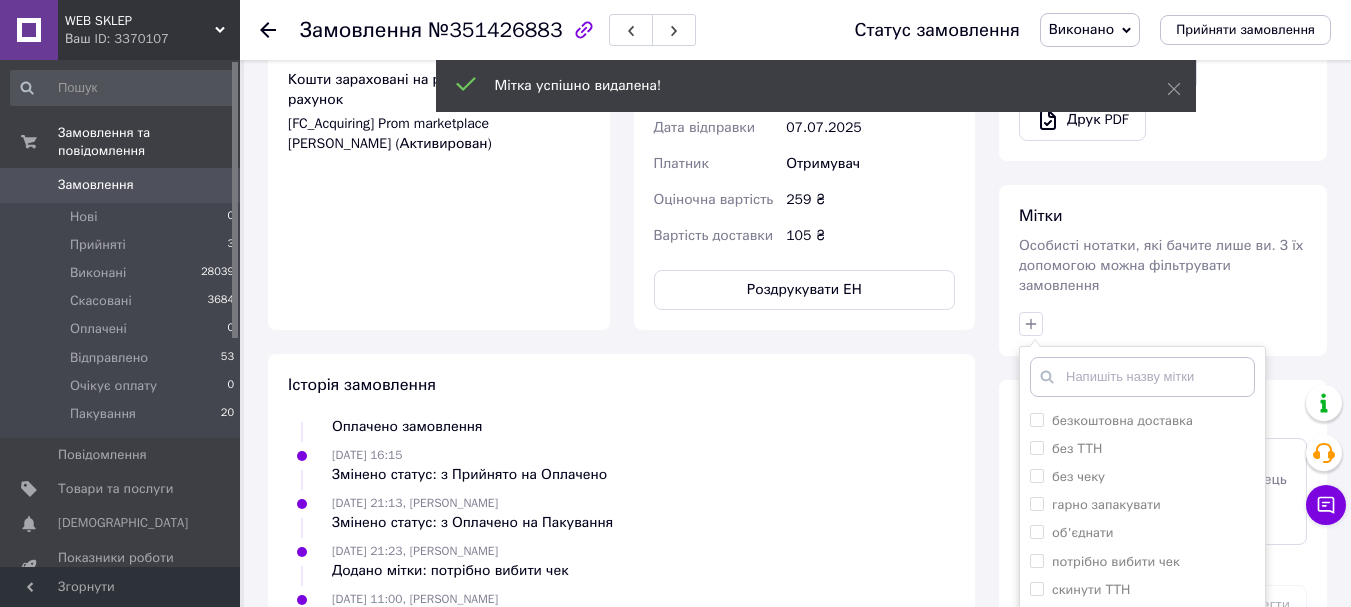 scroll, scrollTop: 1200, scrollLeft: 0, axis: vertical 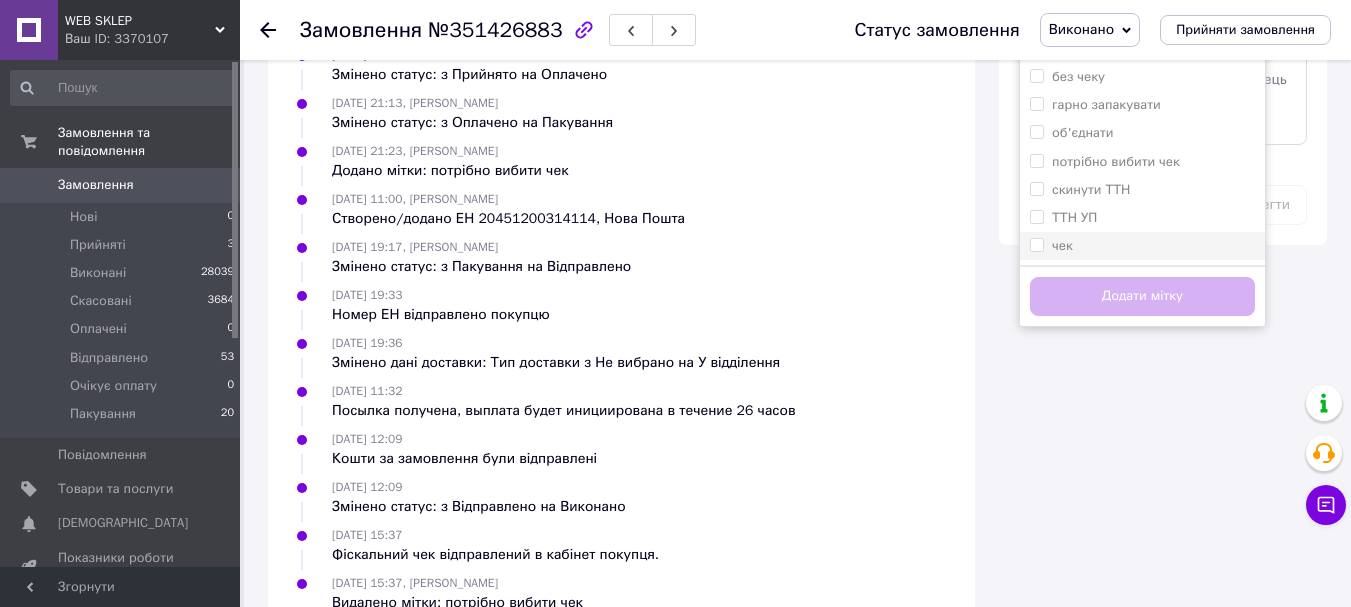 click on "чек" at bounding box center [1036, 244] 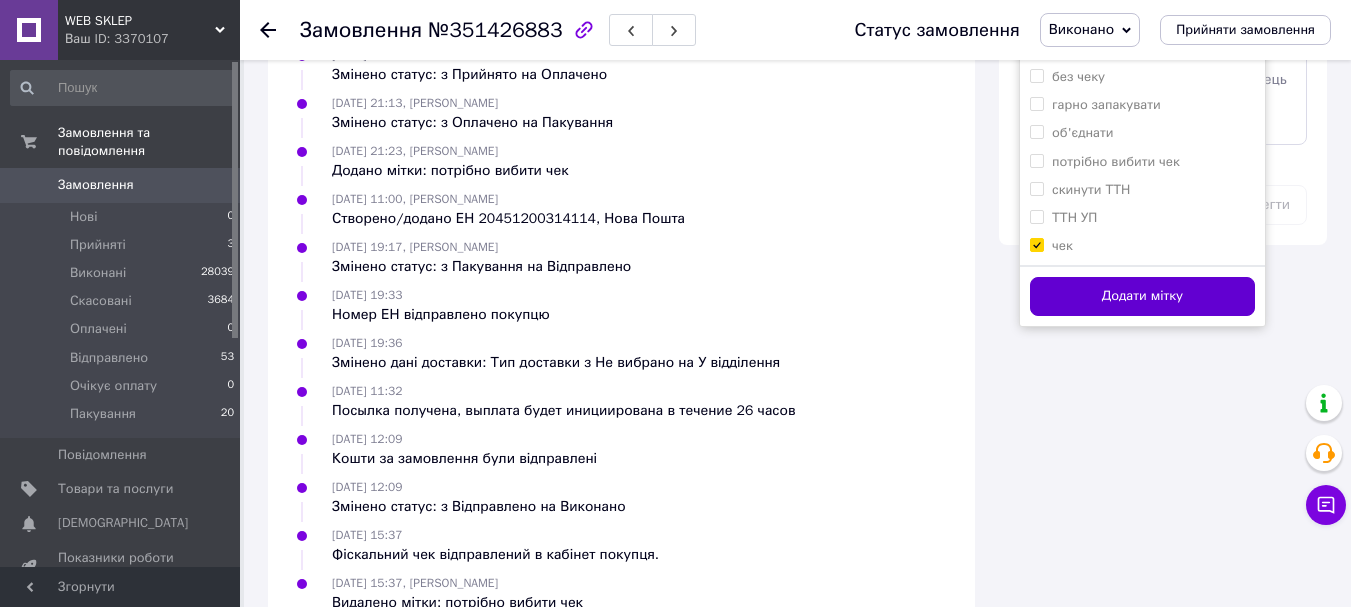 click on "Додати мітку" at bounding box center (1142, 296) 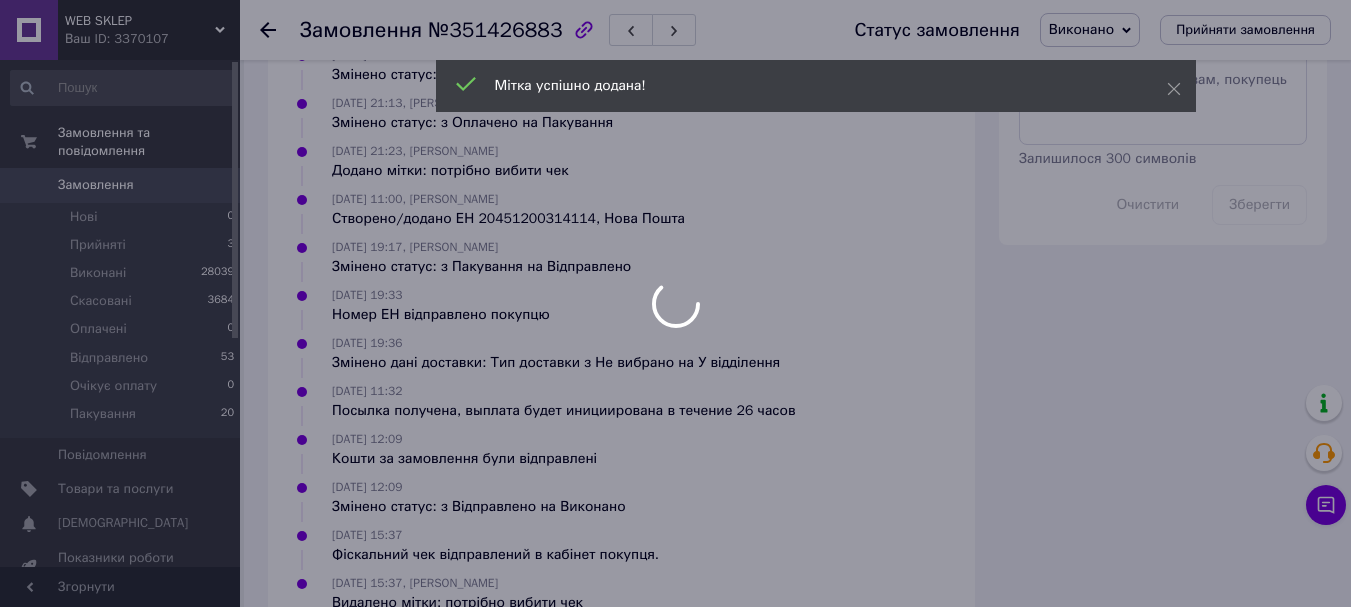 scroll, scrollTop: 1000, scrollLeft: 0, axis: vertical 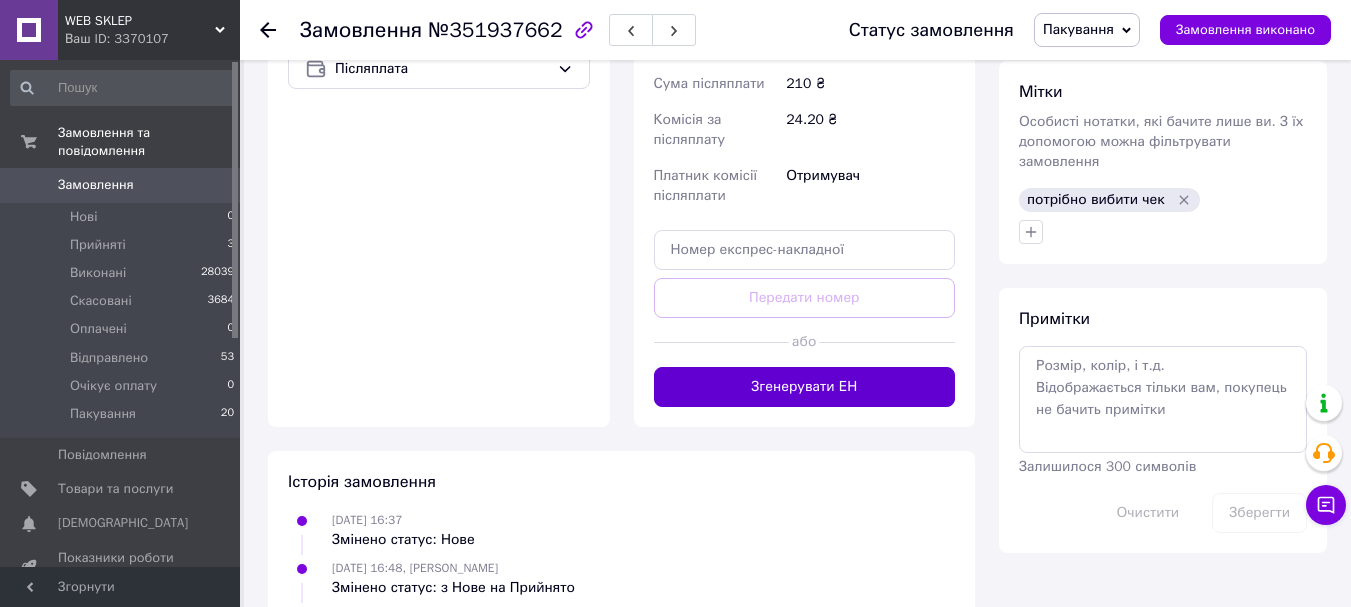 click on "Згенерувати ЕН" at bounding box center [805, 387] 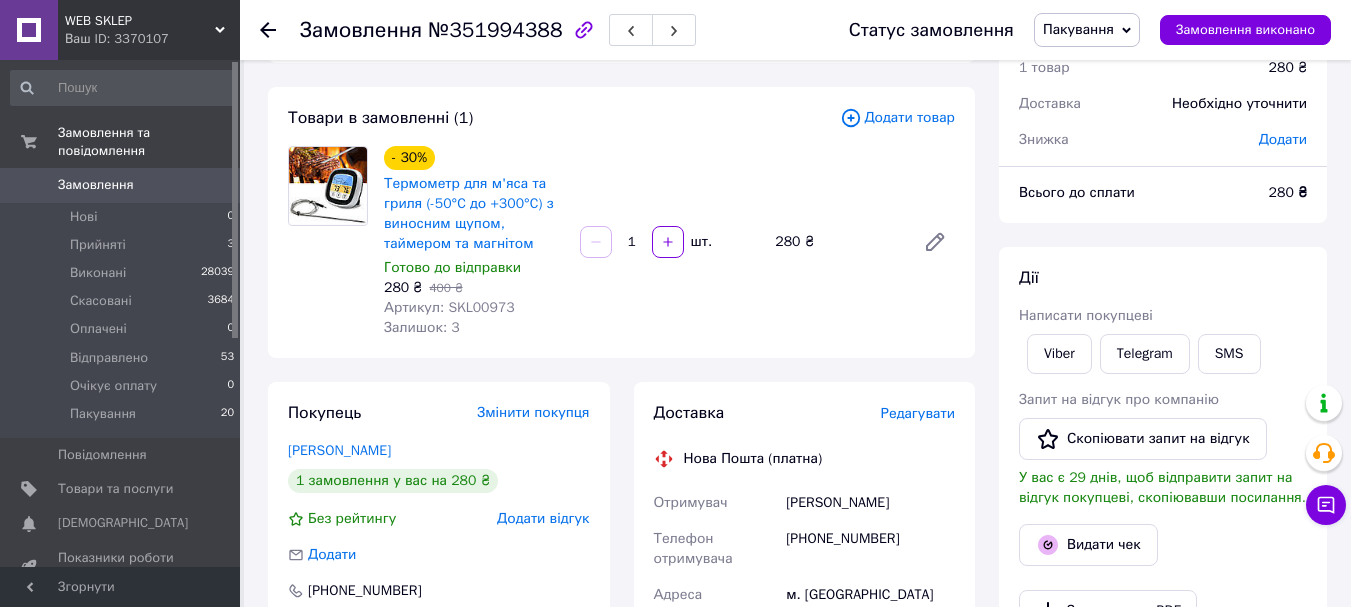 scroll, scrollTop: 200, scrollLeft: 0, axis: vertical 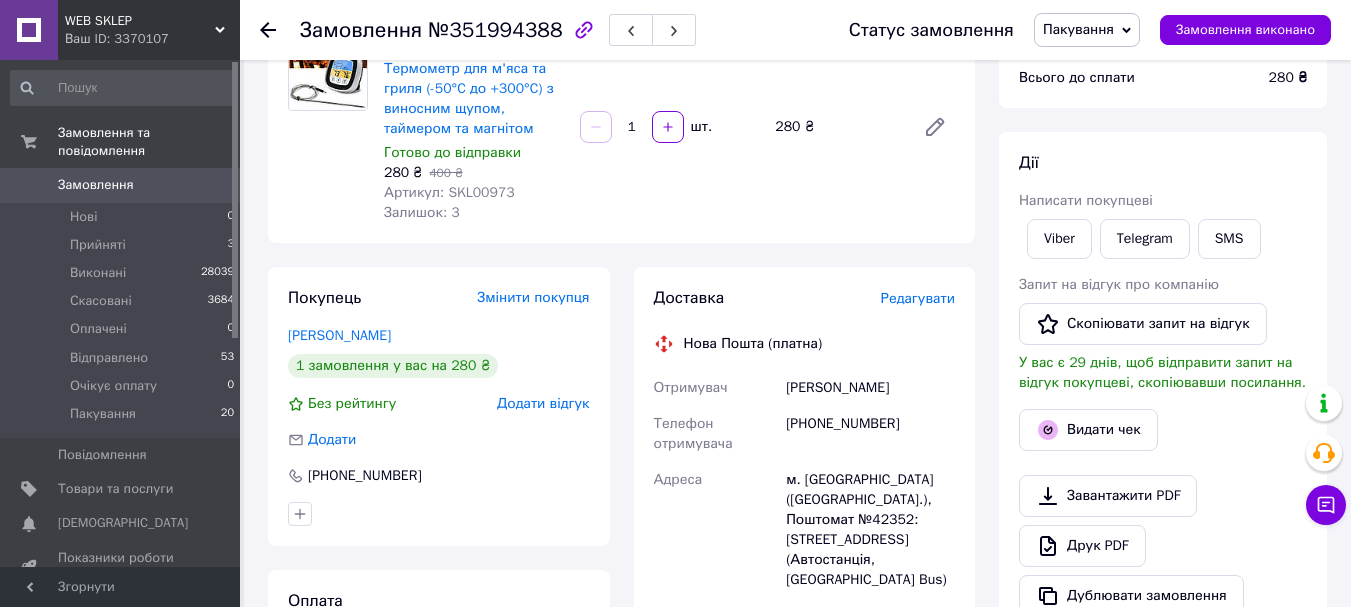click on "[PHONE_NUMBER]" at bounding box center (870, 434) 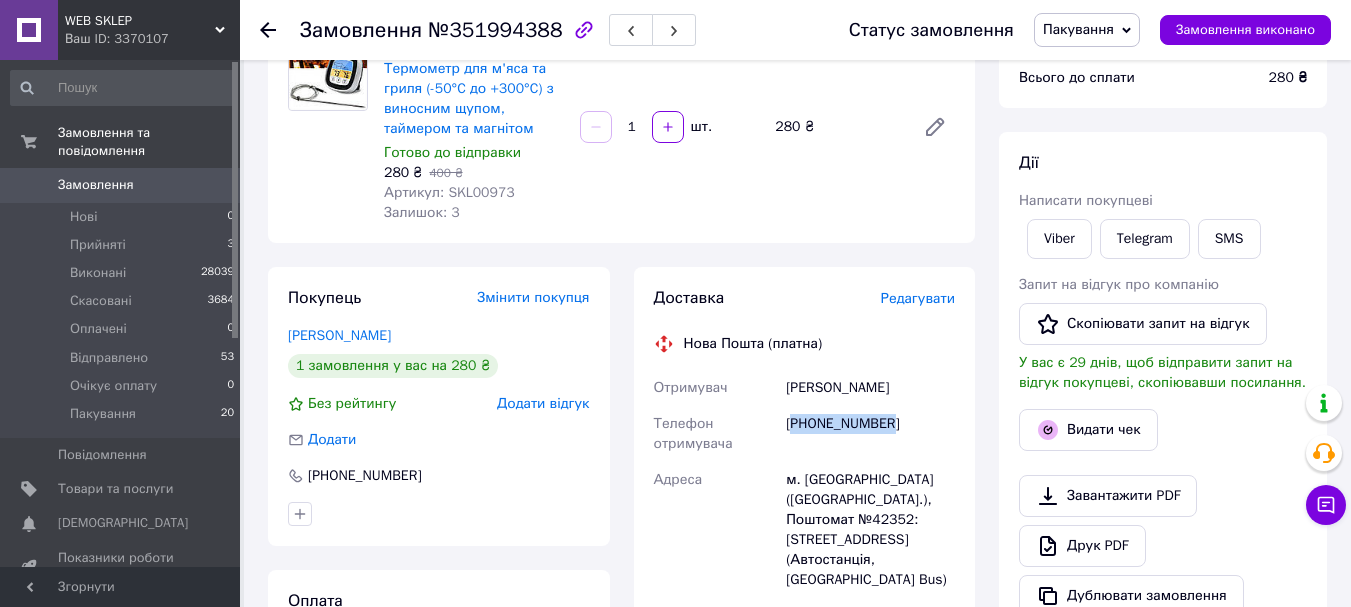 click on "[PHONE_NUMBER]" at bounding box center (870, 434) 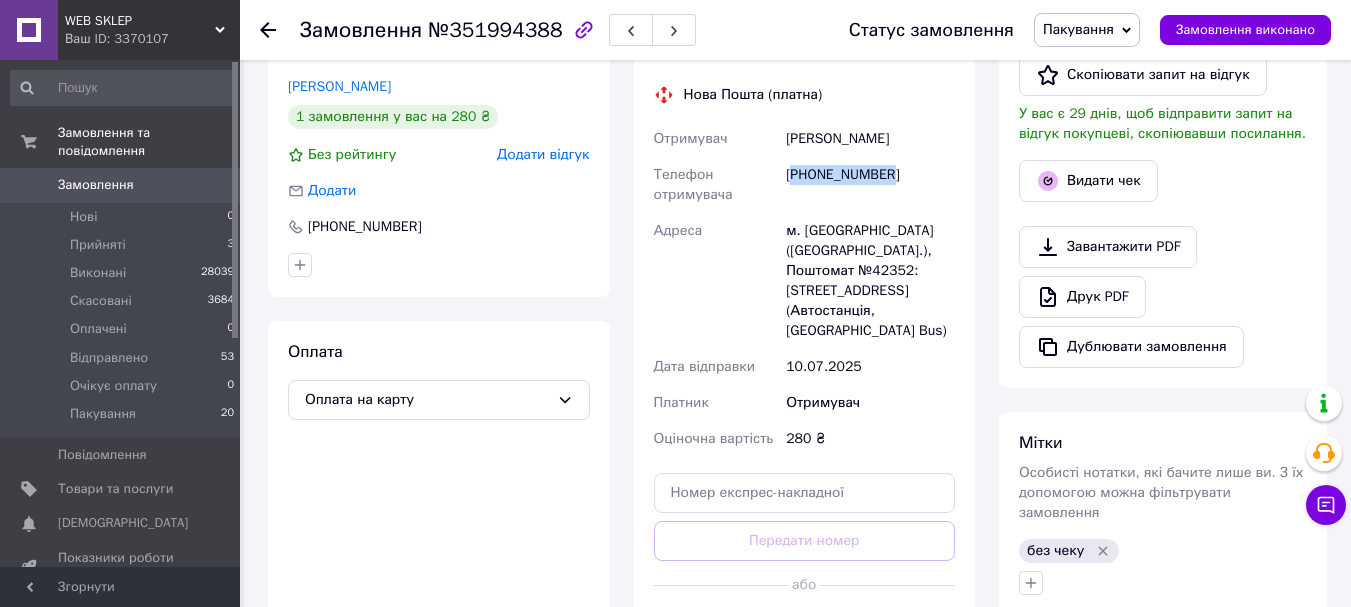 scroll, scrollTop: 500, scrollLeft: 0, axis: vertical 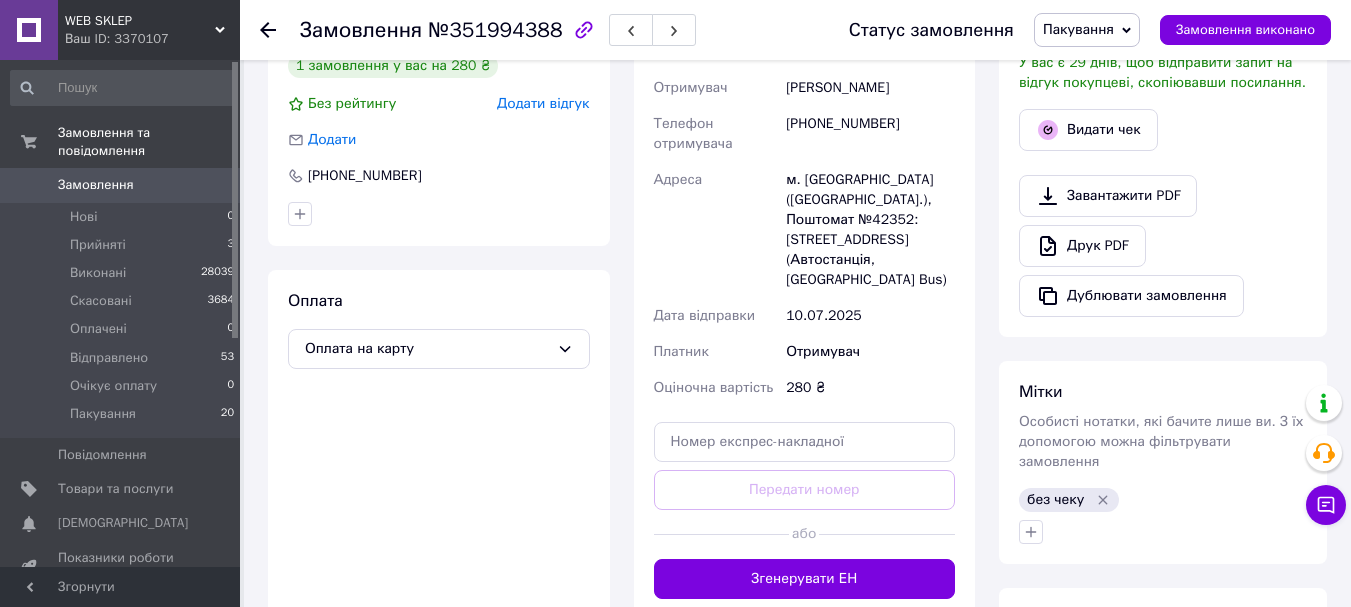 click on "[PERSON_NAME]" at bounding box center [870, 88] 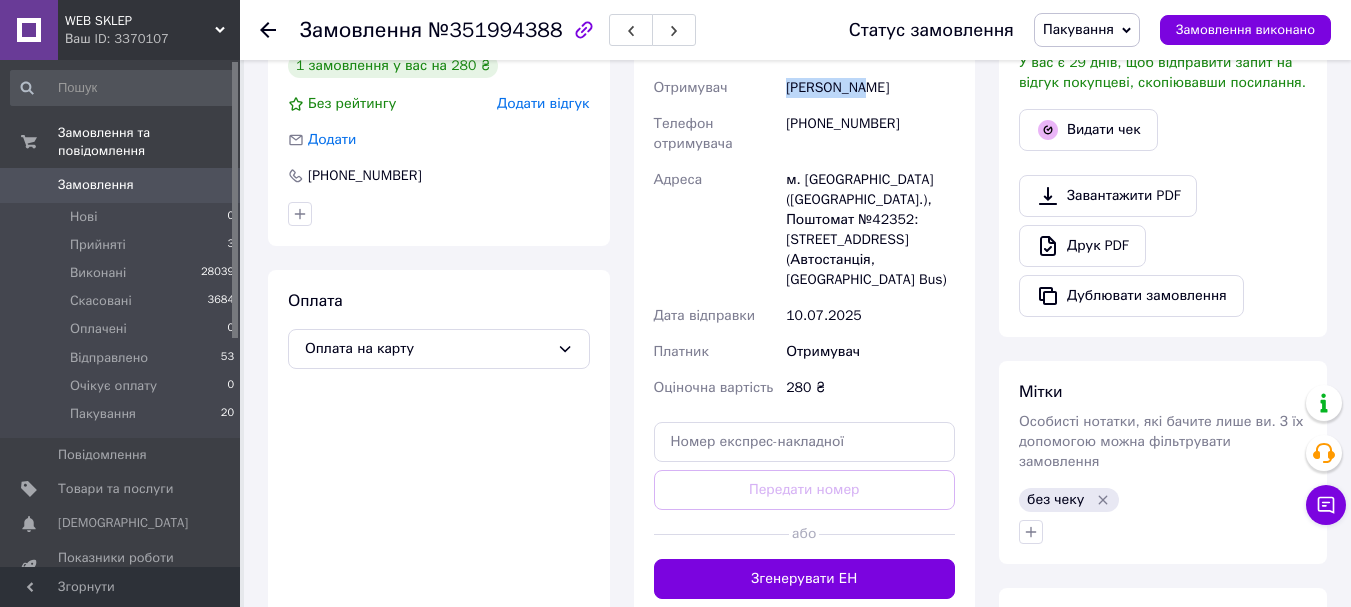 click on "[PERSON_NAME]" at bounding box center (870, 88) 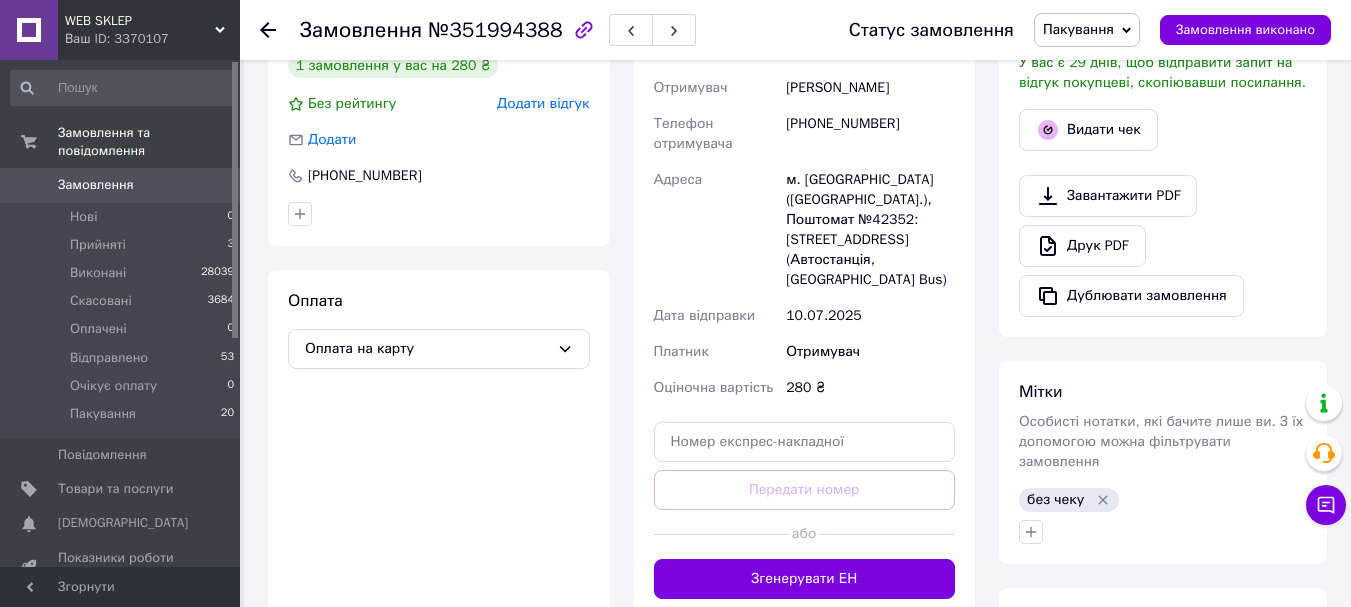 click on "Мельничук Богдан" at bounding box center [870, 88] 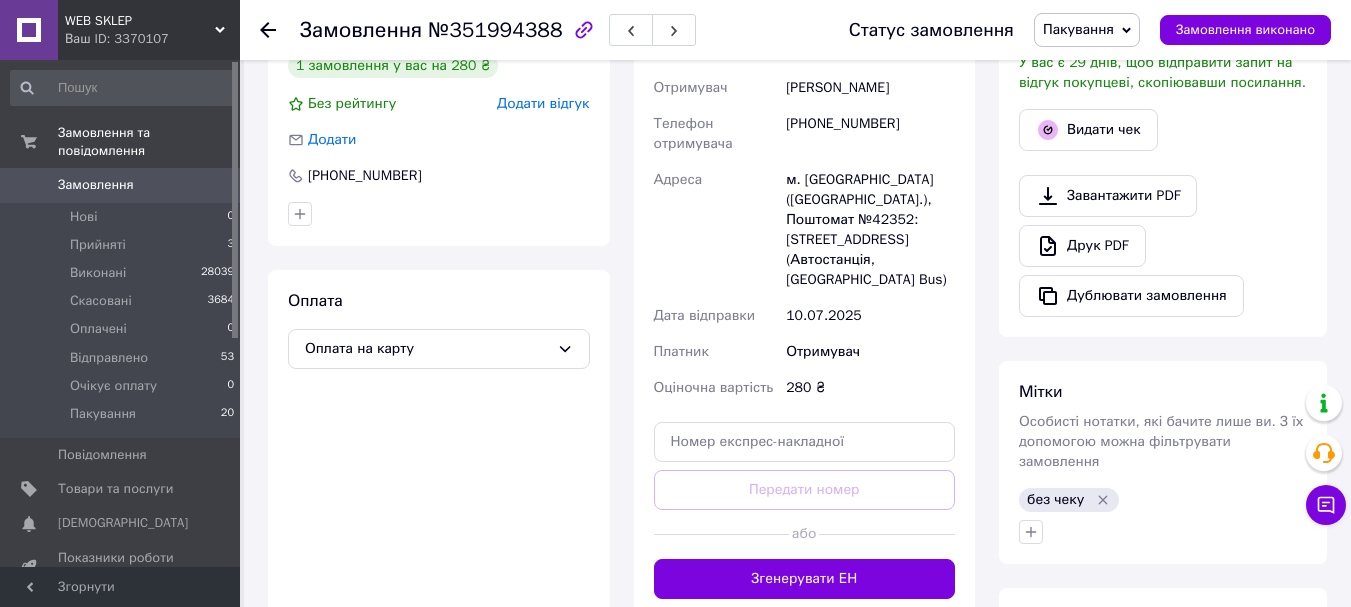 click on "м. [GEOGRAPHIC_DATA] ([GEOGRAPHIC_DATA].), Поштомат №42352: [STREET_ADDRESS] (Автостанція, [GEOGRAPHIC_DATA] Bus)" at bounding box center [870, 230] 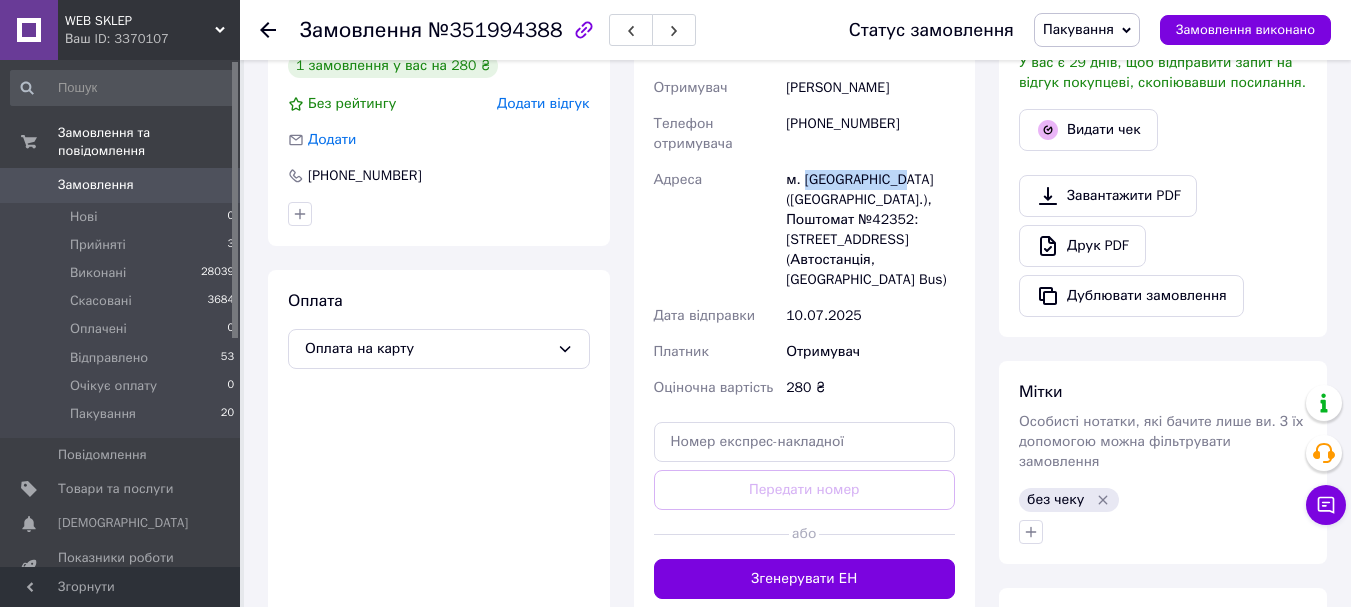 click on "м. [GEOGRAPHIC_DATA] ([GEOGRAPHIC_DATA].), Поштомат №42352: [STREET_ADDRESS] (Автостанція, [GEOGRAPHIC_DATA] Bus)" at bounding box center (870, 230) 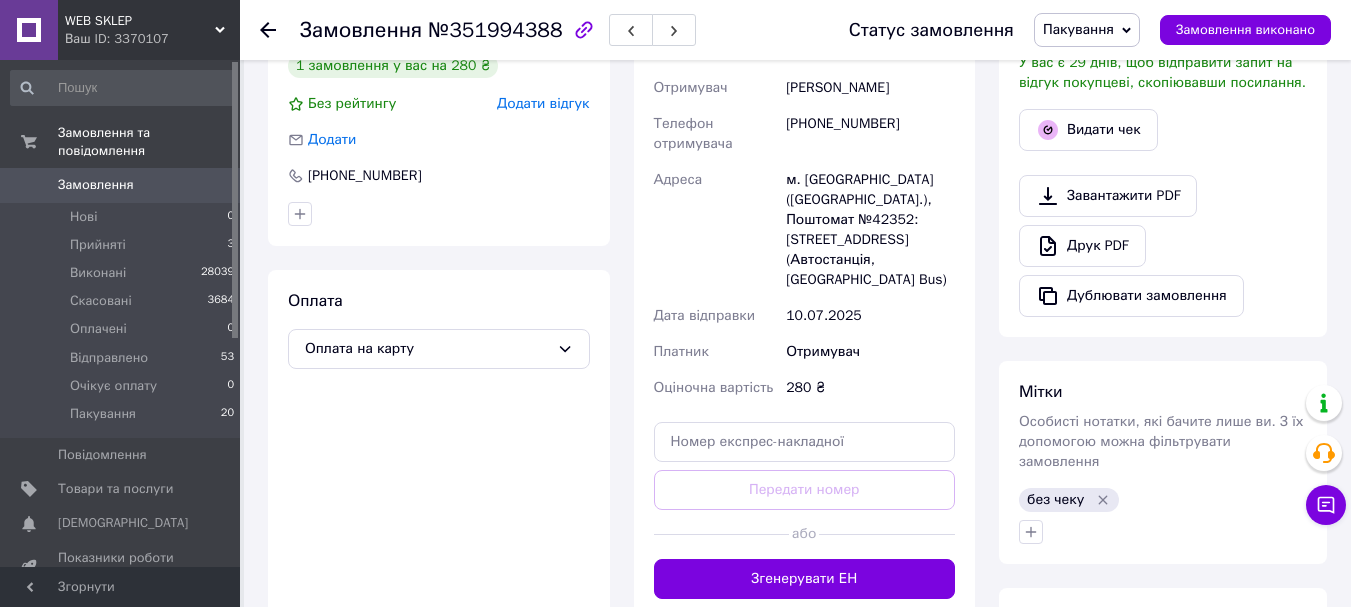 click on "м. [GEOGRAPHIC_DATA] ([GEOGRAPHIC_DATA].), Поштомат №42352: [STREET_ADDRESS] (Автостанція, [GEOGRAPHIC_DATA] Bus)" at bounding box center [870, 230] 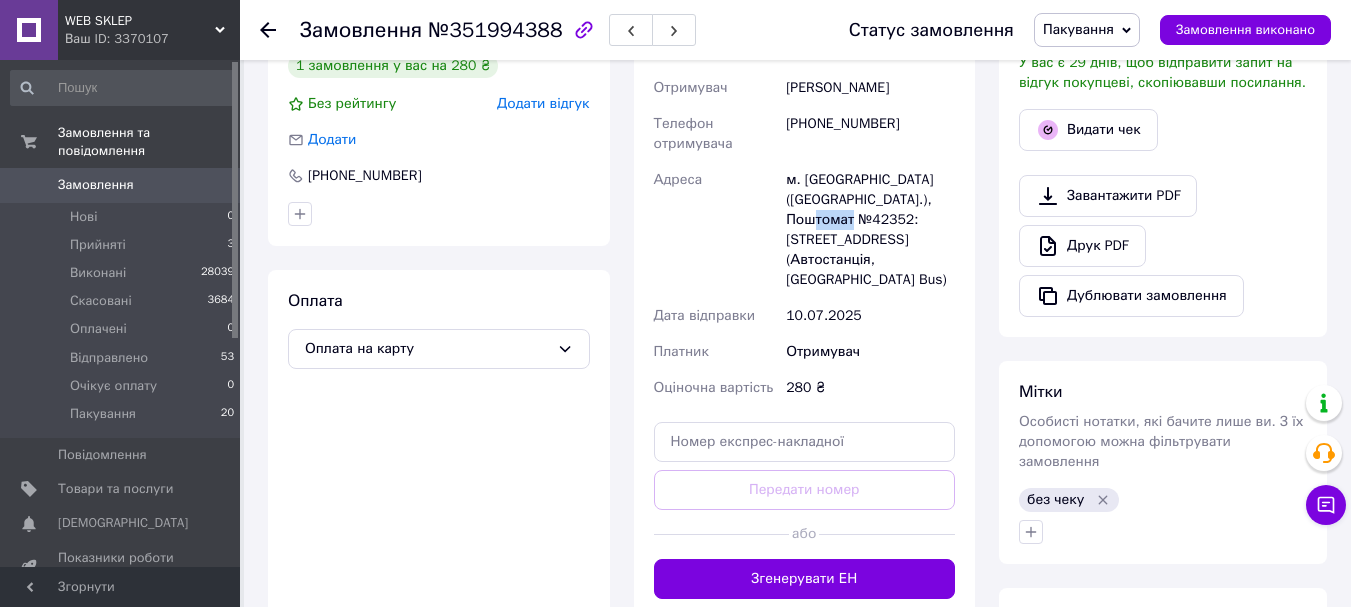 click on "м. Хмельницький (Хмельницька обл.), Поштомат №42352: Вінницьке шосе, 12/2 (Автостанція, Термінал KLR Bus)" at bounding box center [870, 230] 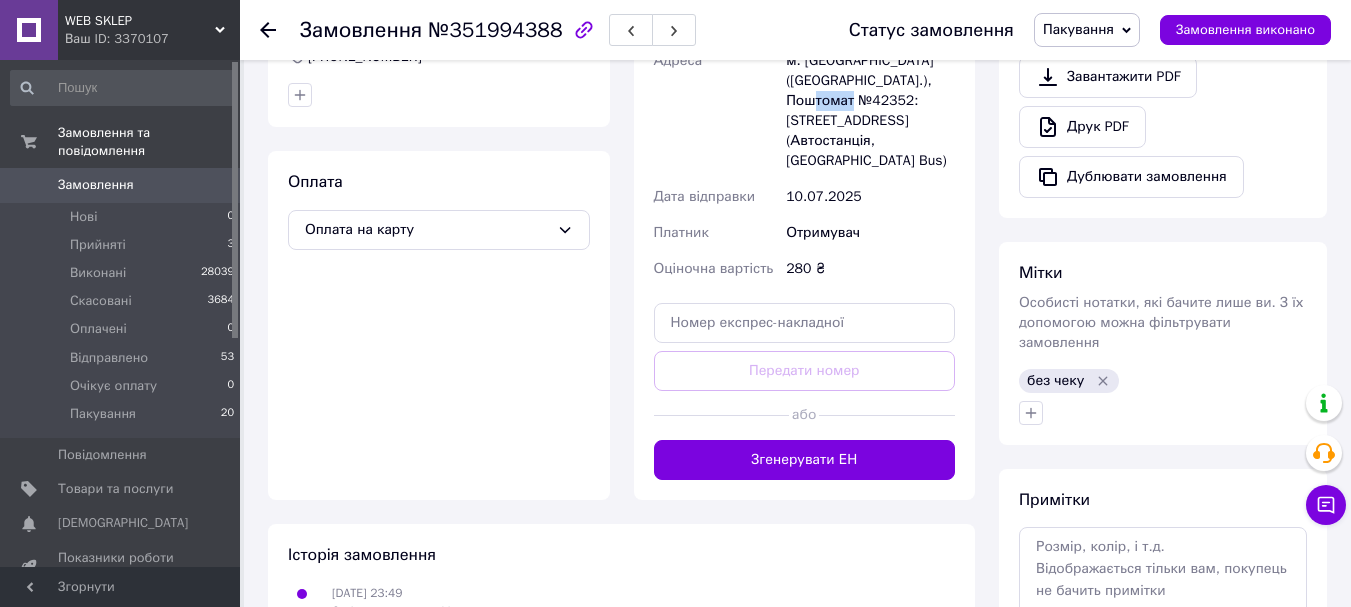 scroll, scrollTop: 800, scrollLeft: 0, axis: vertical 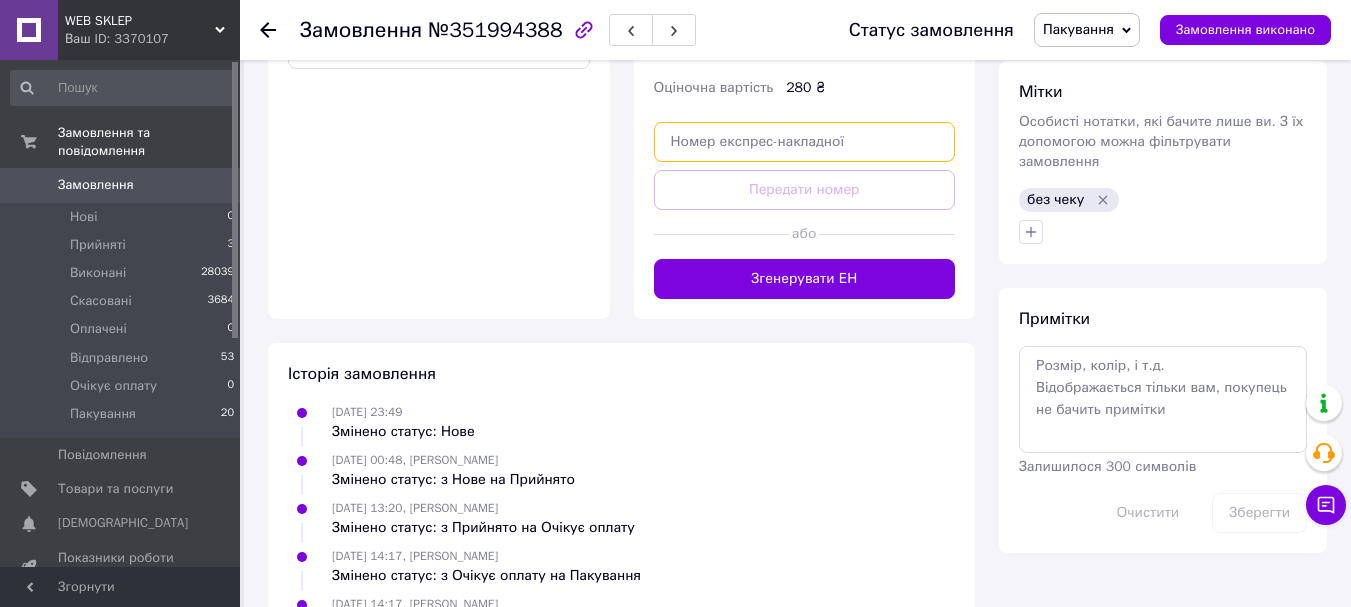 click at bounding box center (805, 142) 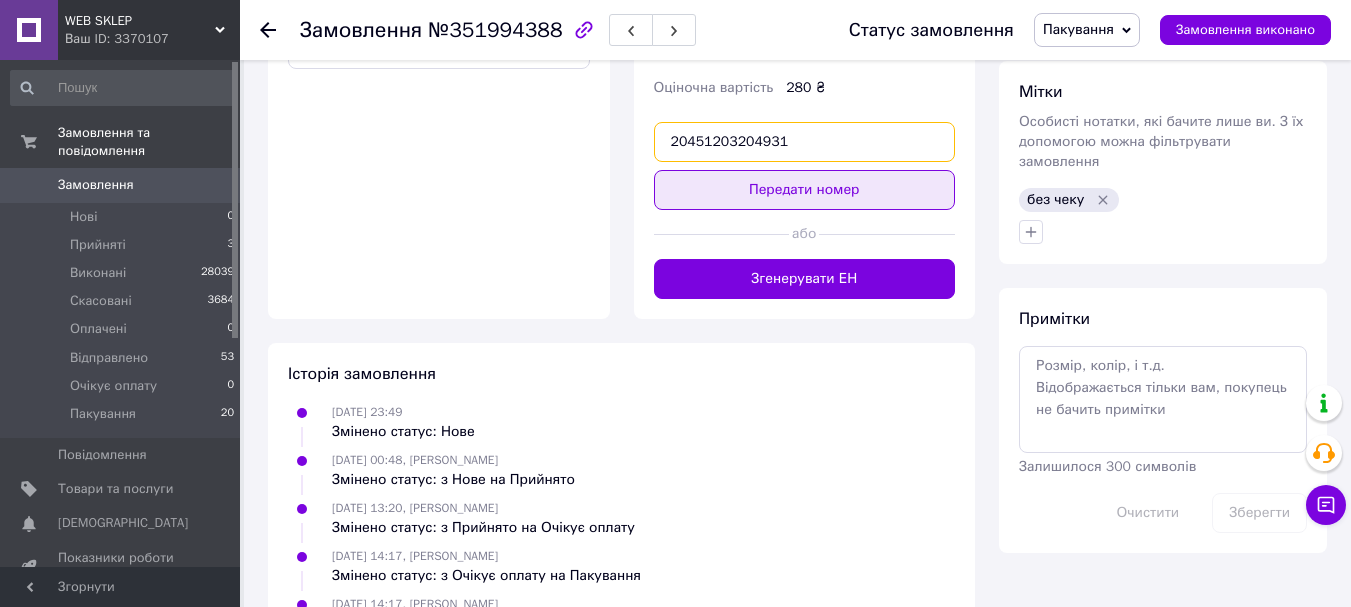 type on "20451203204931" 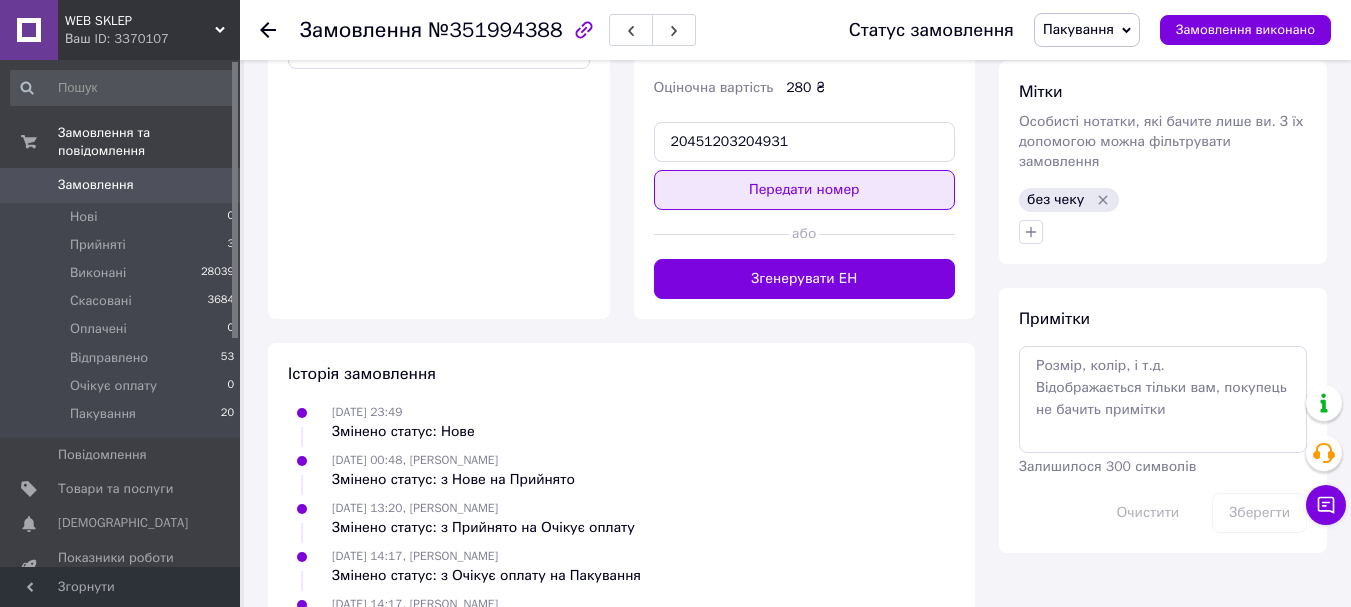 click on "Передати номер" at bounding box center (805, 190) 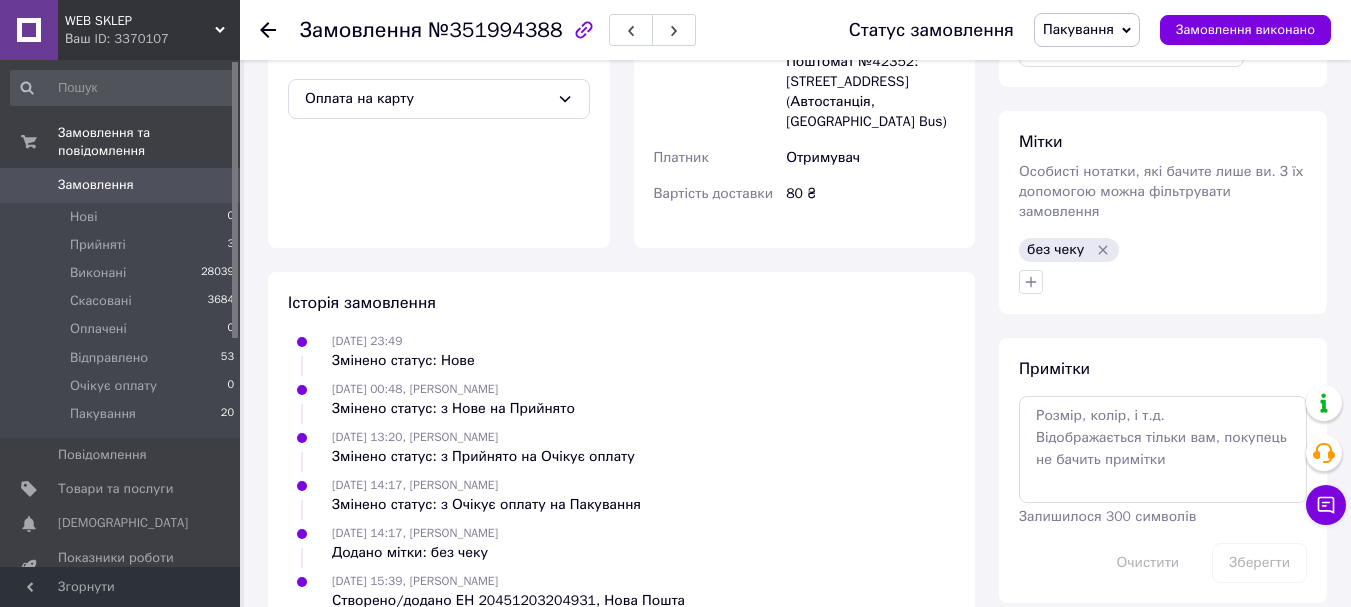 scroll, scrollTop: 798, scrollLeft: 0, axis: vertical 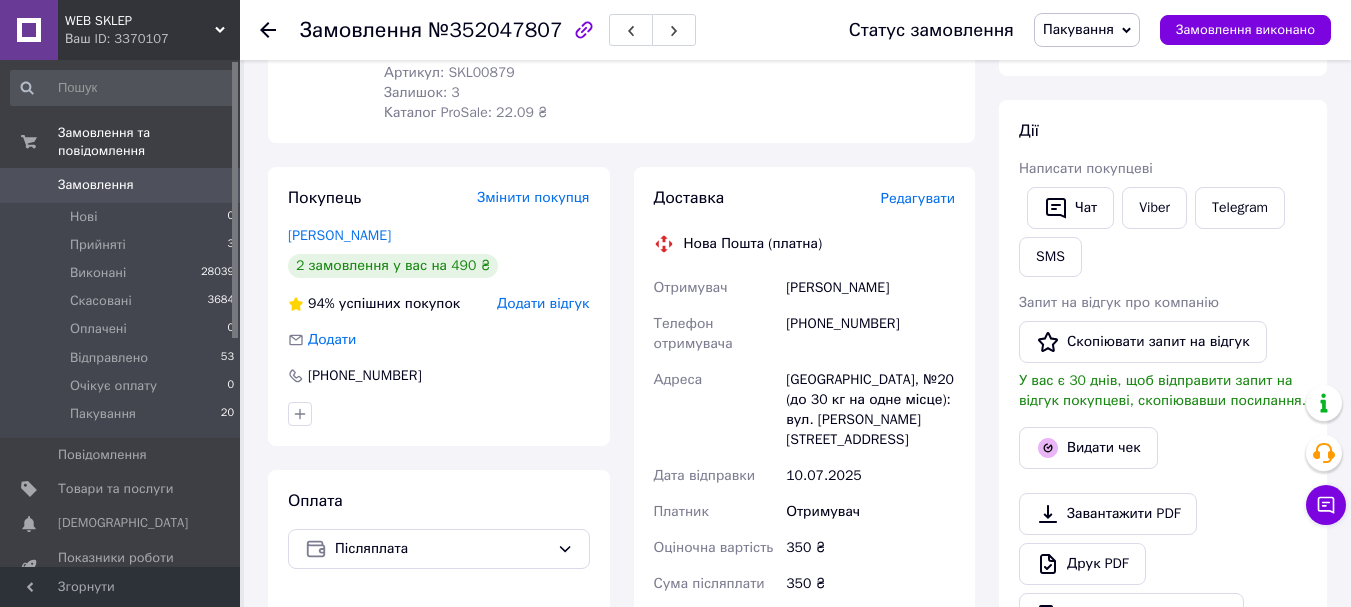 click on "[PHONE_NUMBER]" at bounding box center [870, 334] 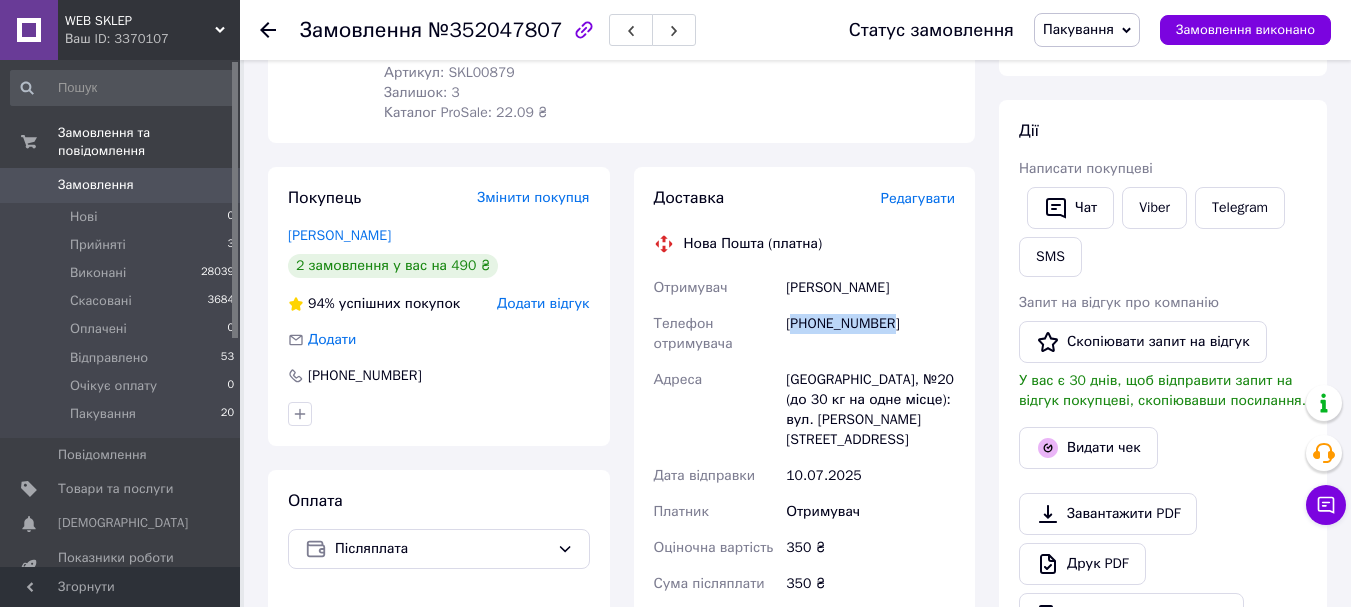 click on "[PHONE_NUMBER]" at bounding box center [870, 334] 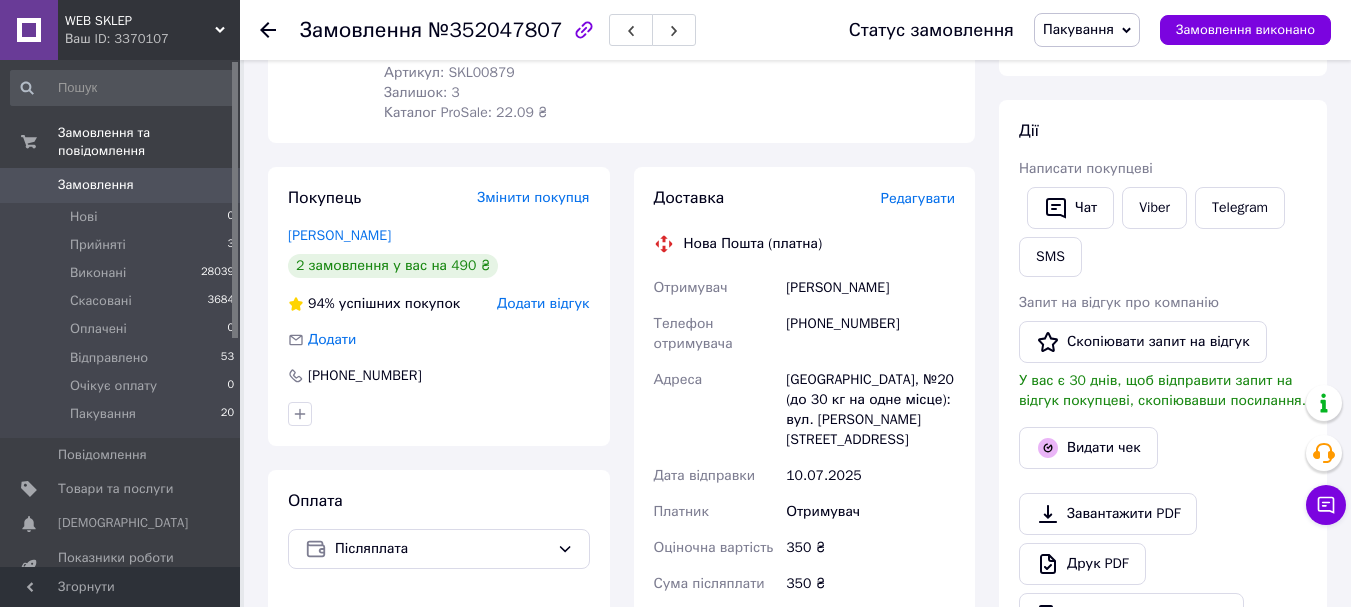 click on "Данилейчук Олександр" at bounding box center [870, 288] 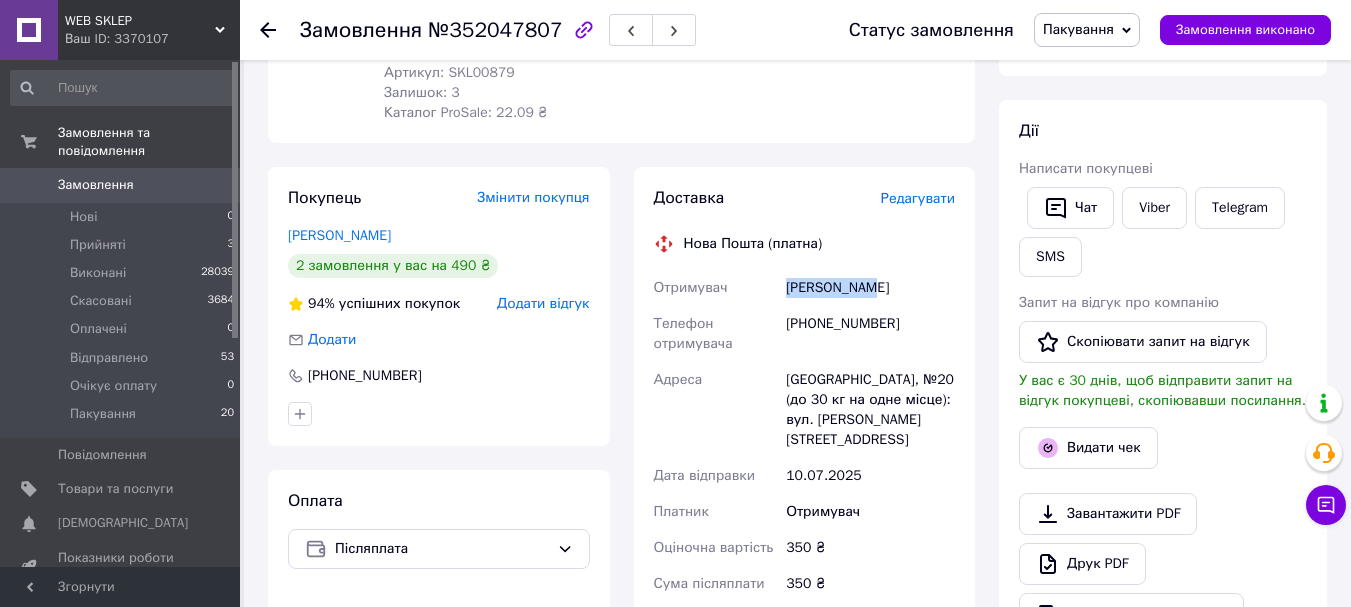 click on "Данилейчук Олександр" at bounding box center (870, 288) 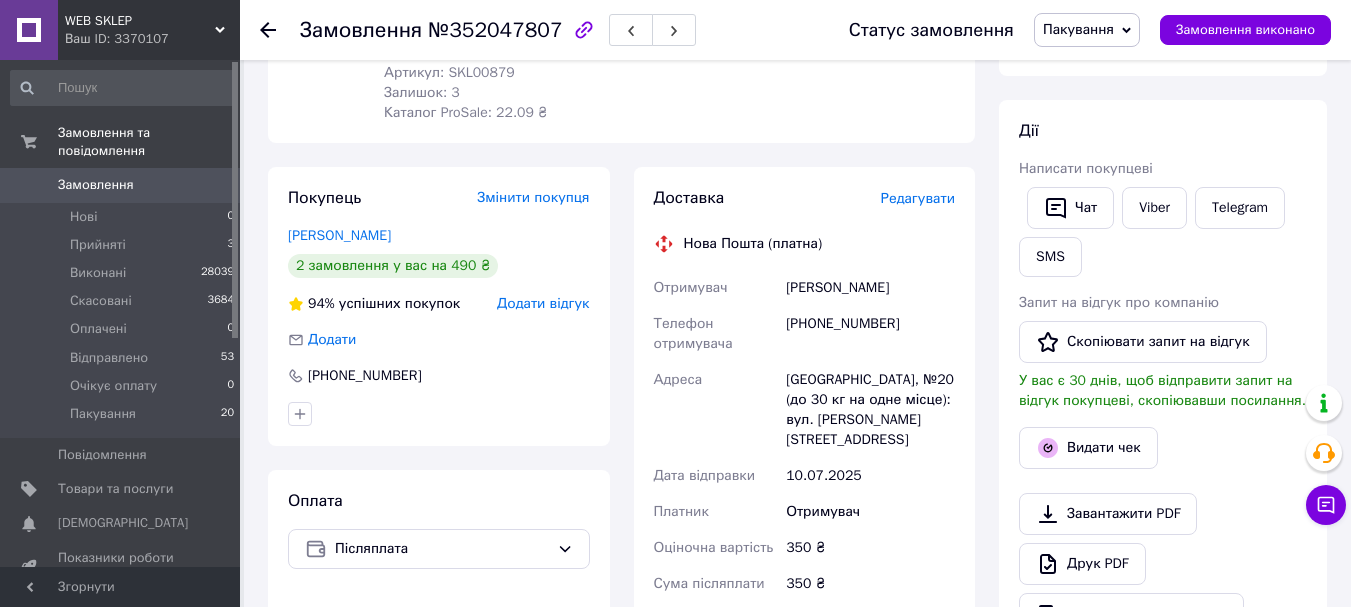 click on "Данилейчук Олександр" at bounding box center [870, 288] 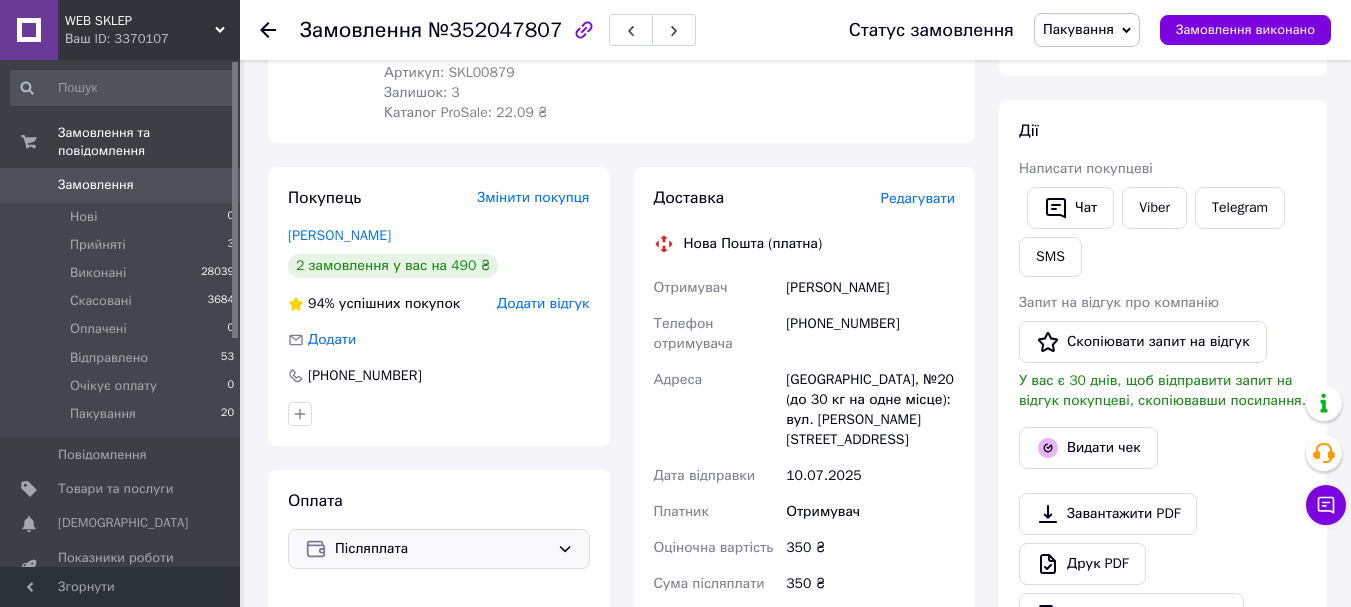 copy on "Олександр" 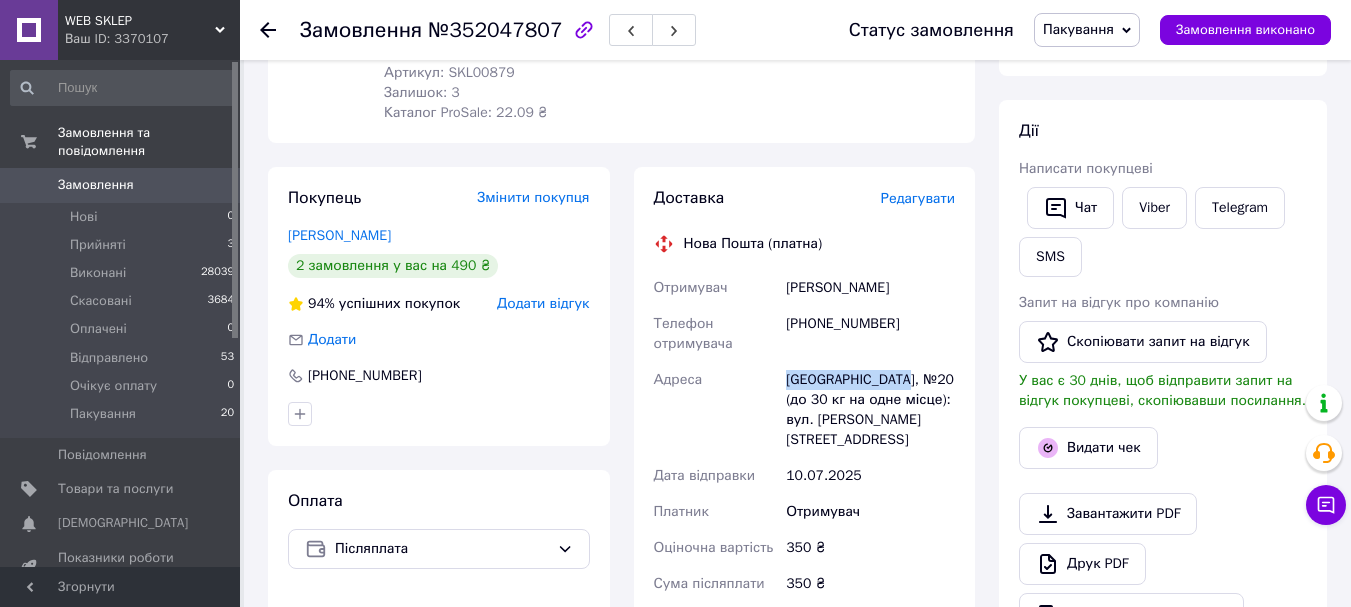 drag, startPoint x: 898, startPoint y: 382, endPoint x: 763, endPoint y: 389, distance: 135.18137 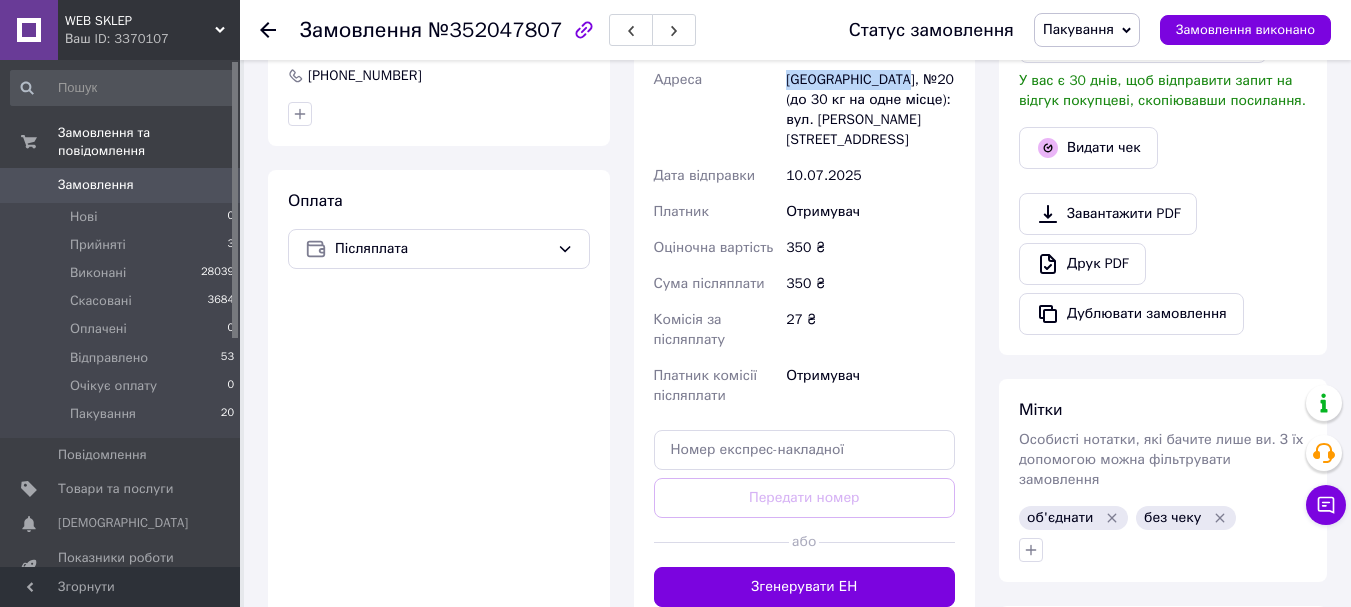 scroll, scrollTop: 800, scrollLeft: 0, axis: vertical 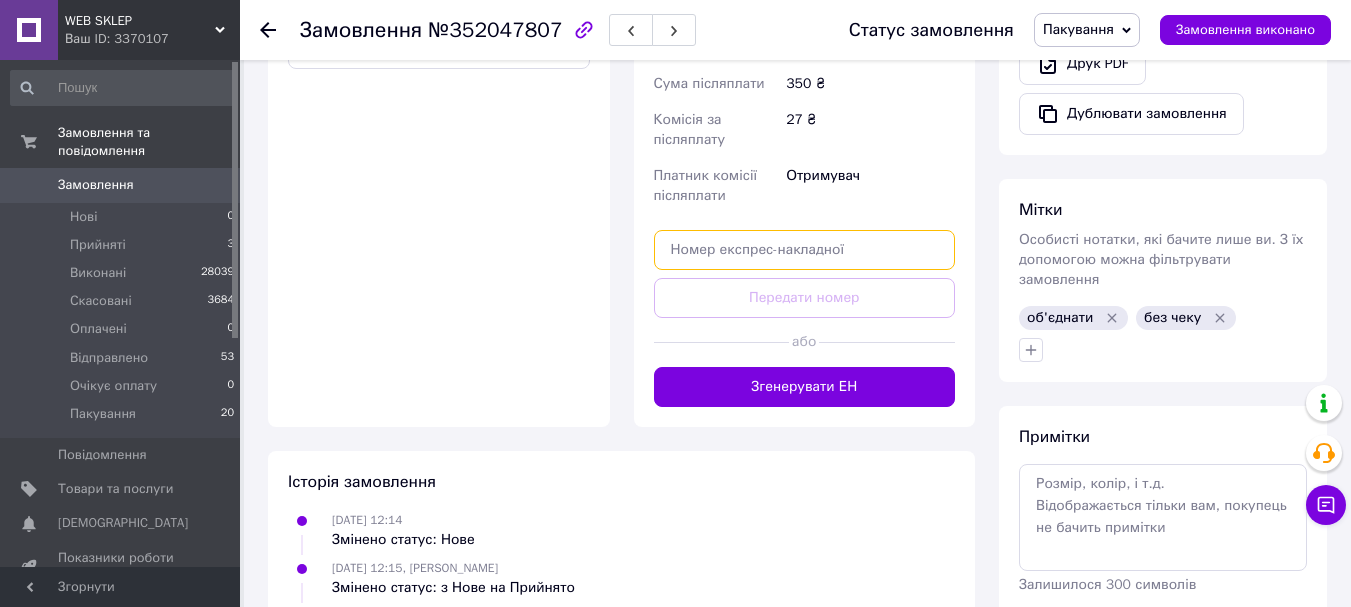 click at bounding box center (805, 250) 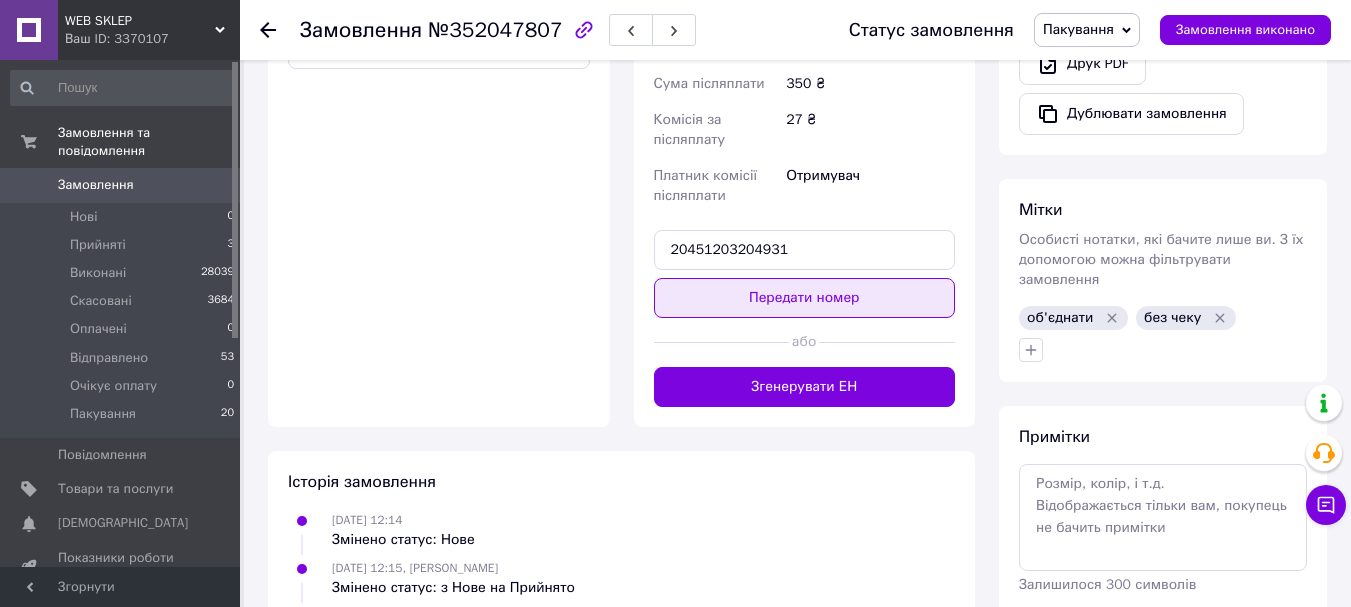 click on "Передати номер" at bounding box center (805, 298) 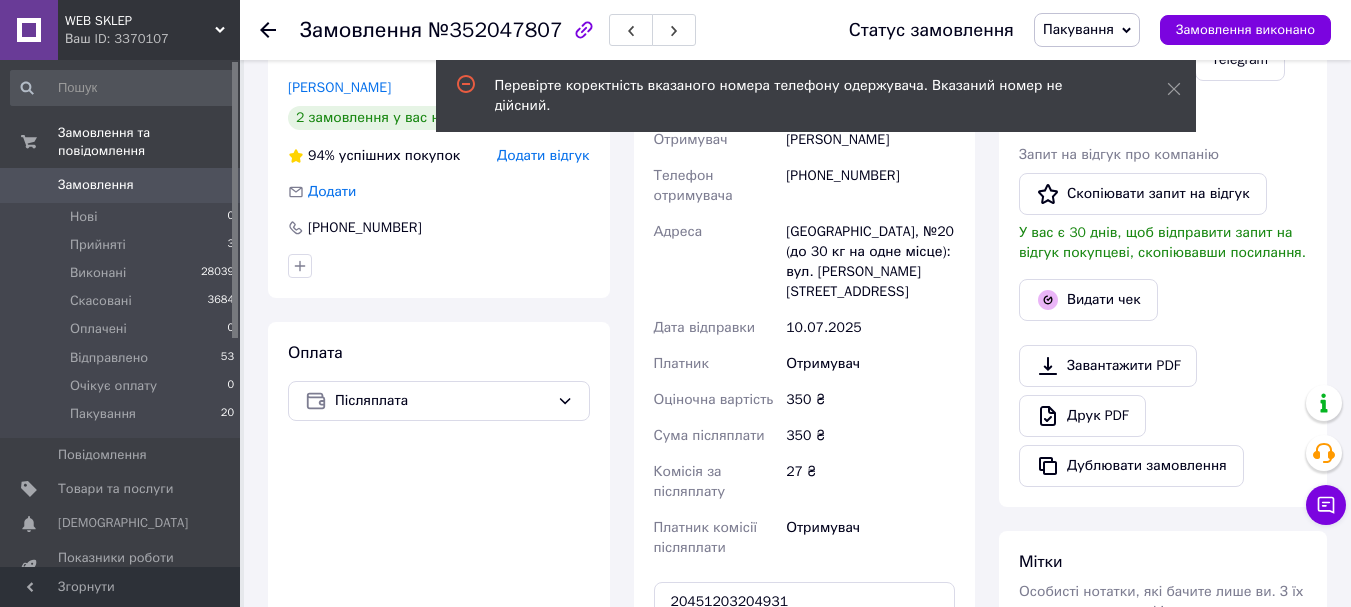 scroll, scrollTop: 400, scrollLeft: 0, axis: vertical 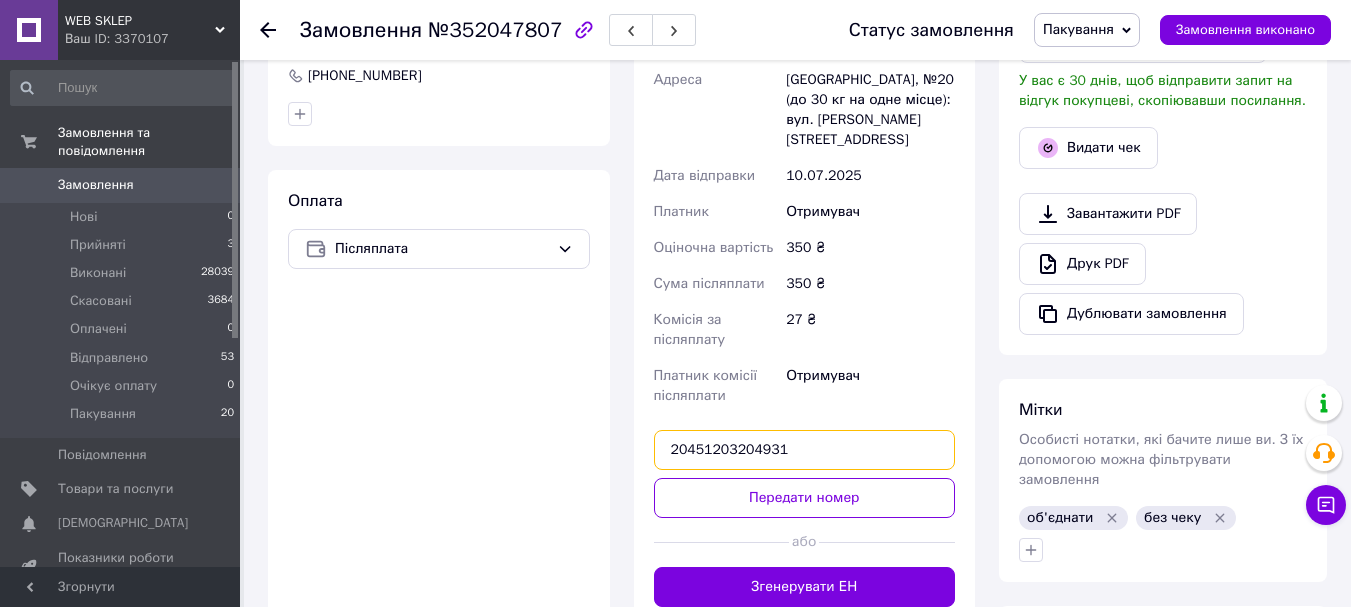 click on "20451203204931" at bounding box center [805, 450] 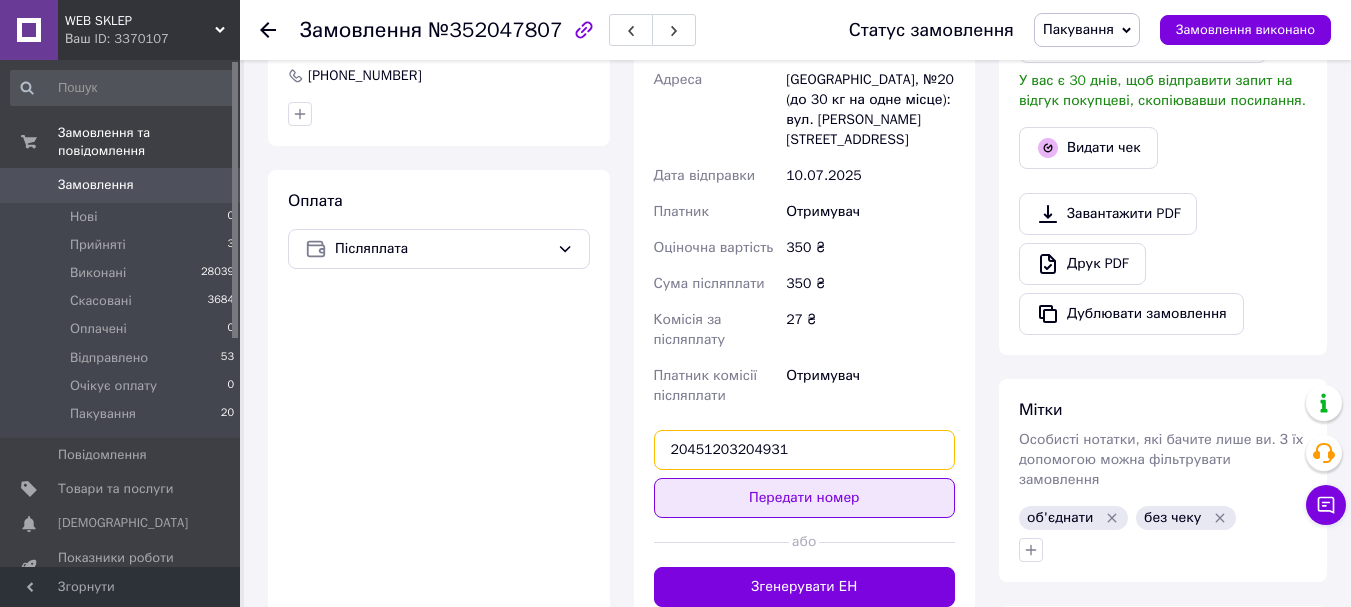 paste on "6599" 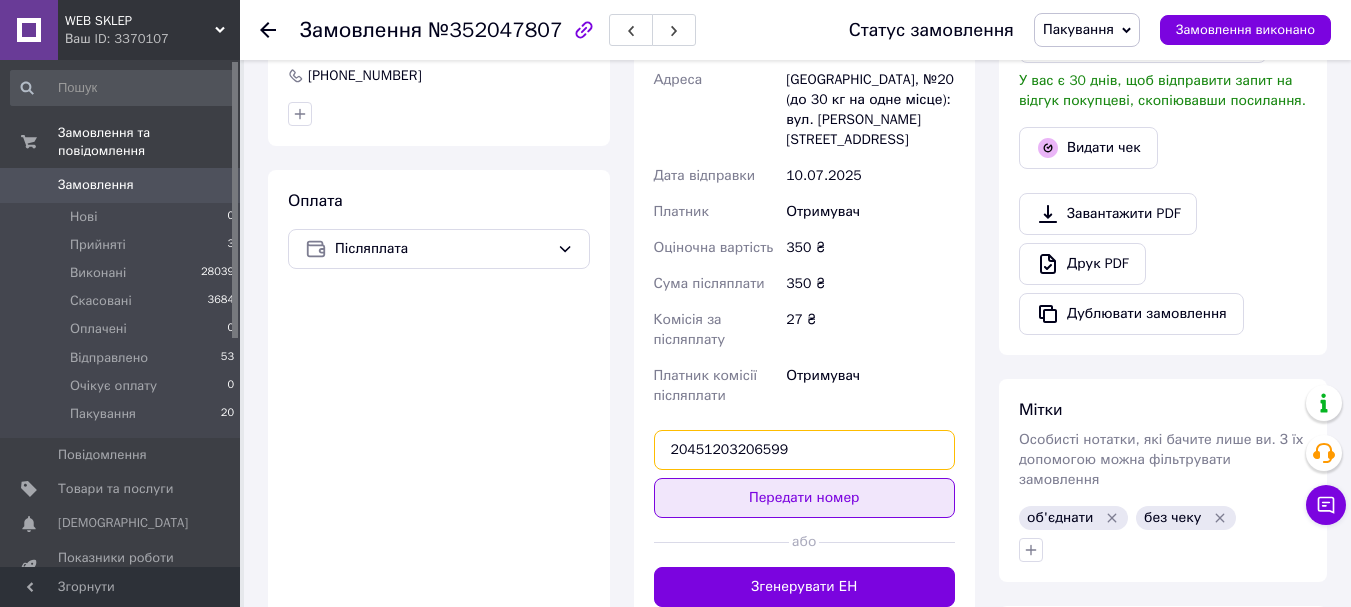 type on "20451203206599" 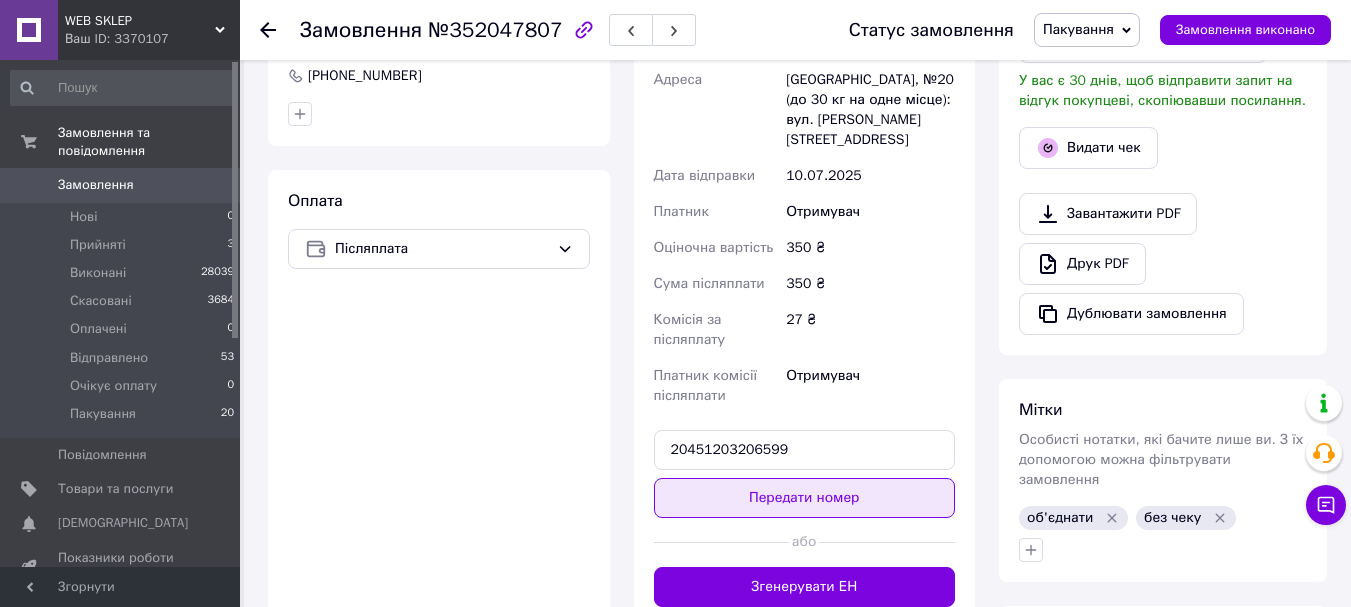 click on "Передати номер" at bounding box center [805, 498] 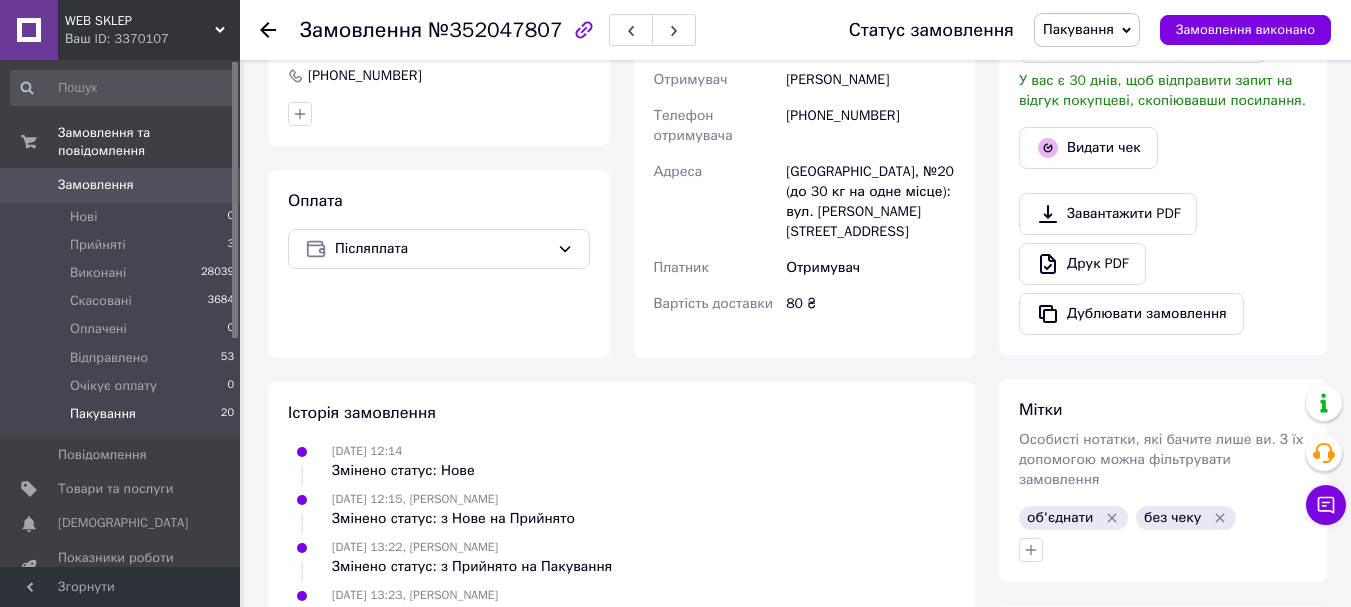 click on "Пакування 20" at bounding box center (123, 419) 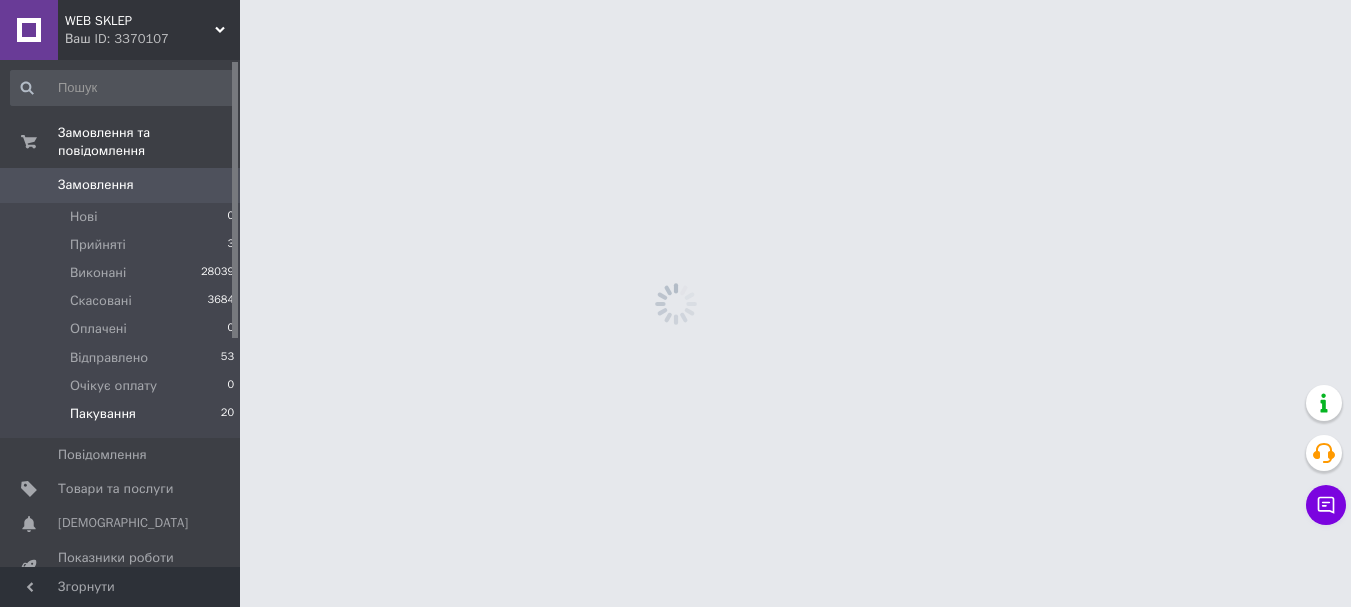 scroll, scrollTop: 0, scrollLeft: 0, axis: both 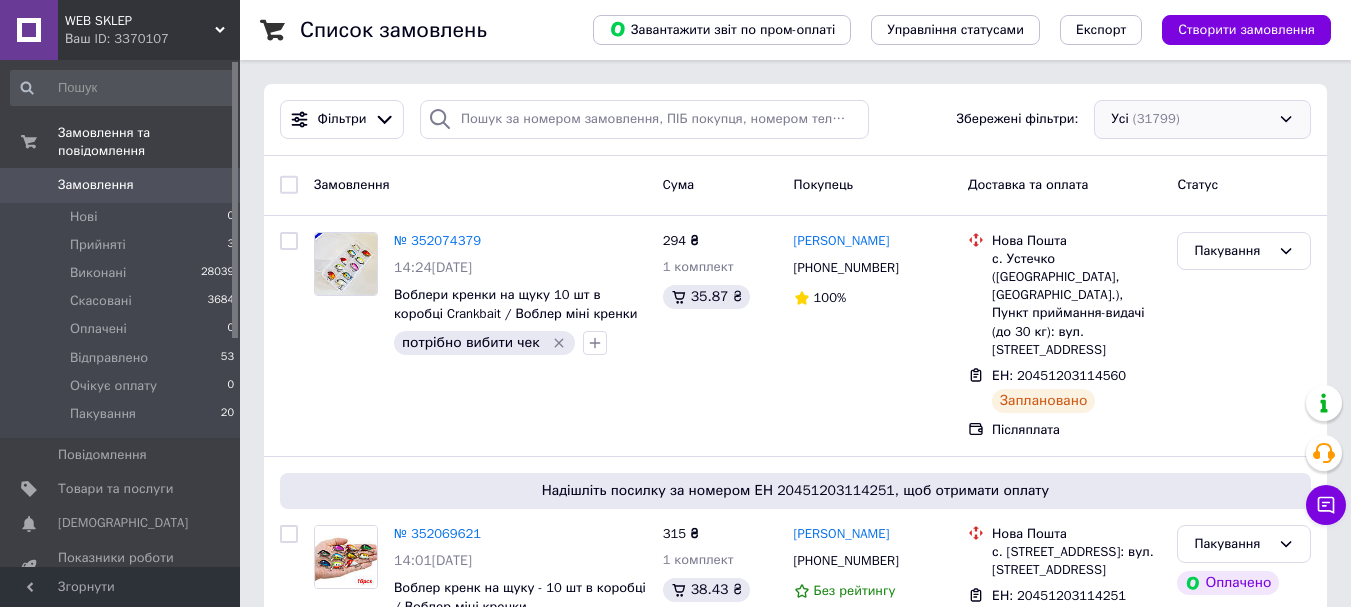 click on "Усі (31799)" at bounding box center (1202, 119) 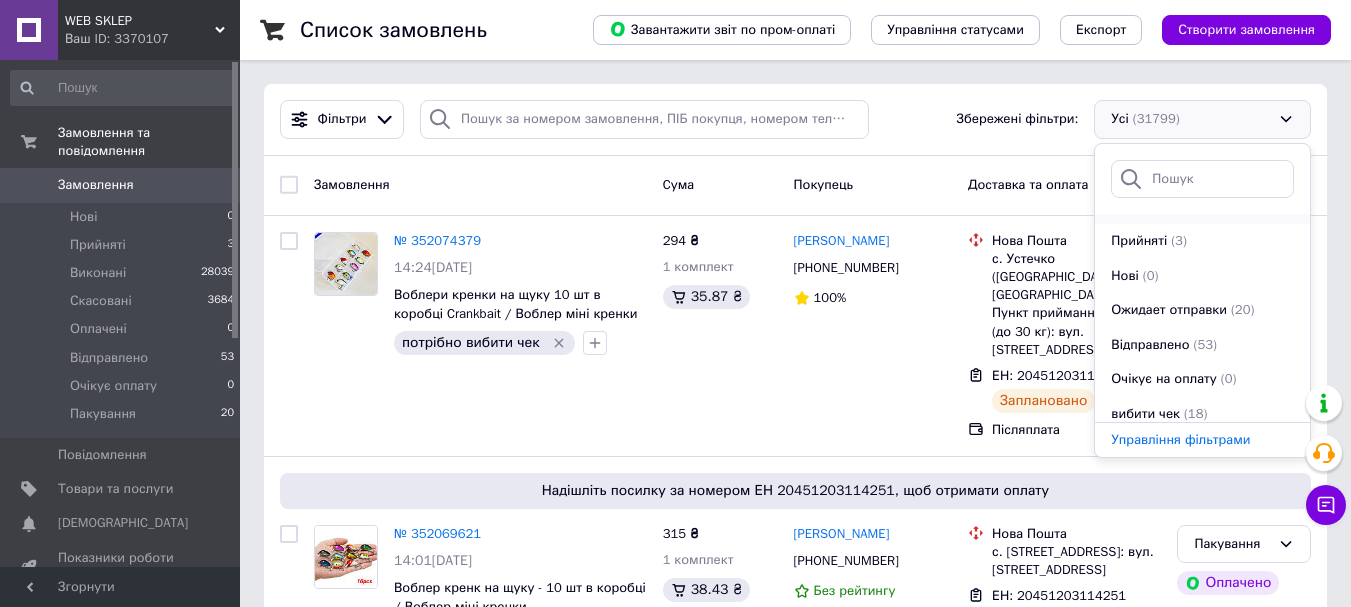 scroll, scrollTop: 242, scrollLeft: 0, axis: vertical 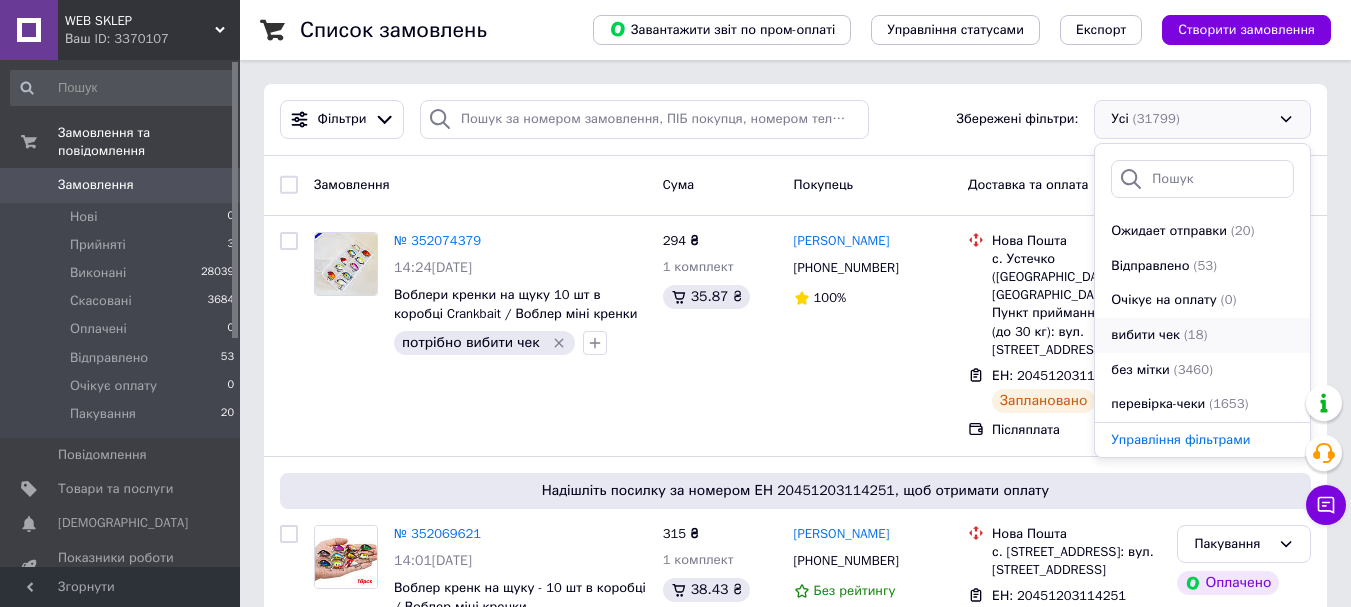 click on "(18)" at bounding box center (1195, 334) 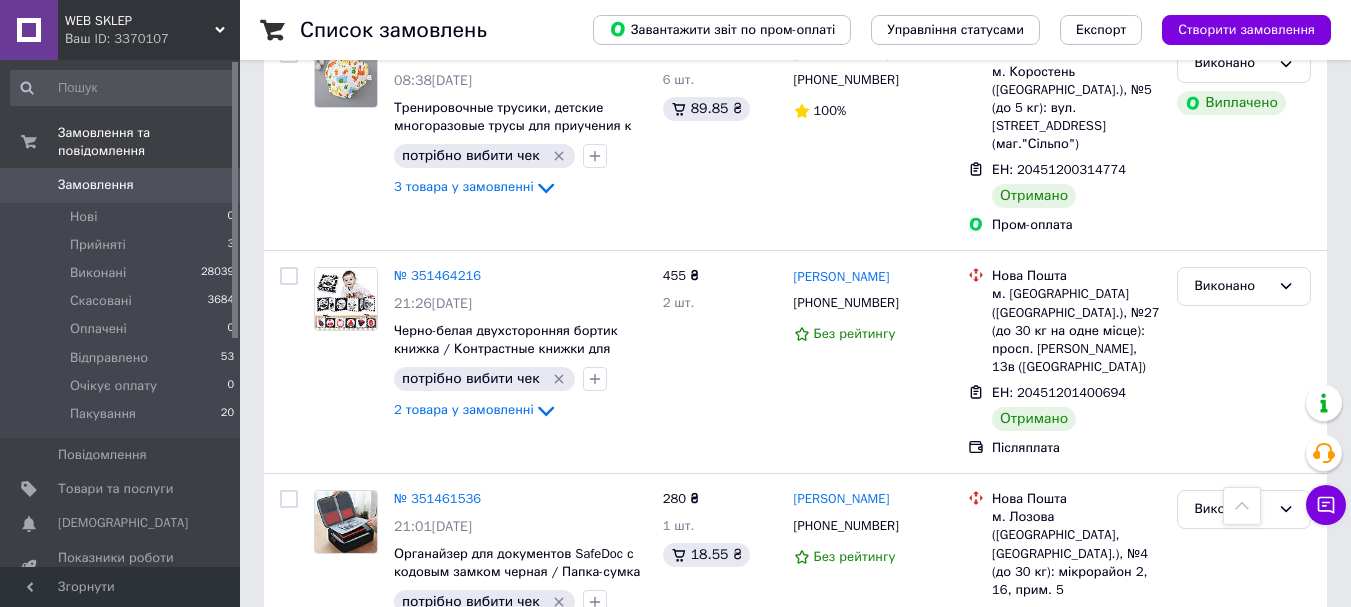 scroll, scrollTop: 3101, scrollLeft: 0, axis: vertical 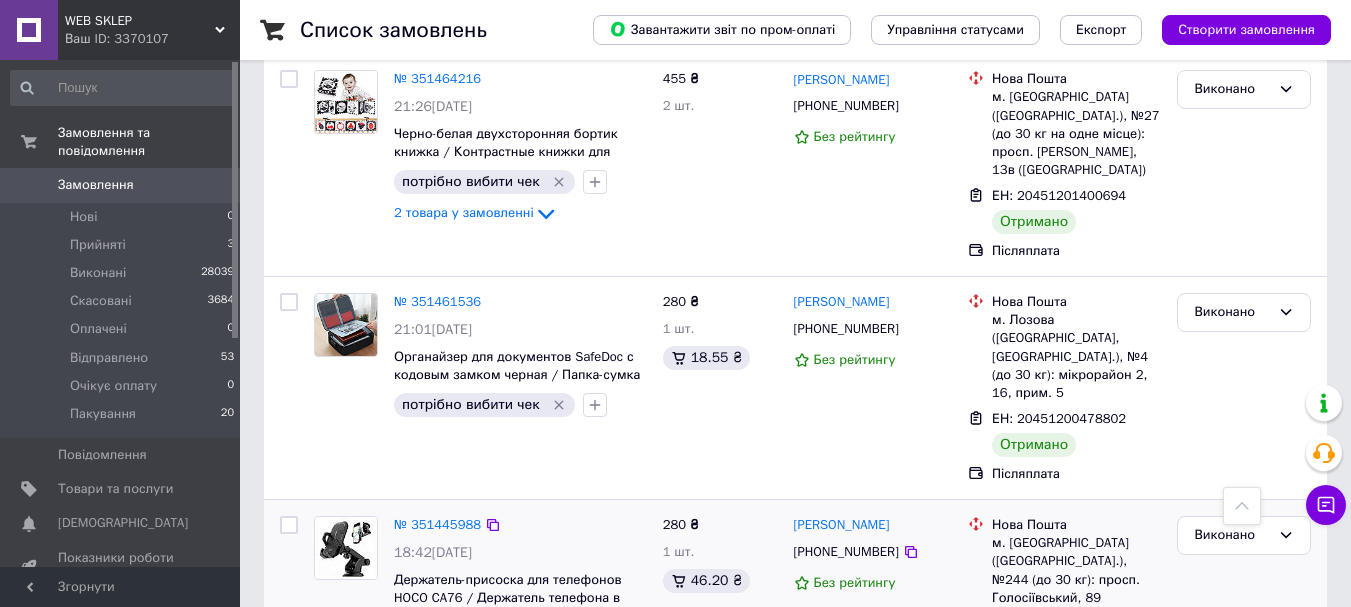 click at bounding box center (346, 548) 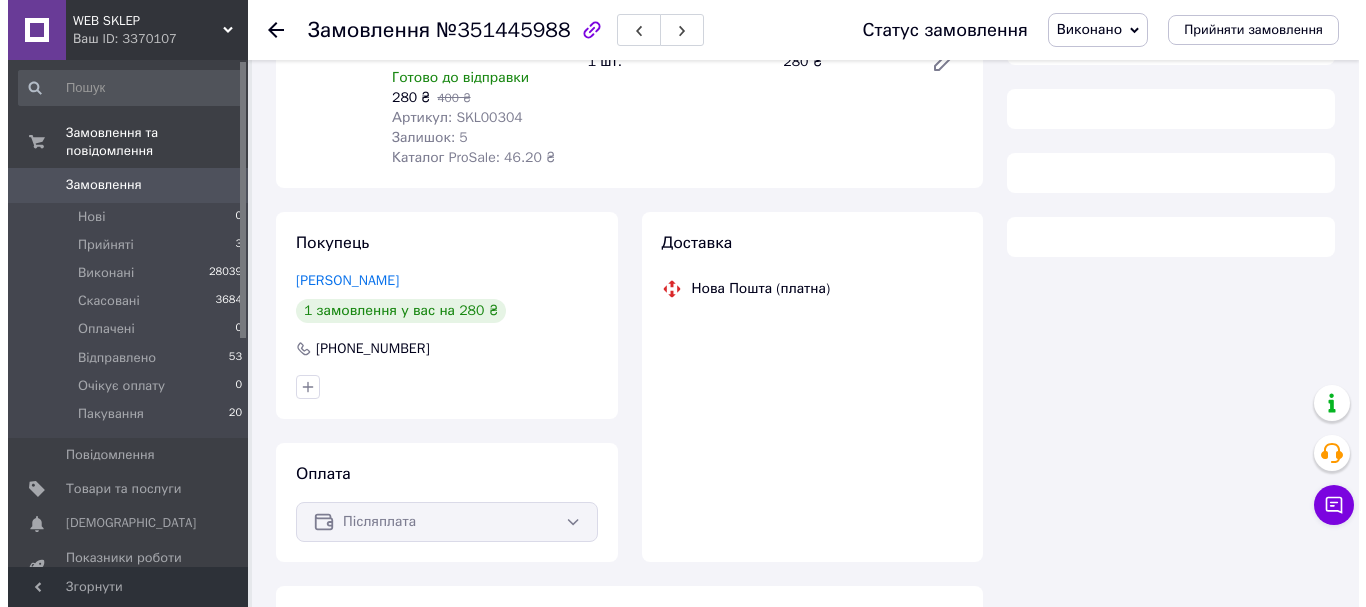 scroll, scrollTop: 300, scrollLeft: 0, axis: vertical 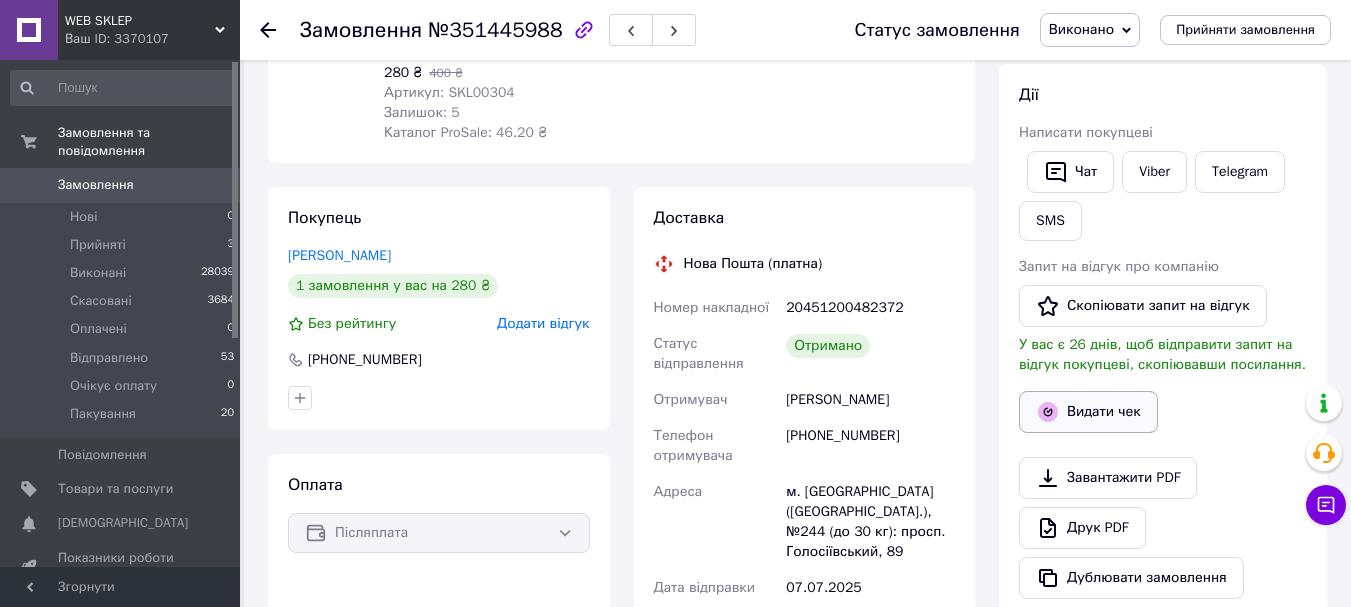 click 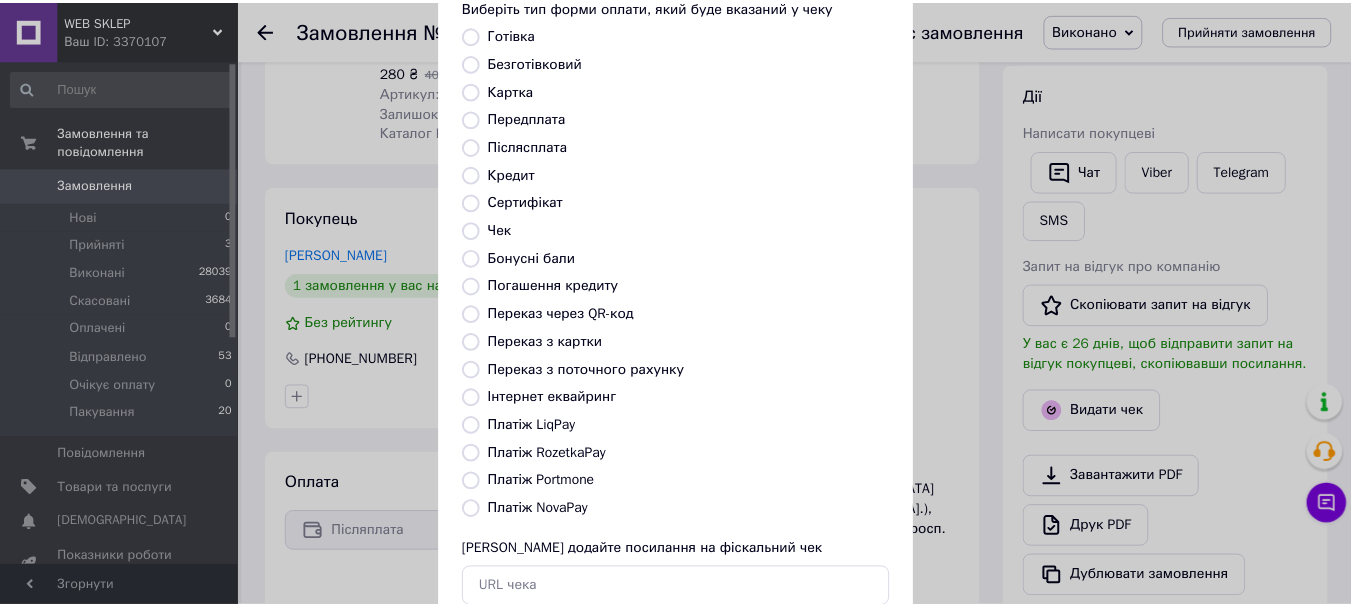 scroll, scrollTop: 252, scrollLeft: 0, axis: vertical 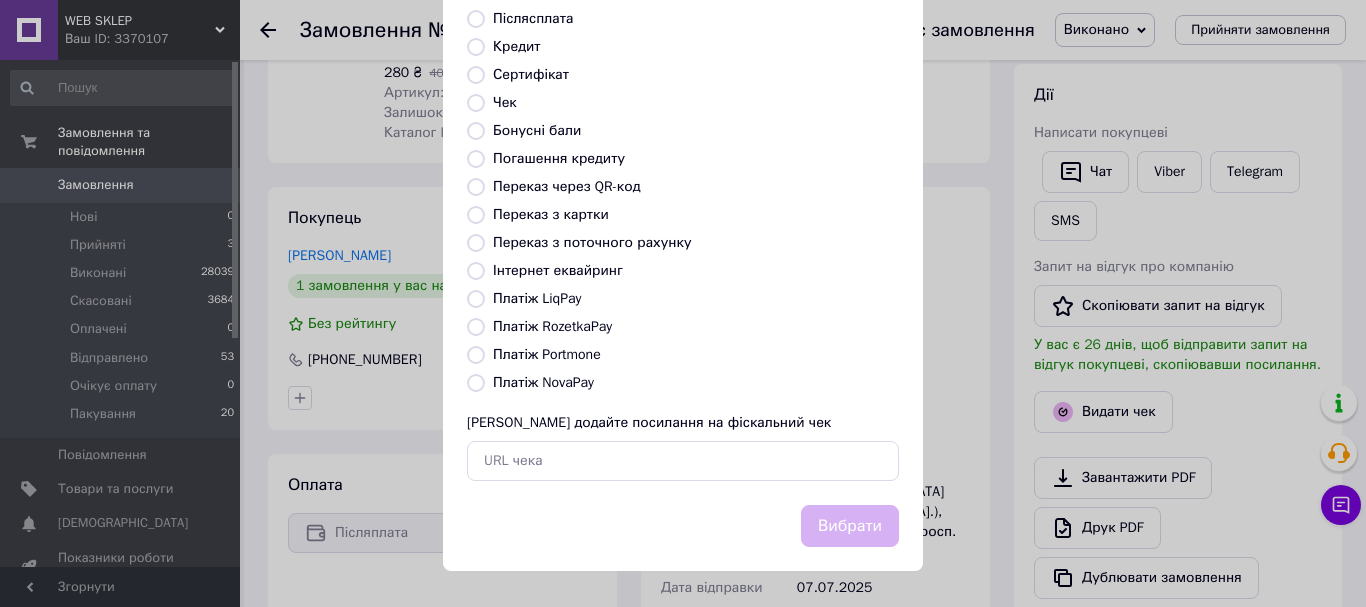 click on "Платіж NovaPay" at bounding box center (543, 382) 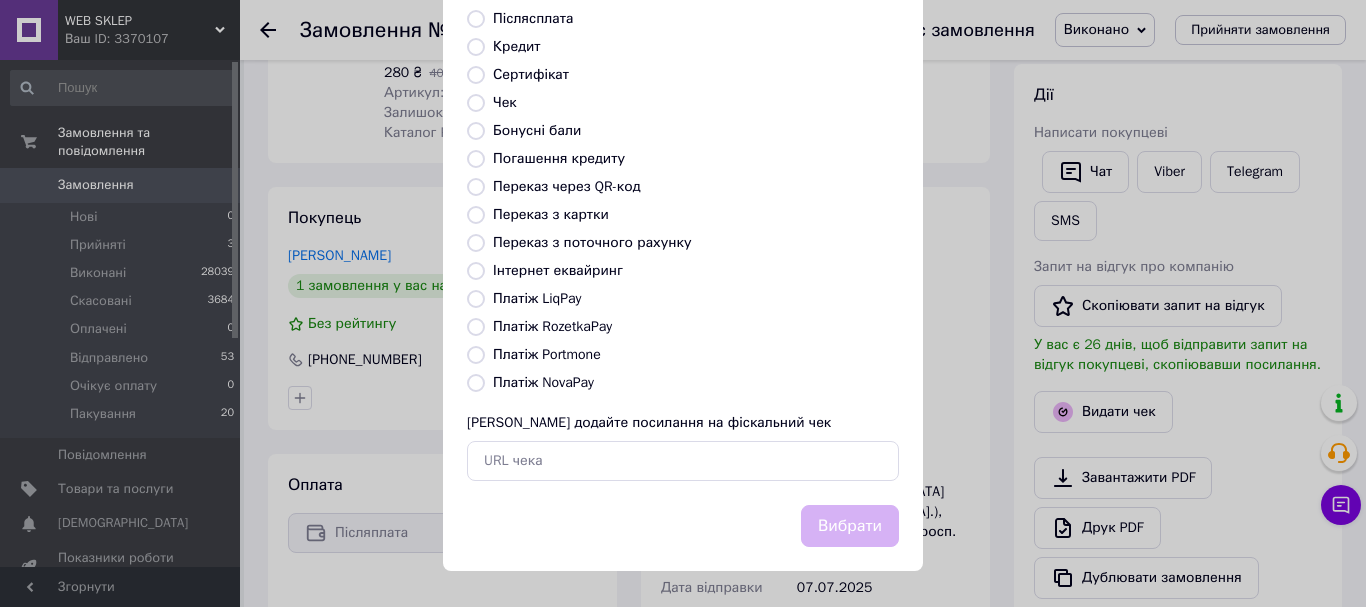 radio on "true" 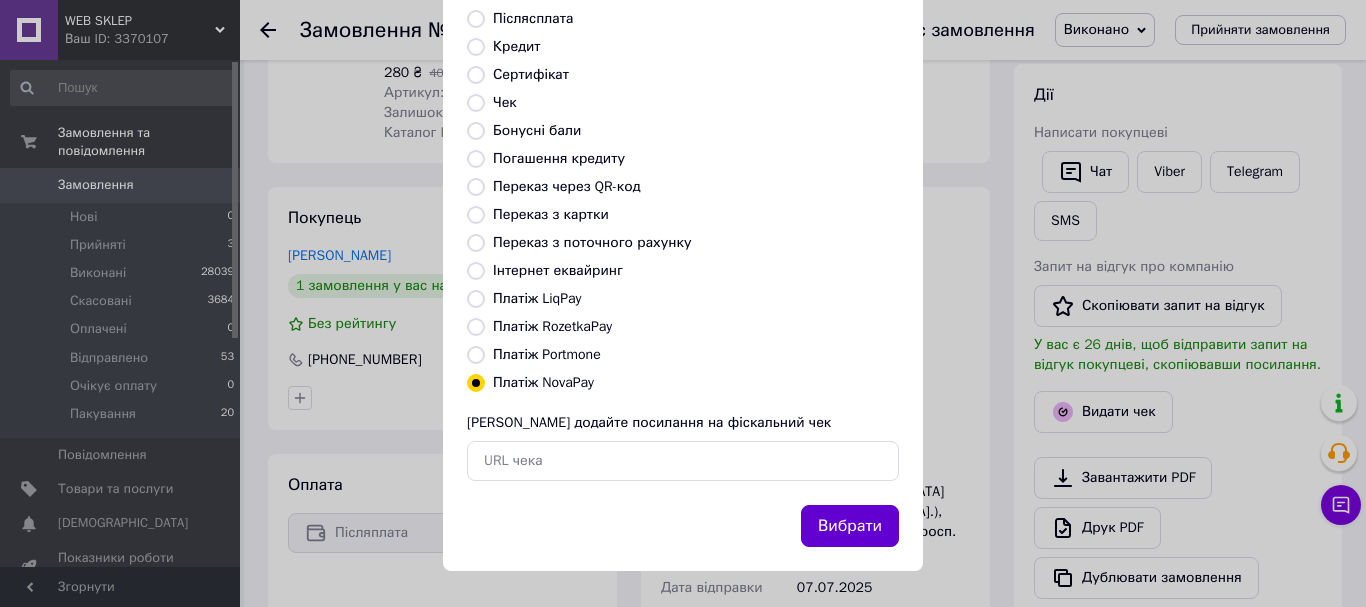 click on "Вибрати" at bounding box center (850, 526) 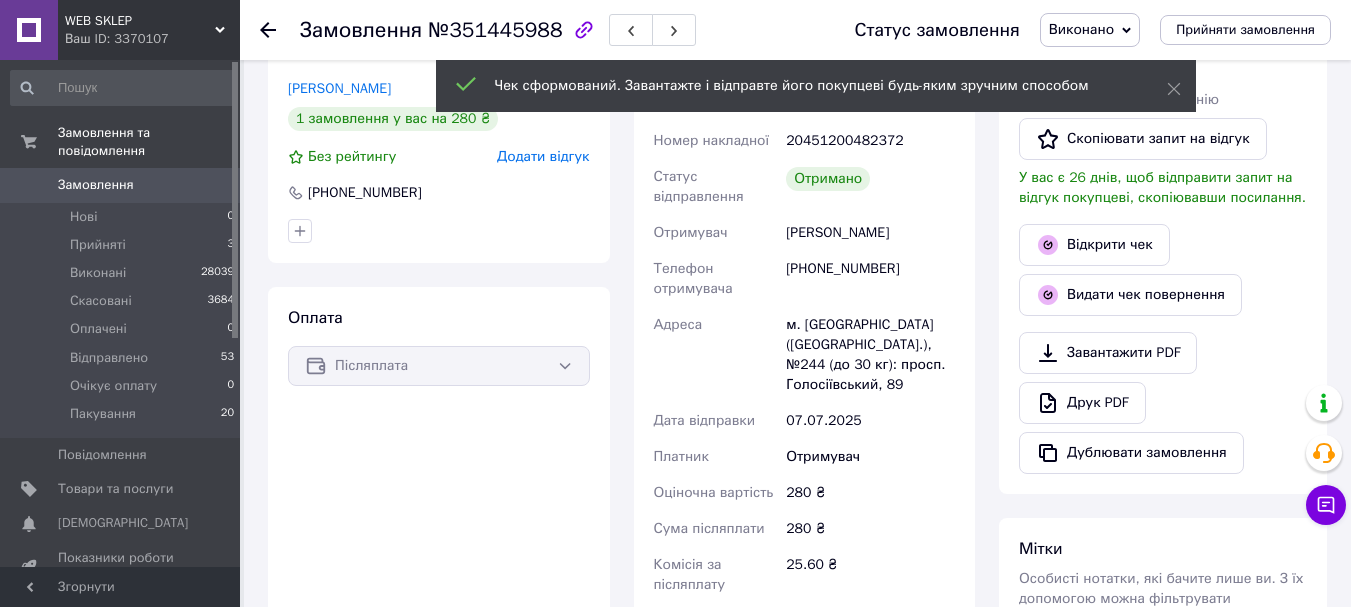 scroll, scrollTop: 800, scrollLeft: 0, axis: vertical 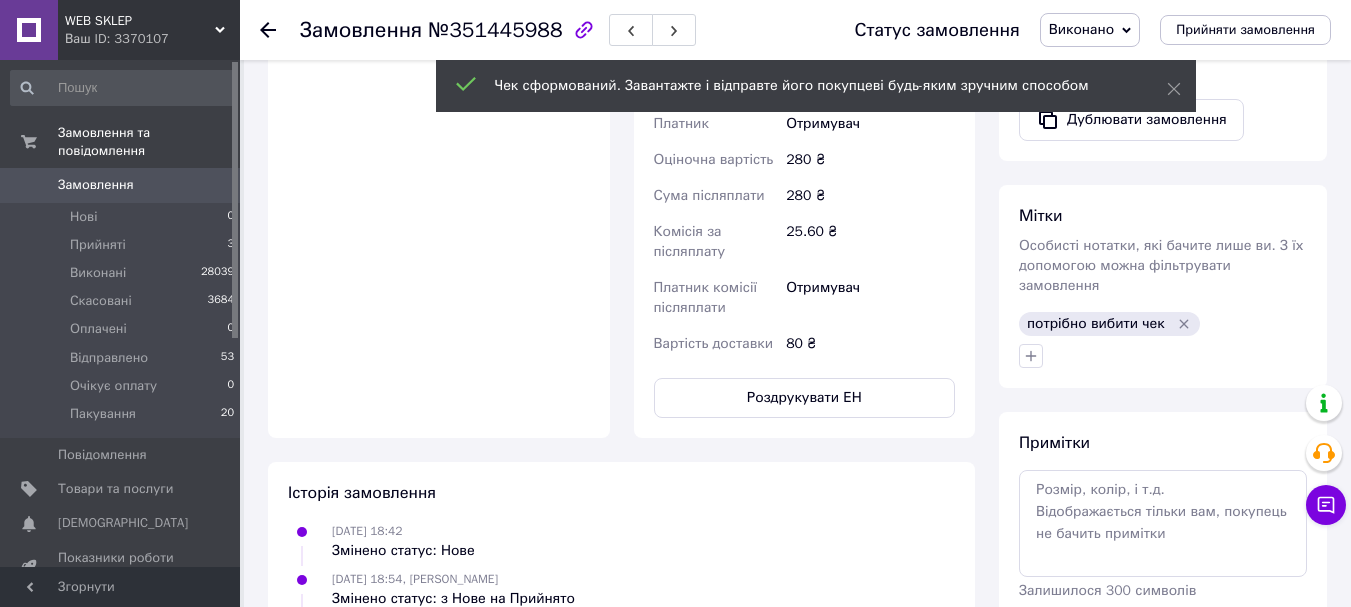 click 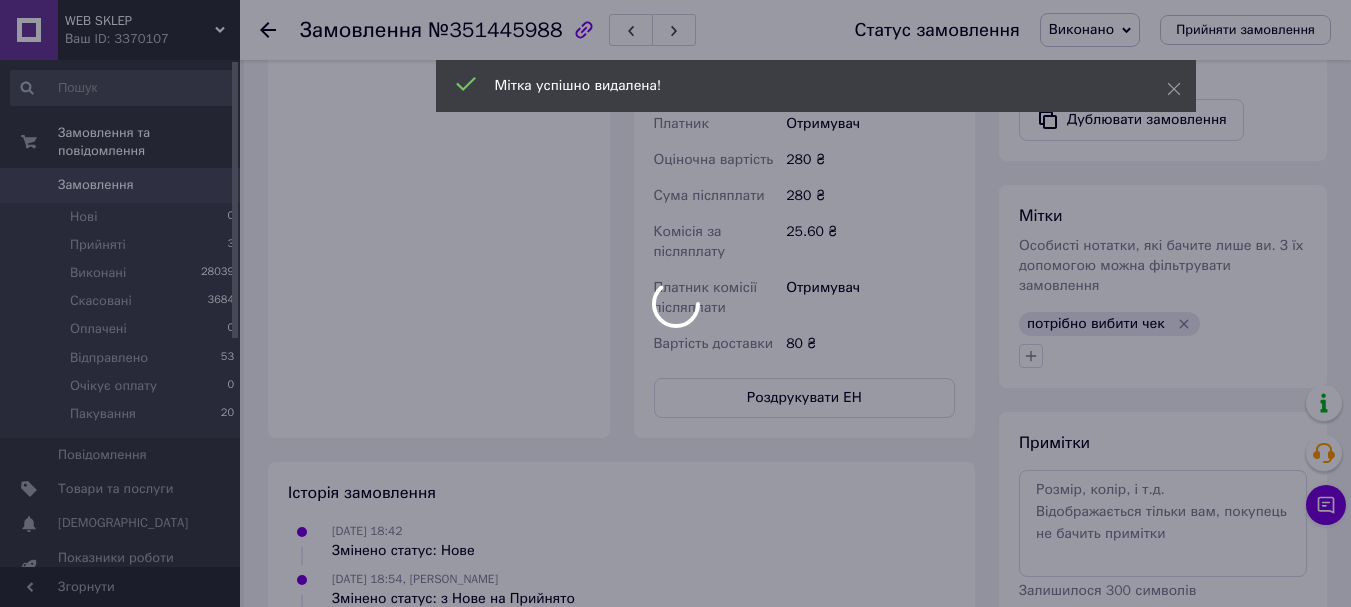 scroll, scrollTop: 36, scrollLeft: 0, axis: vertical 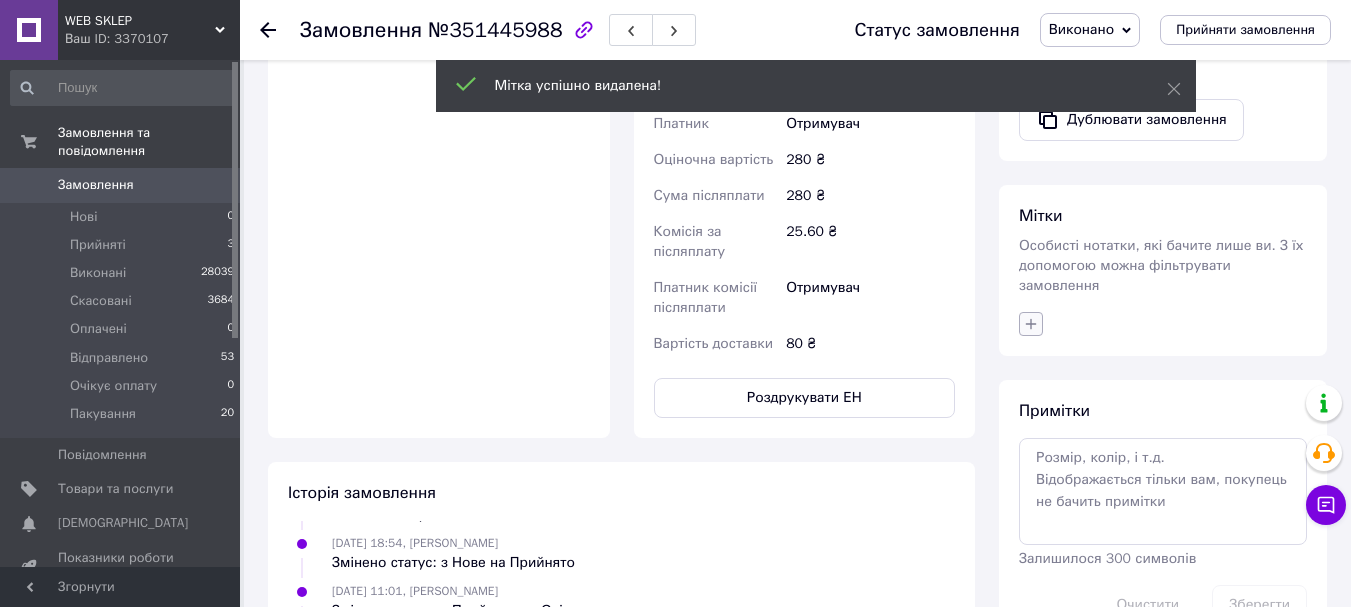 click 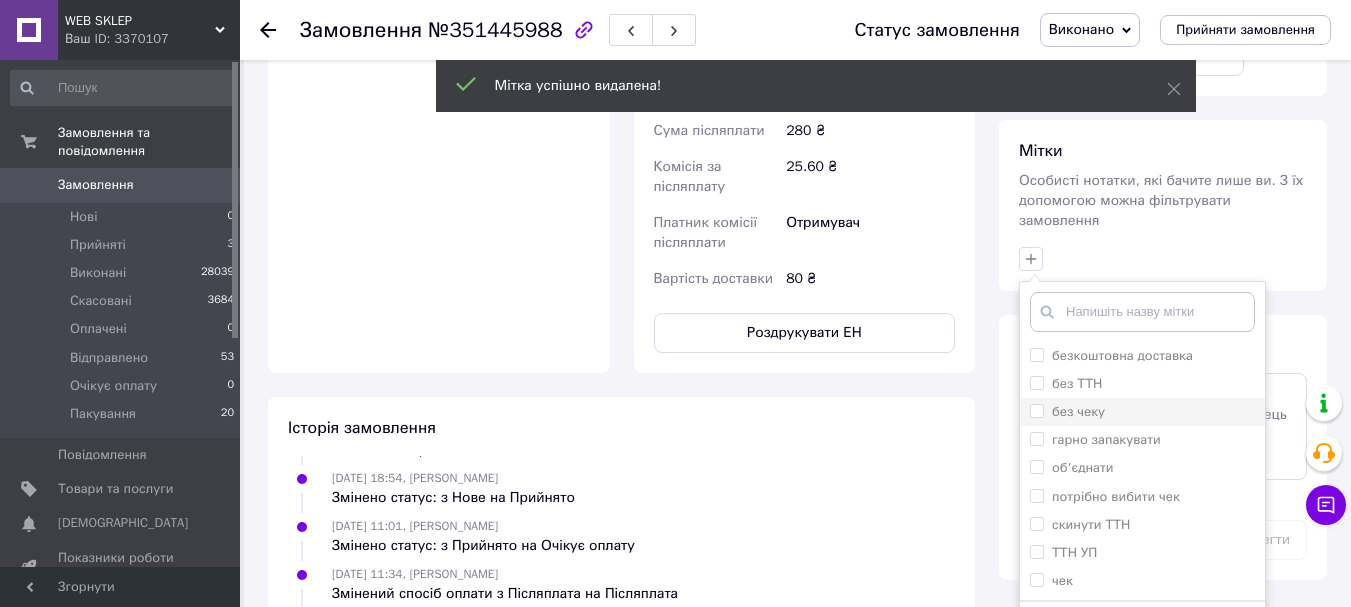 scroll, scrollTop: 900, scrollLeft: 0, axis: vertical 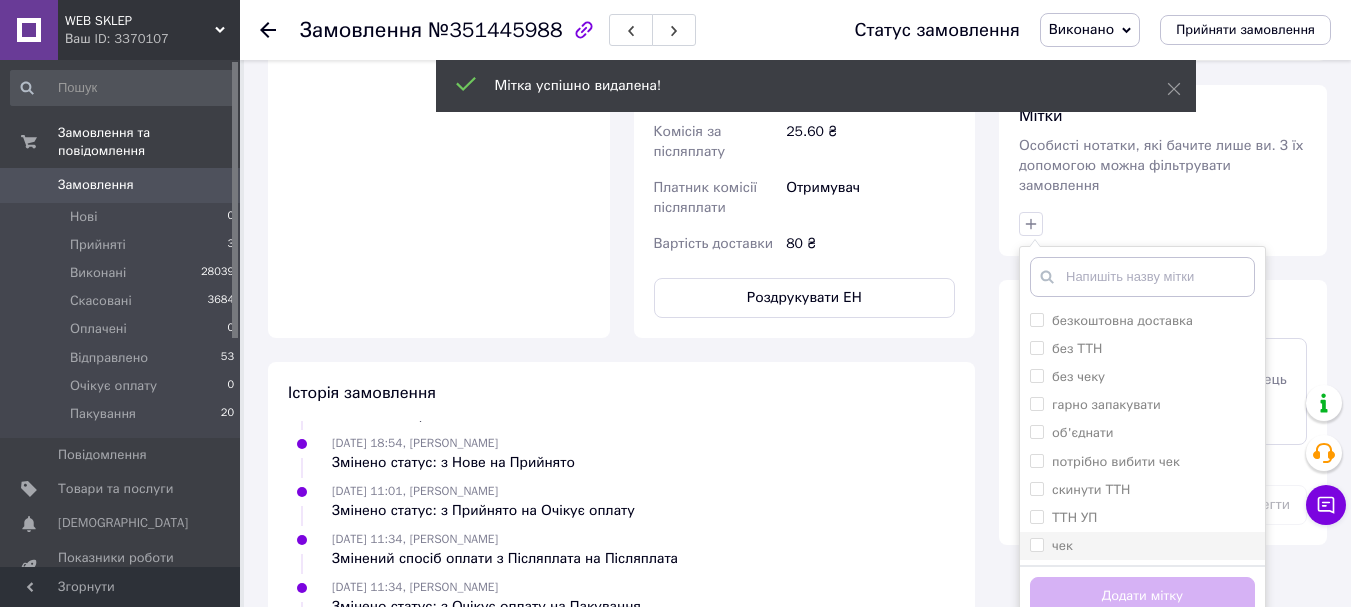 click at bounding box center [1037, 545] 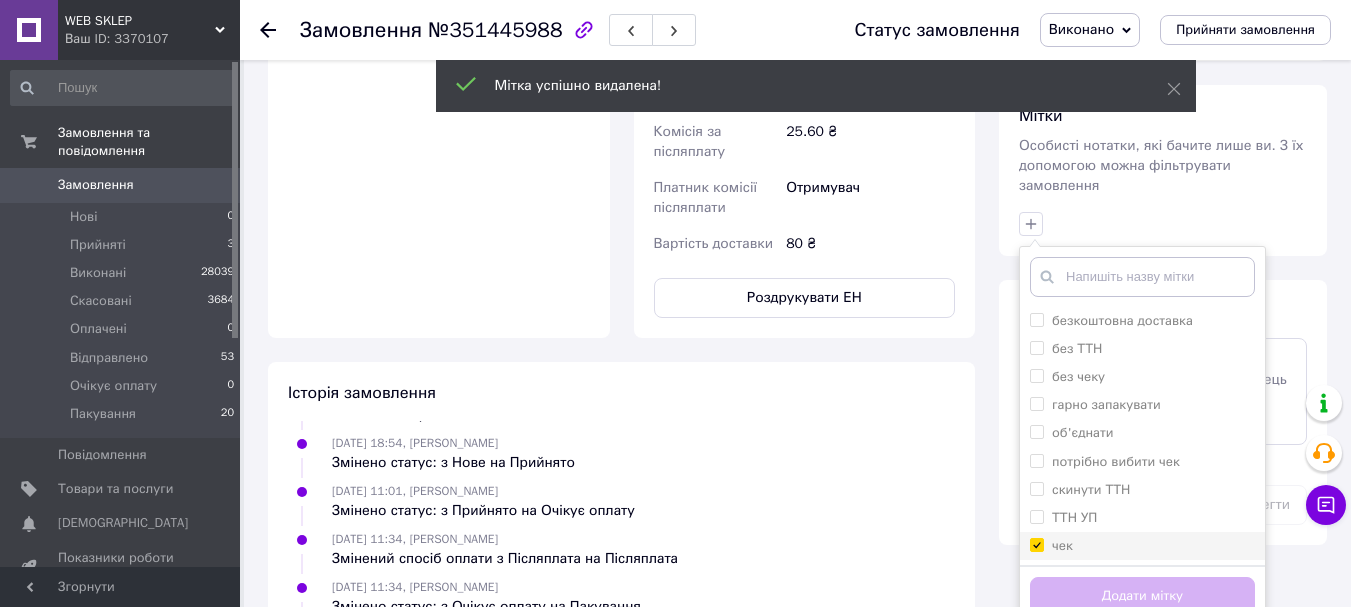 click on "чек" at bounding box center (1036, 544) 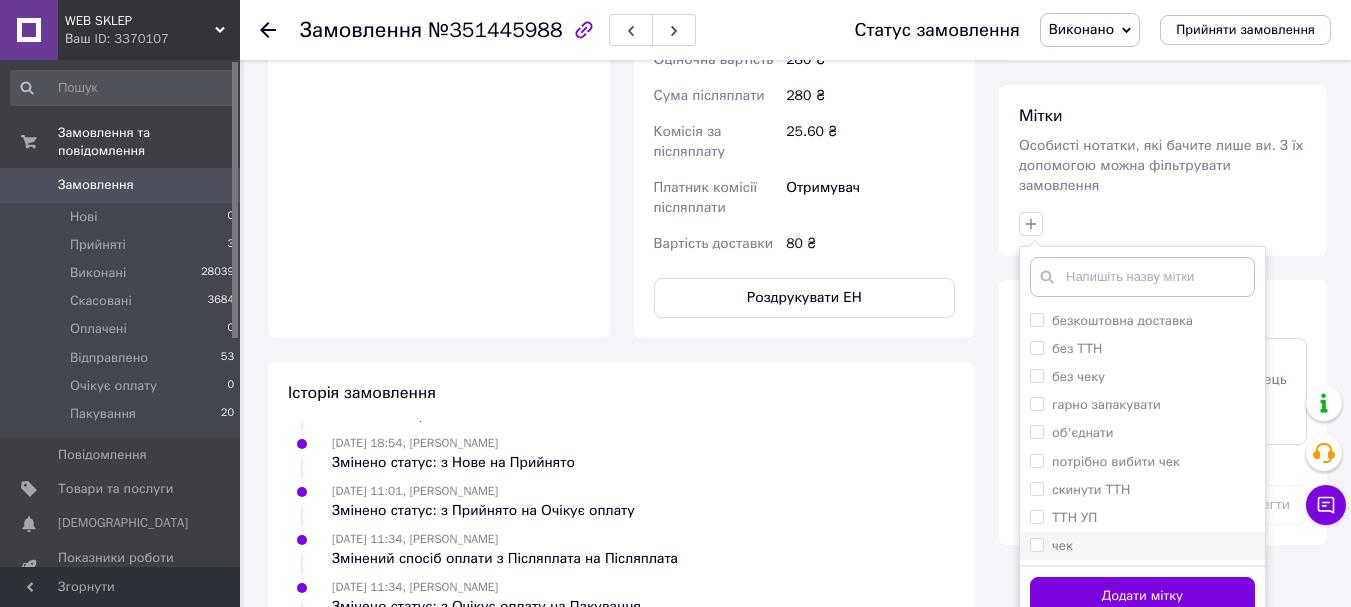 click on "чек" at bounding box center (1036, 544) 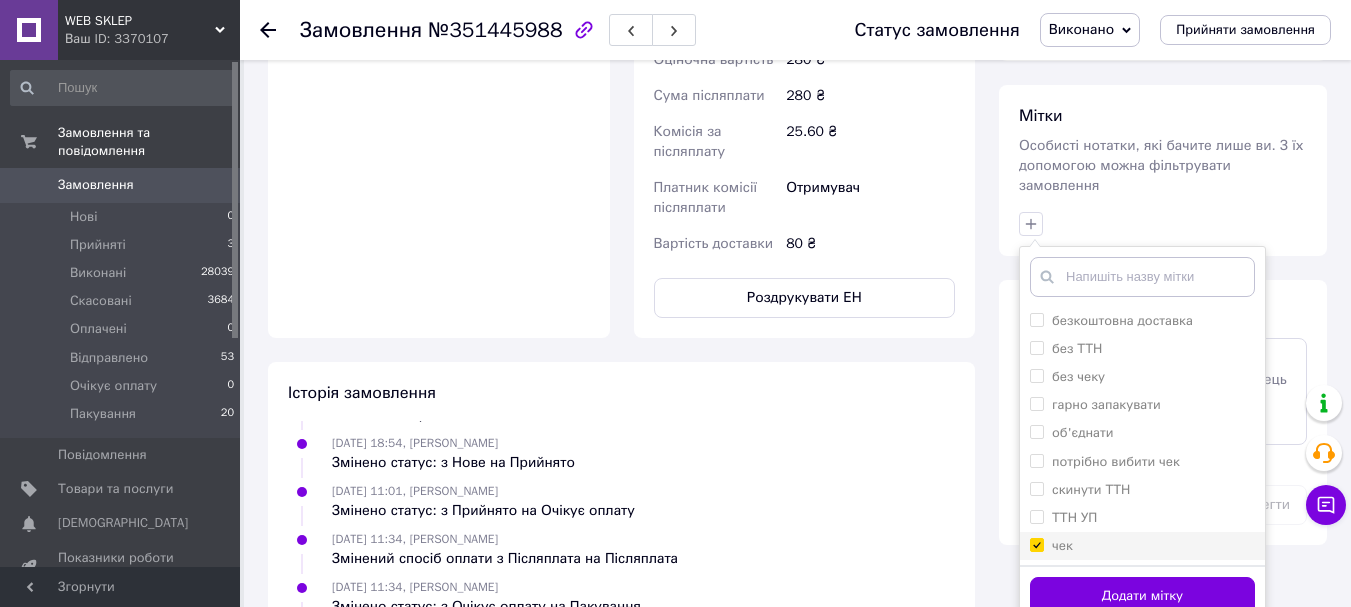 checkbox on "true" 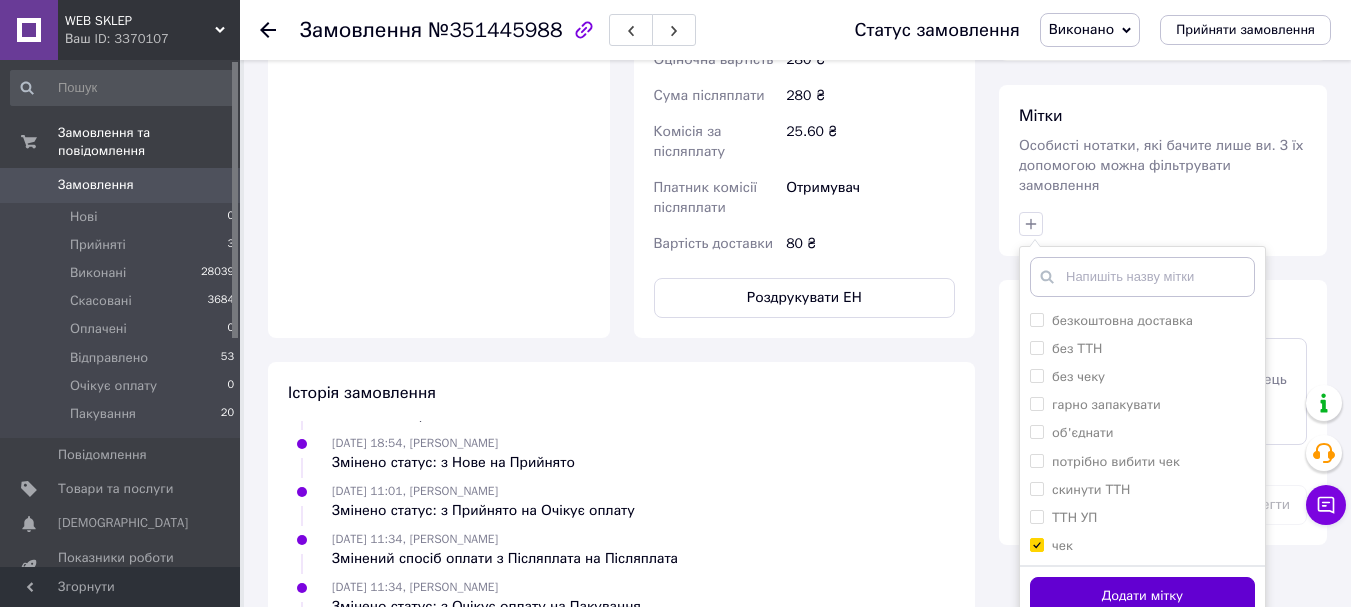click on "Додати мітку" at bounding box center [1142, 596] 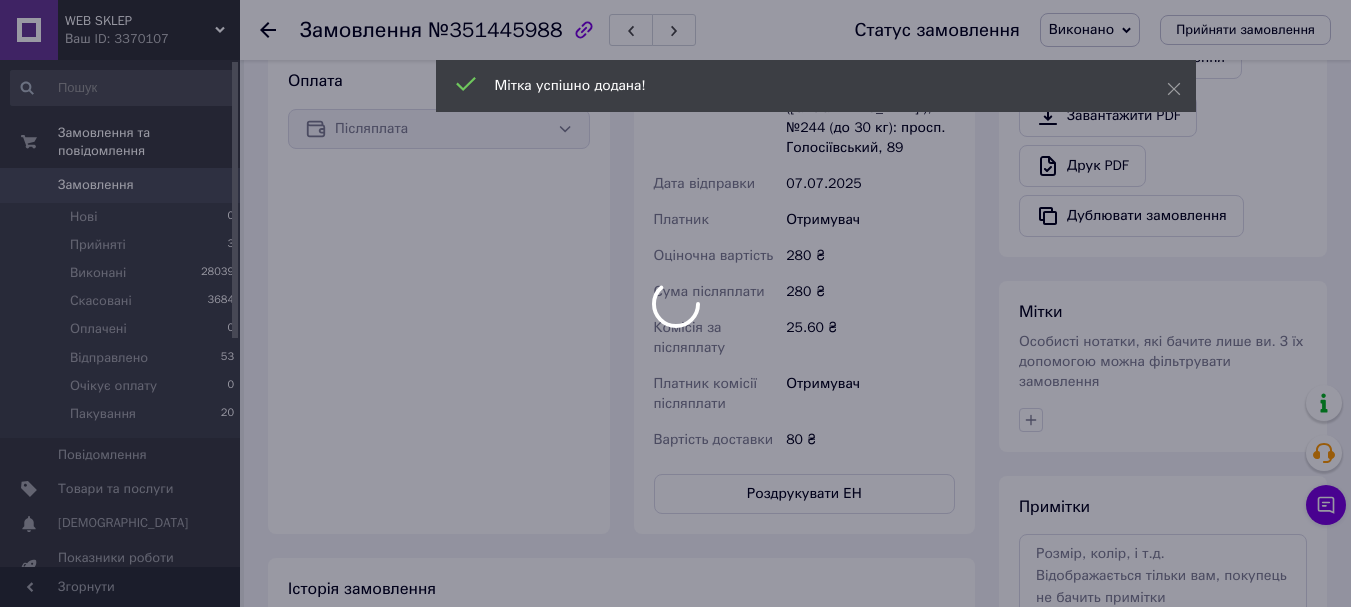scroll, scrollTop: 700, scrollLeft: 0, axis: vertical 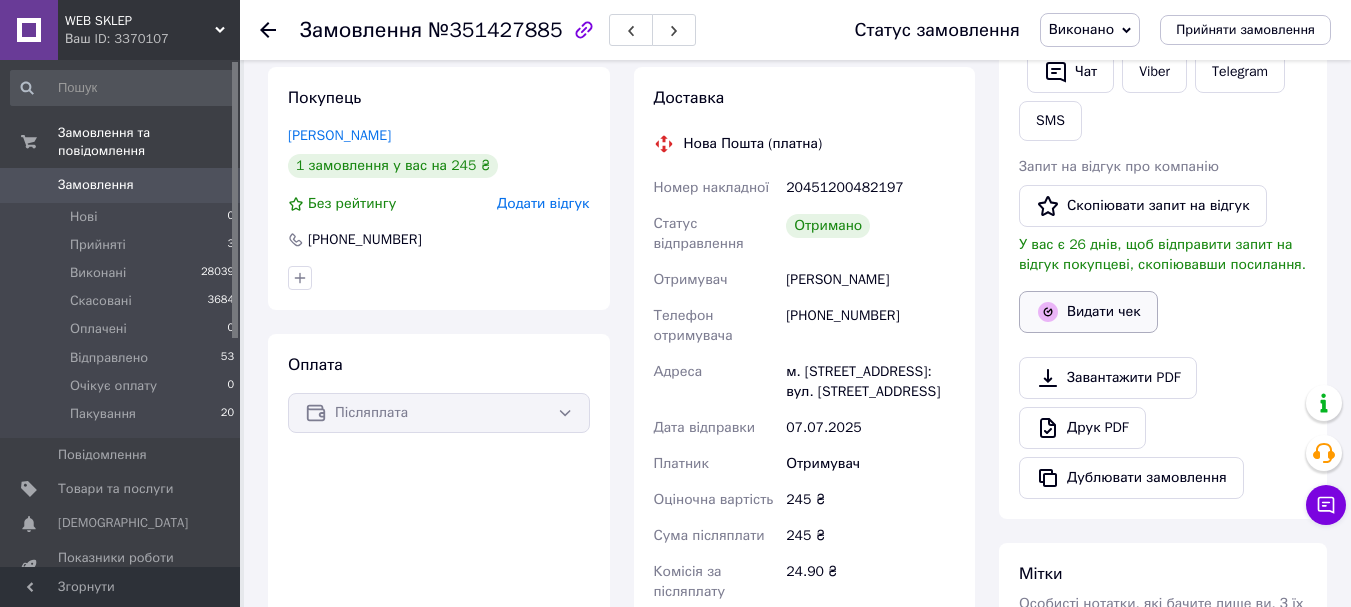 click 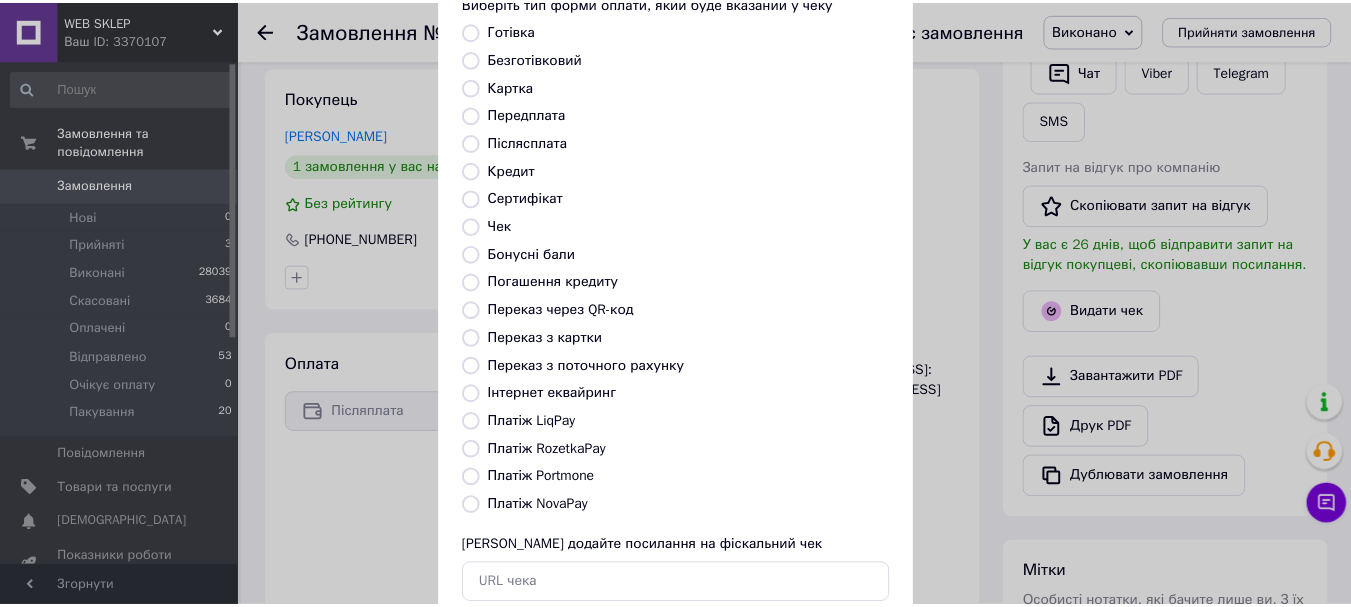 scroll, scrollTop: 252, scrollLeft: 0, axis: vertical 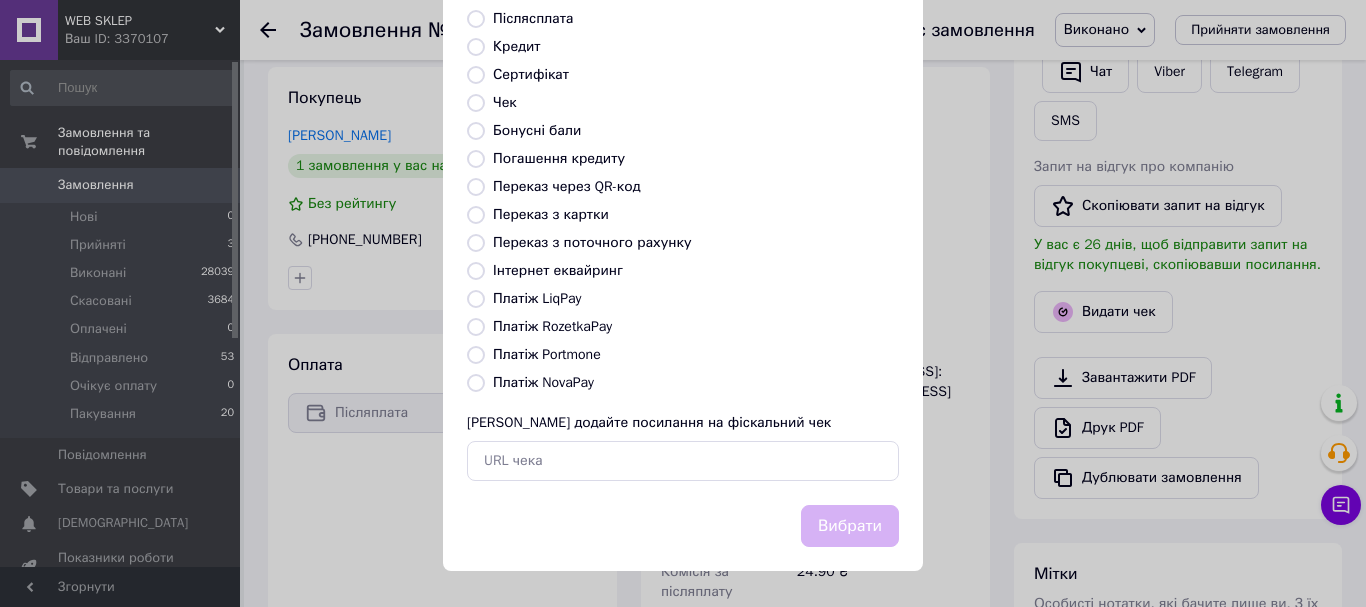 click on "Платіж NovaPay" at bounding box center (543, 382) 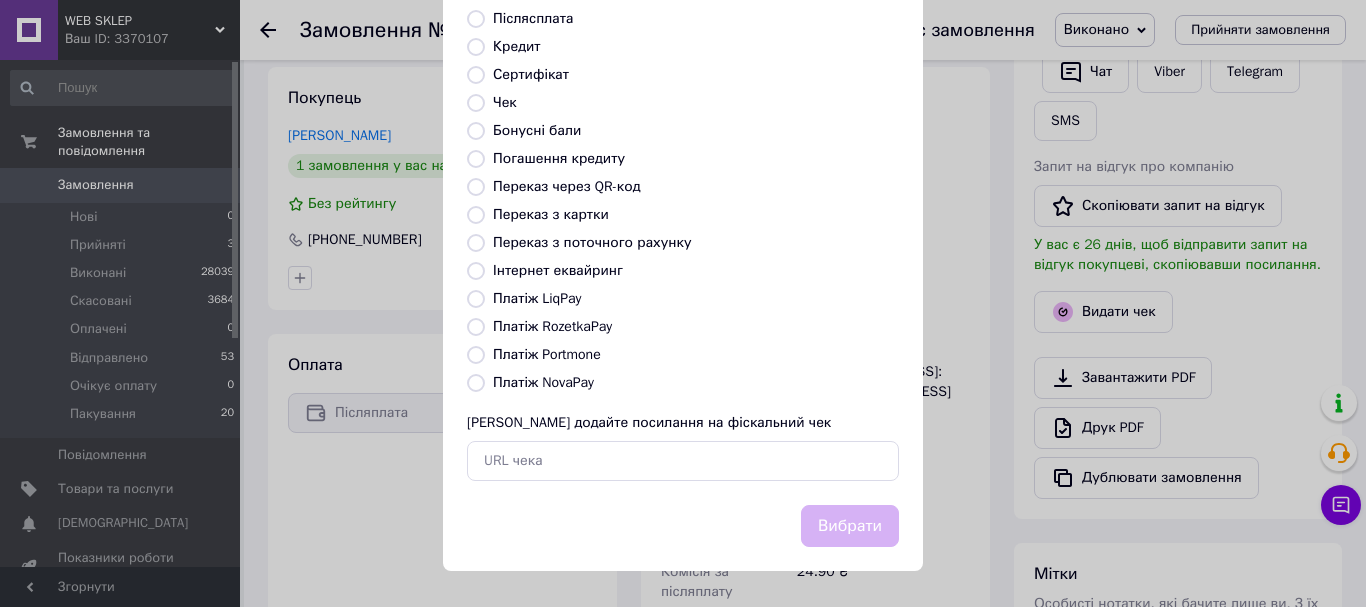 radio on "true" 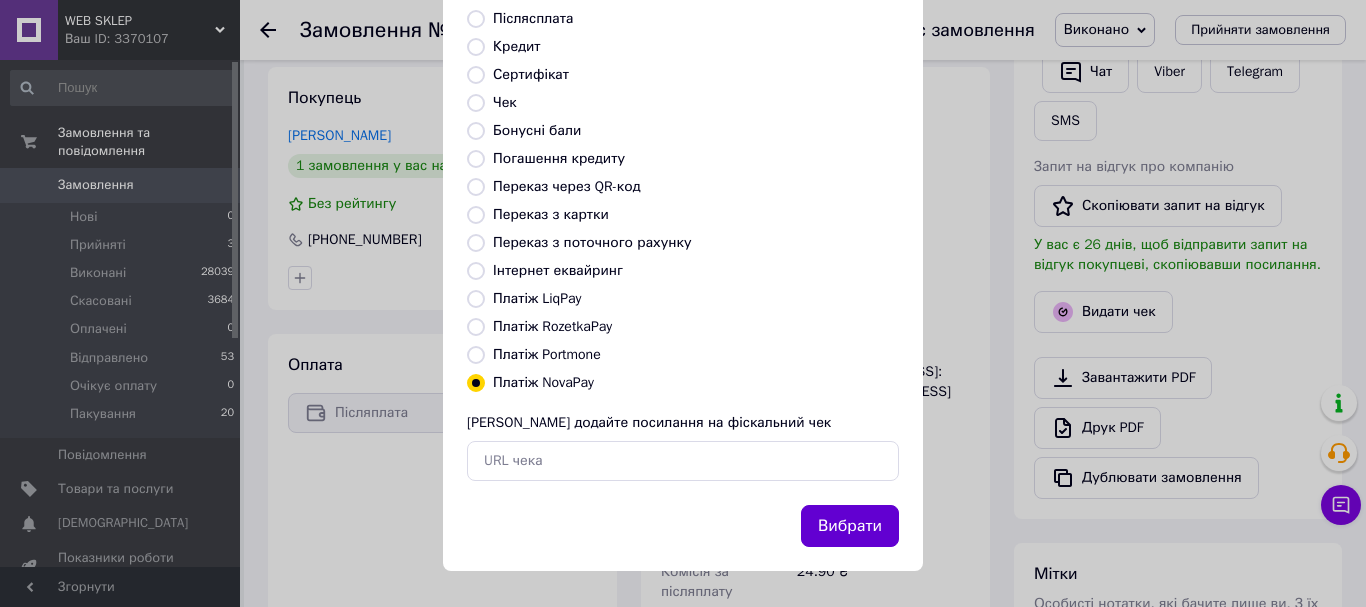 click on "Вибрати" at bounding box center (850, 526) 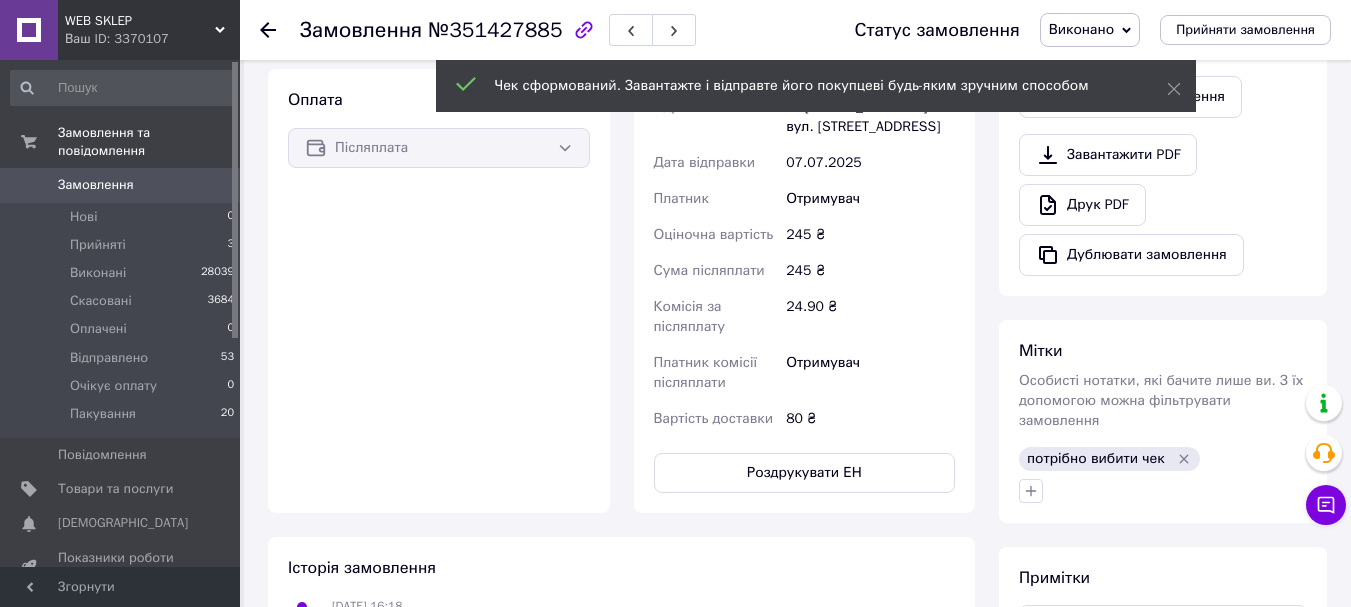 scroll, scrollTop: 700, scrollLeft: 0, axis: vertical 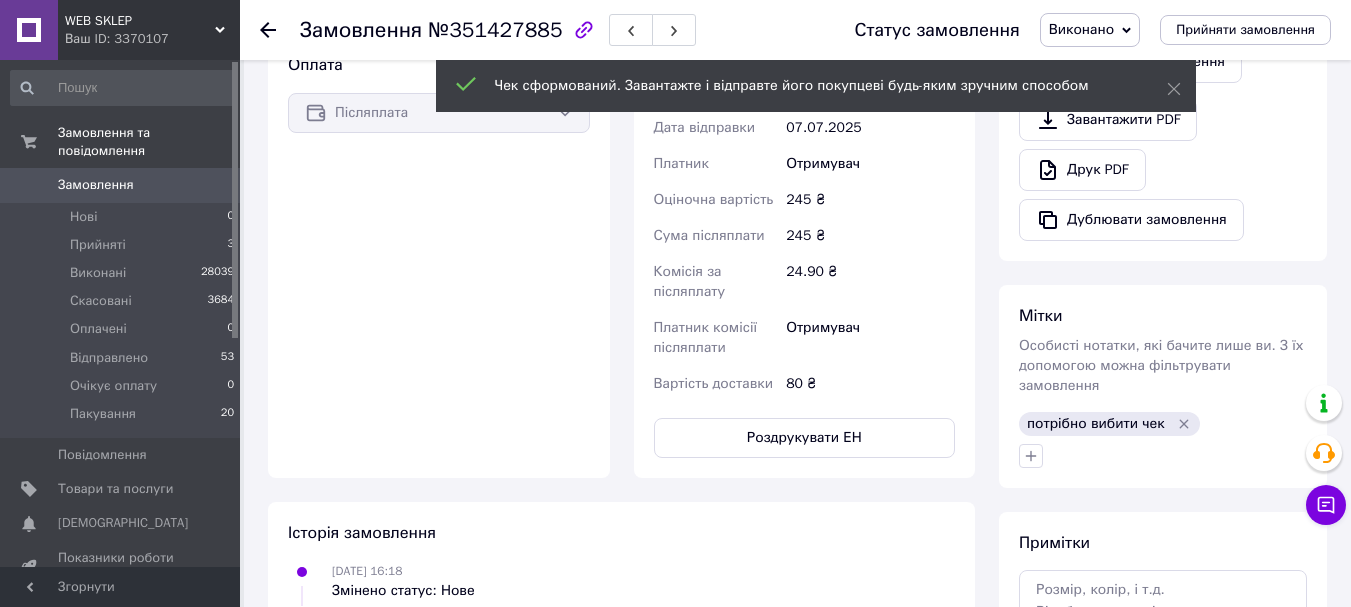 click 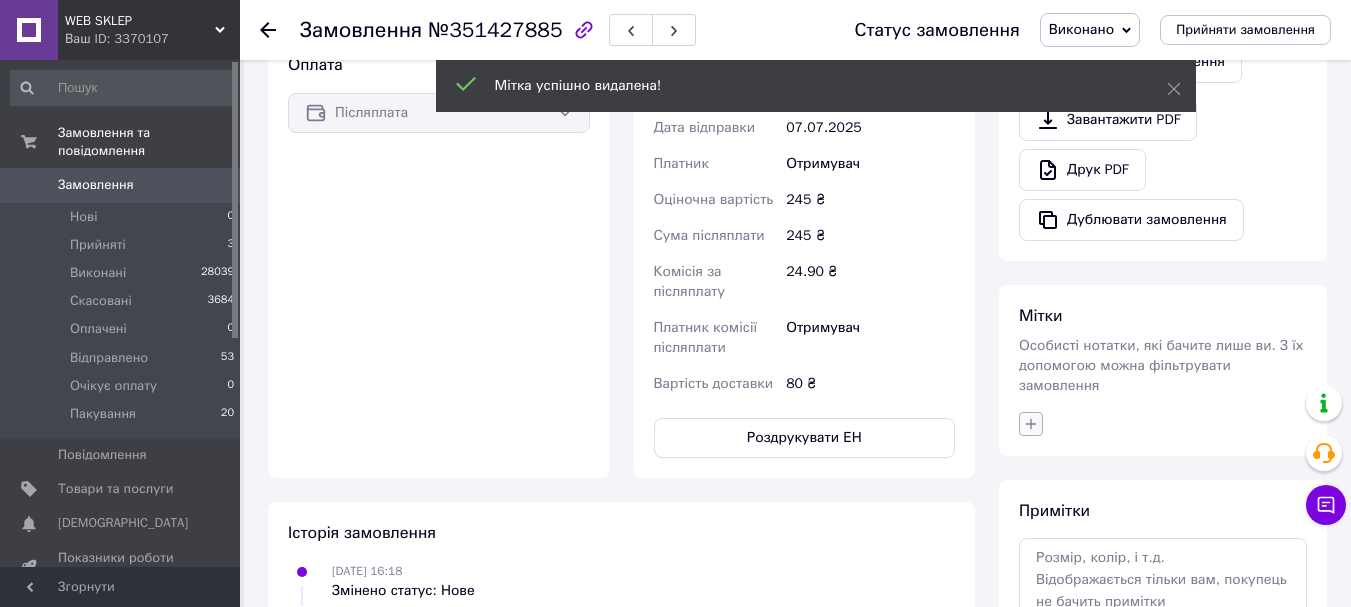 click 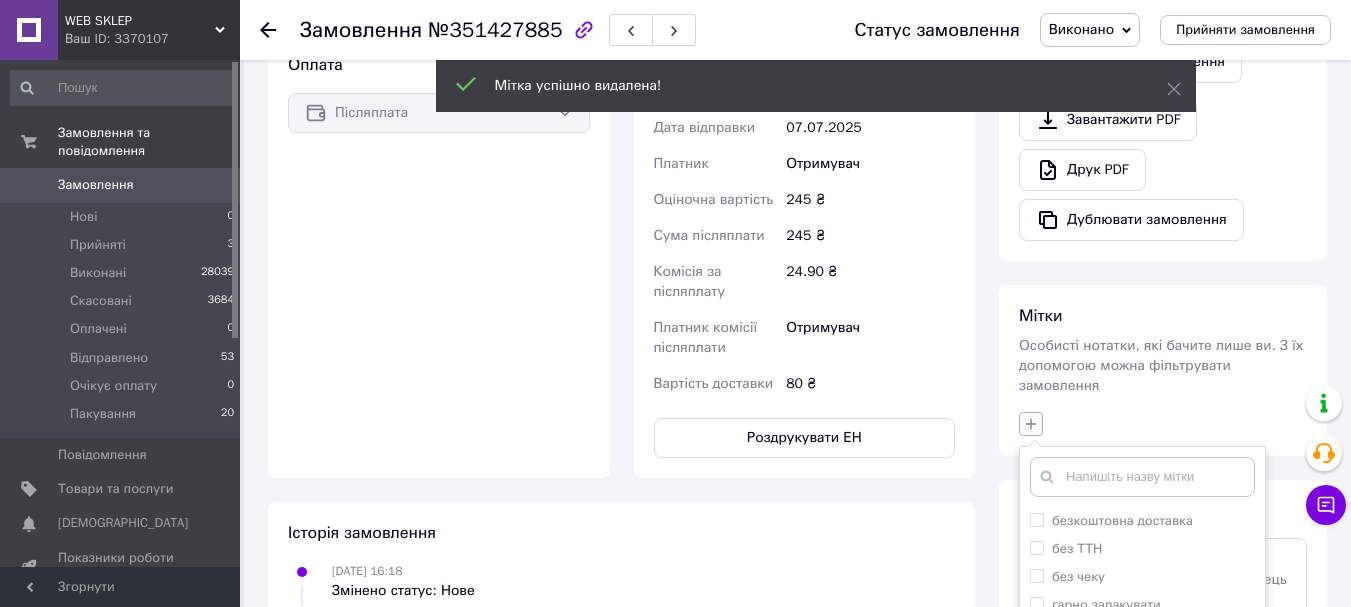 scroll, scrollTop: 900, scrollLeft: 0, axis: vertical 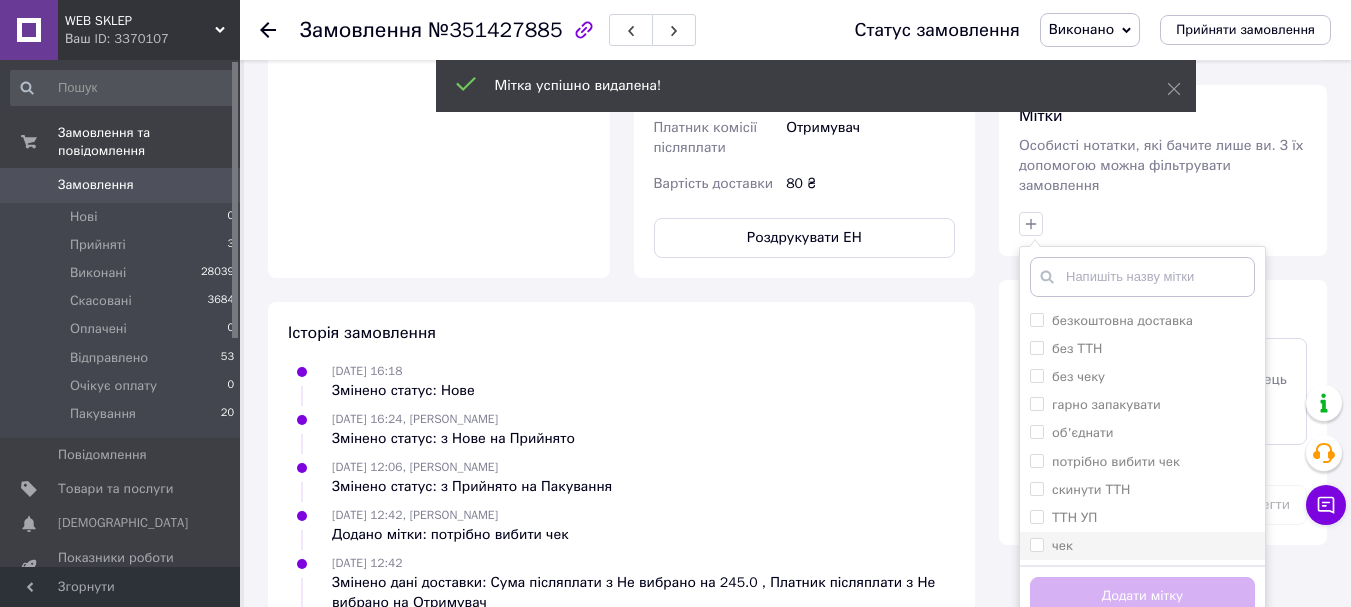 click on "чек" at bounding box center (1036, 544) 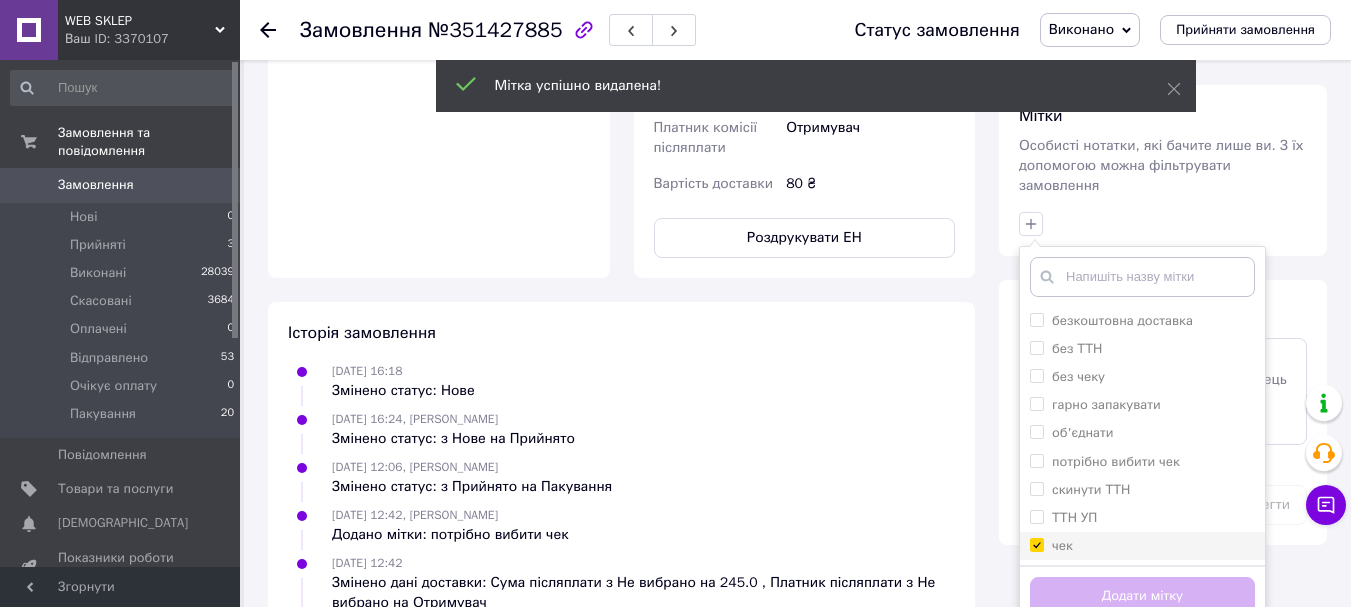 checkbox on "true" 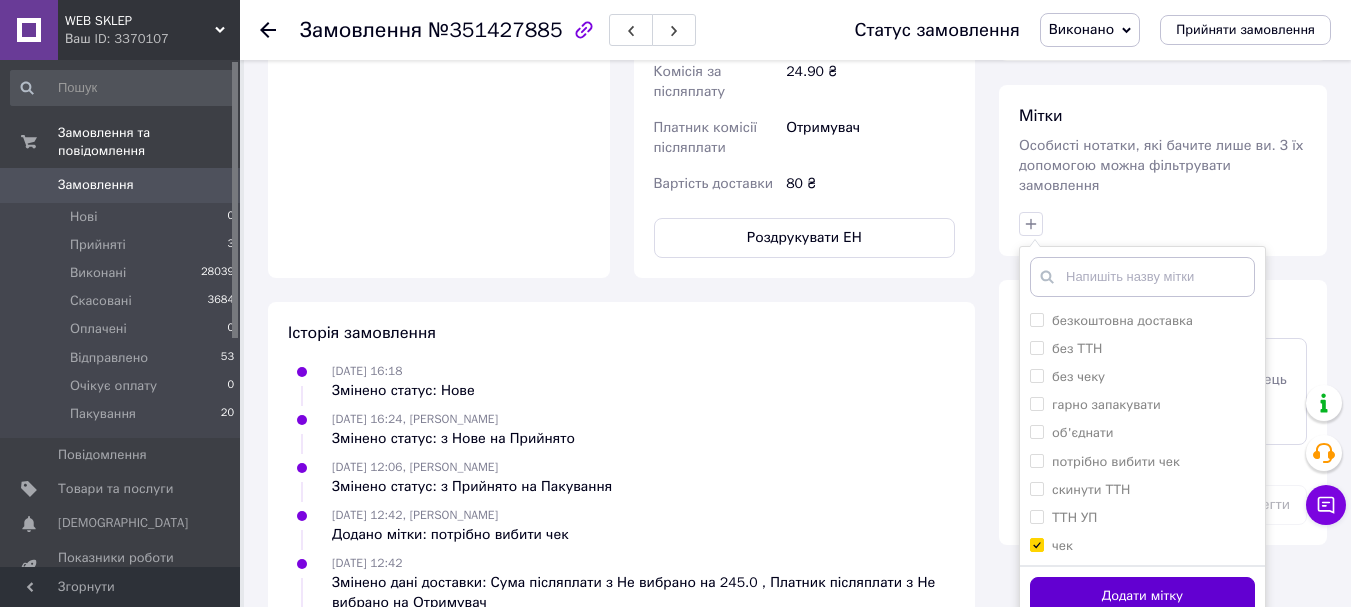 click on "Додати мітку" at bounding box center [1142, 596] 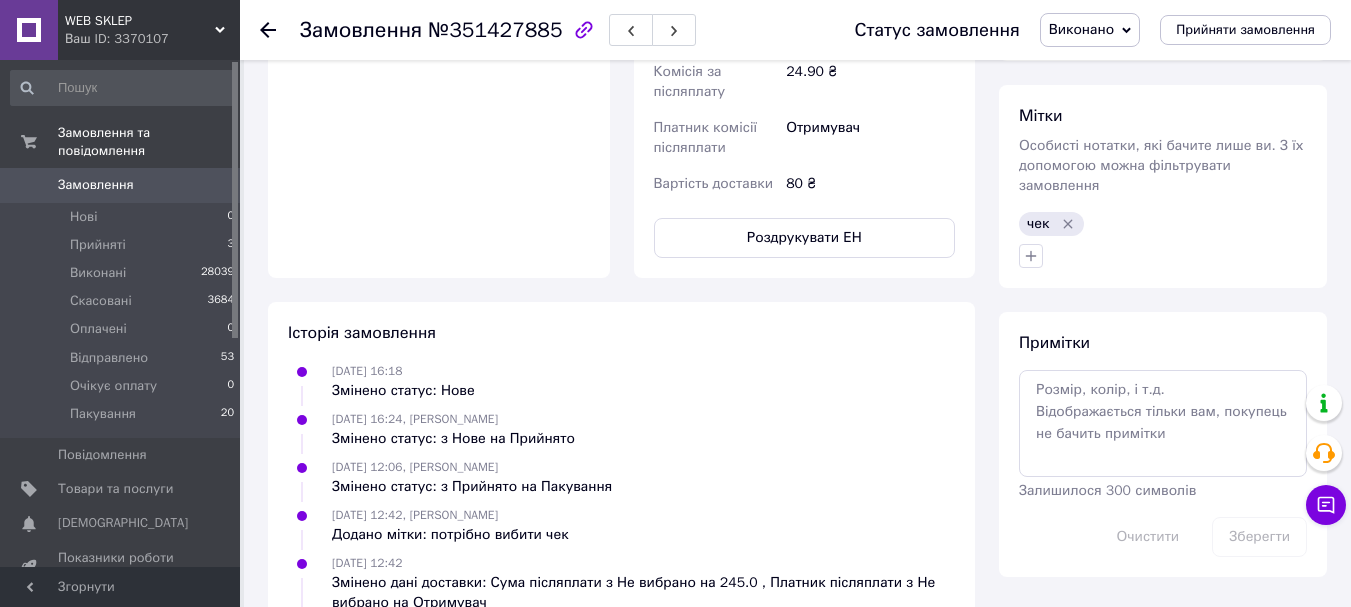 click on "Замовлення" at bounding box center (96, 185) 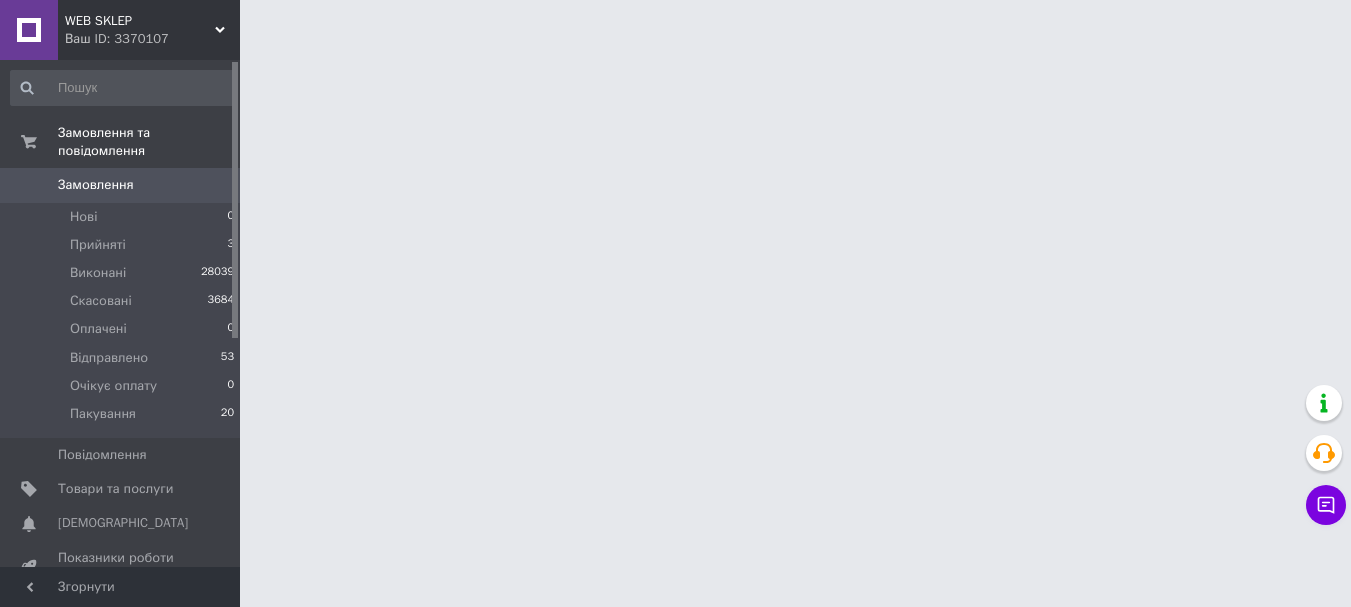 scroll, scrollTop: 0, scrollLeft: 0, axis: both 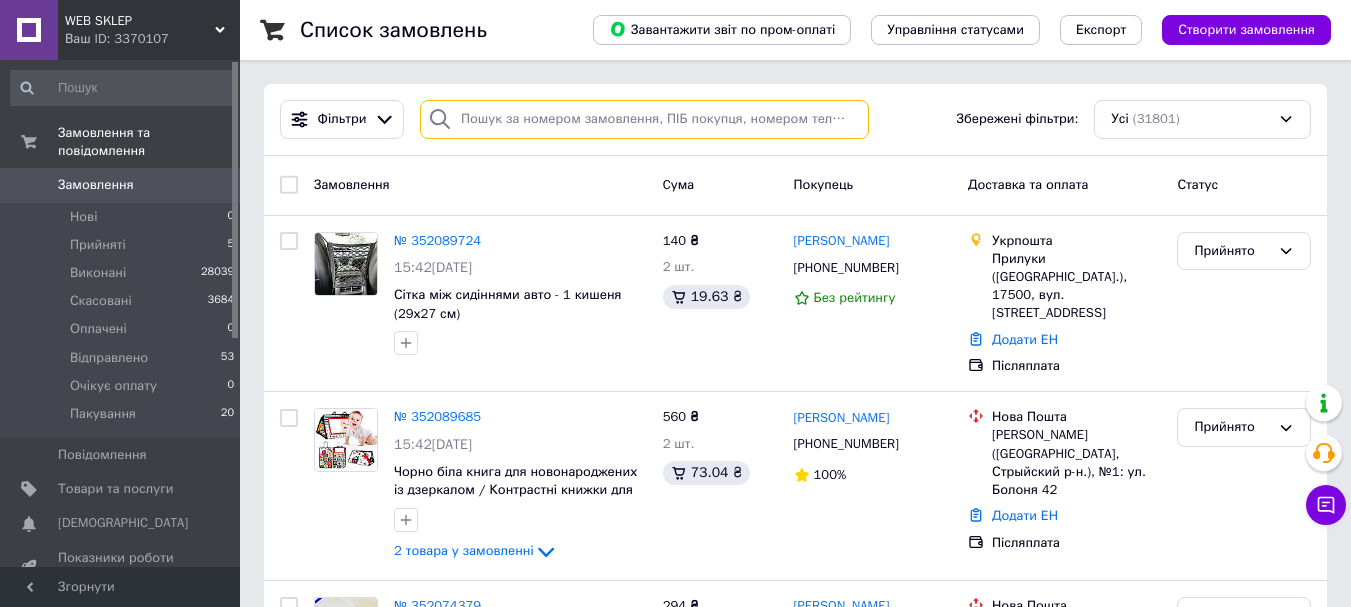 click at bounding box center (644, 119) 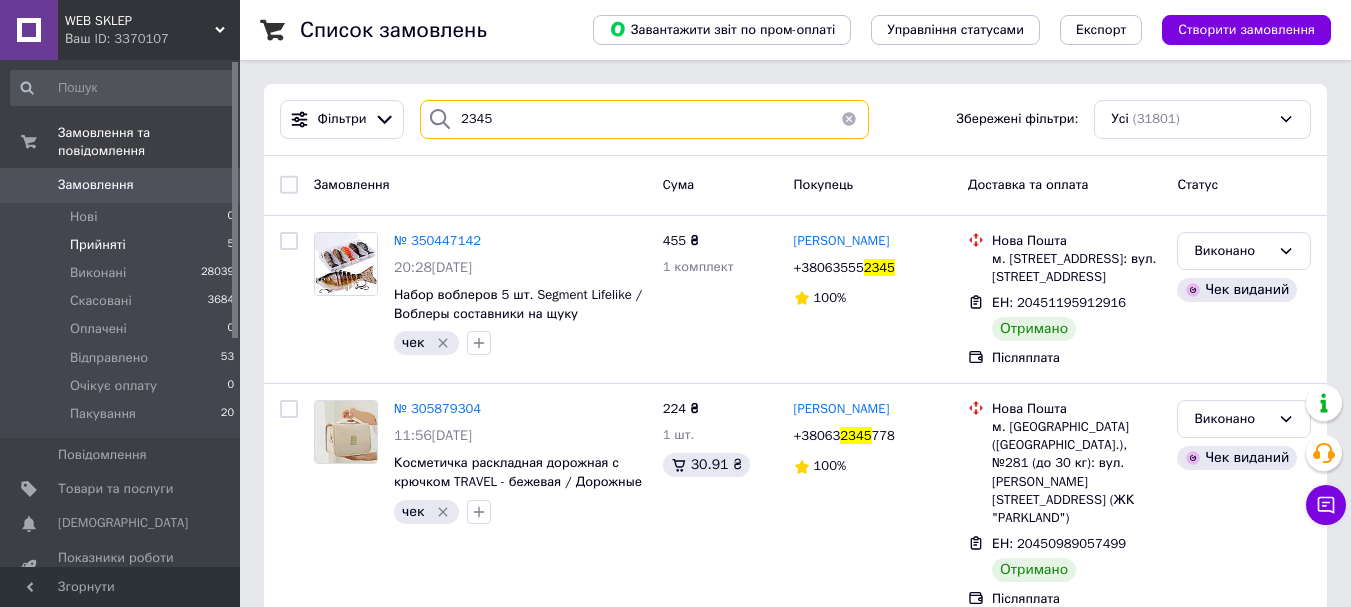 type on "2345" 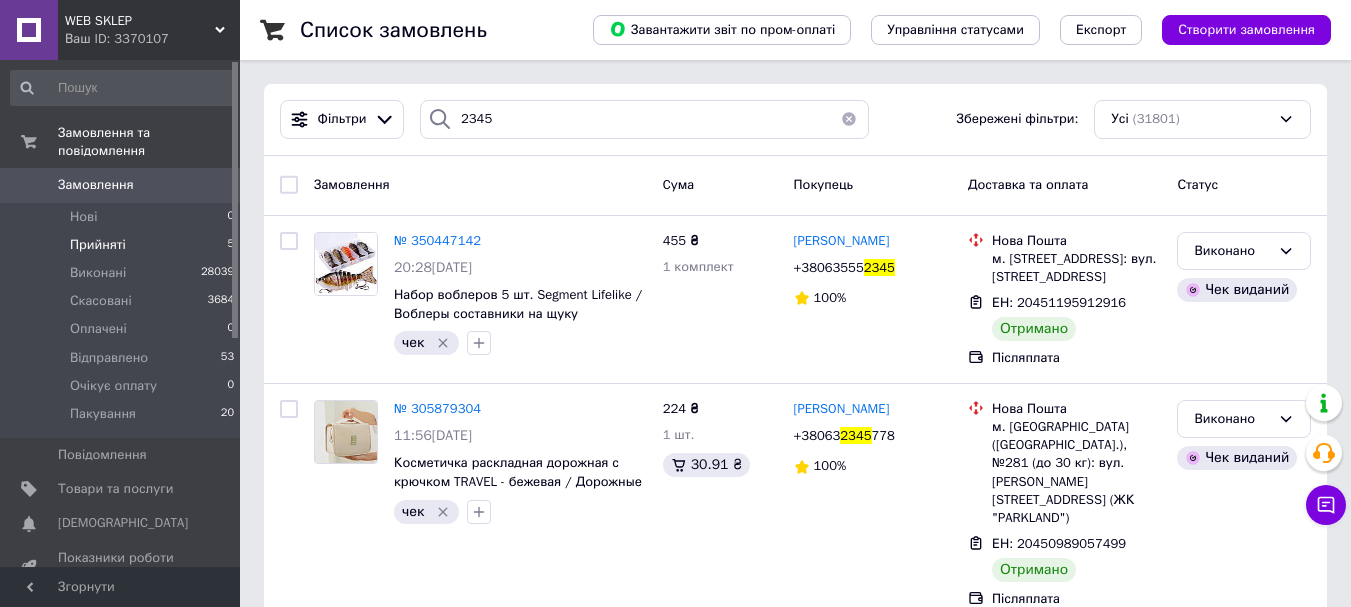 click on "Прийняті" at bounding box center [98, 245] 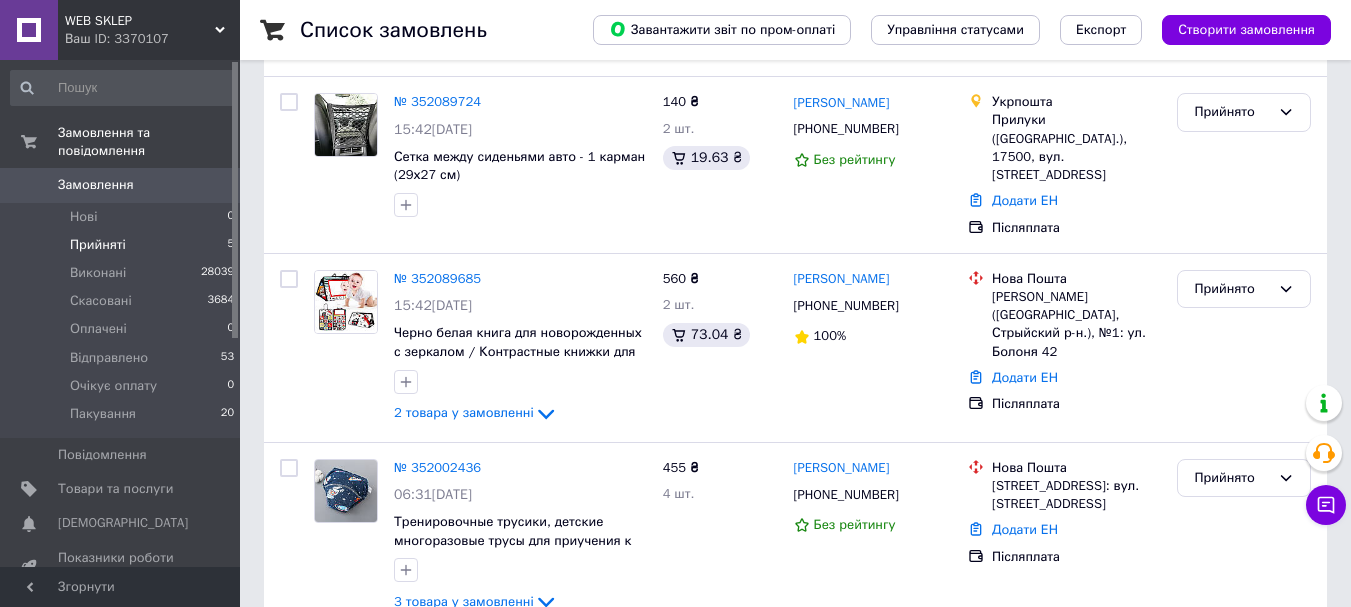 scroll, scrollTop: 100, scrollLeft: 0, axis: vertical 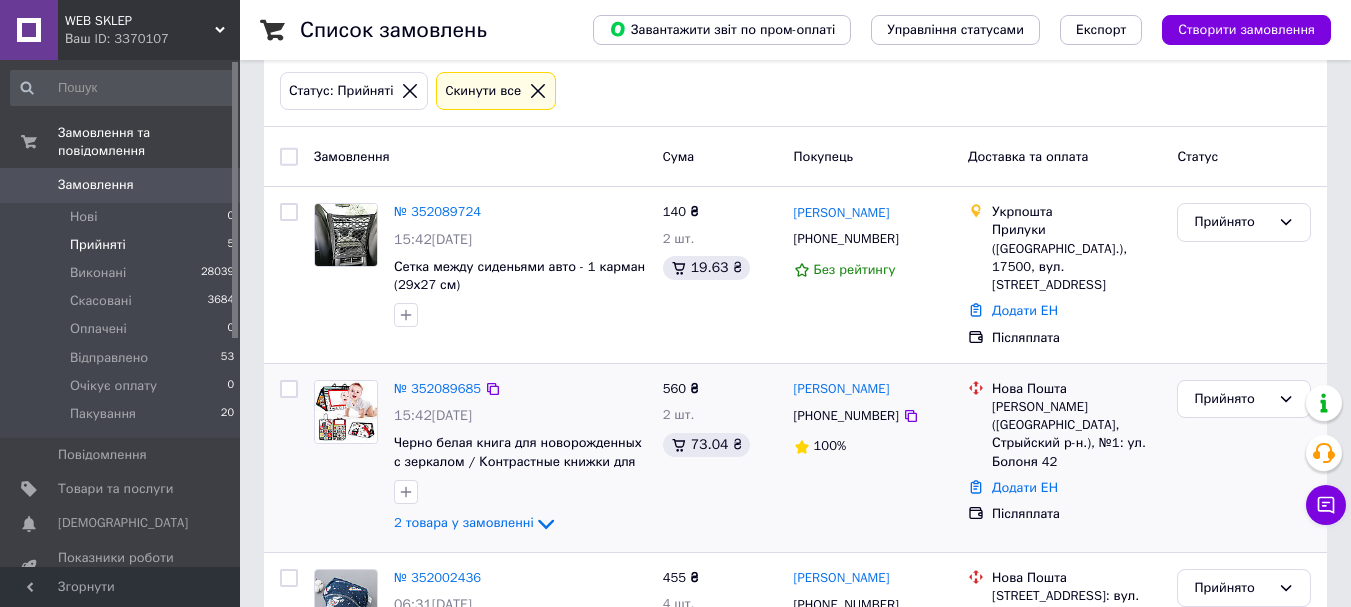 click at bounding box center (346, 412) 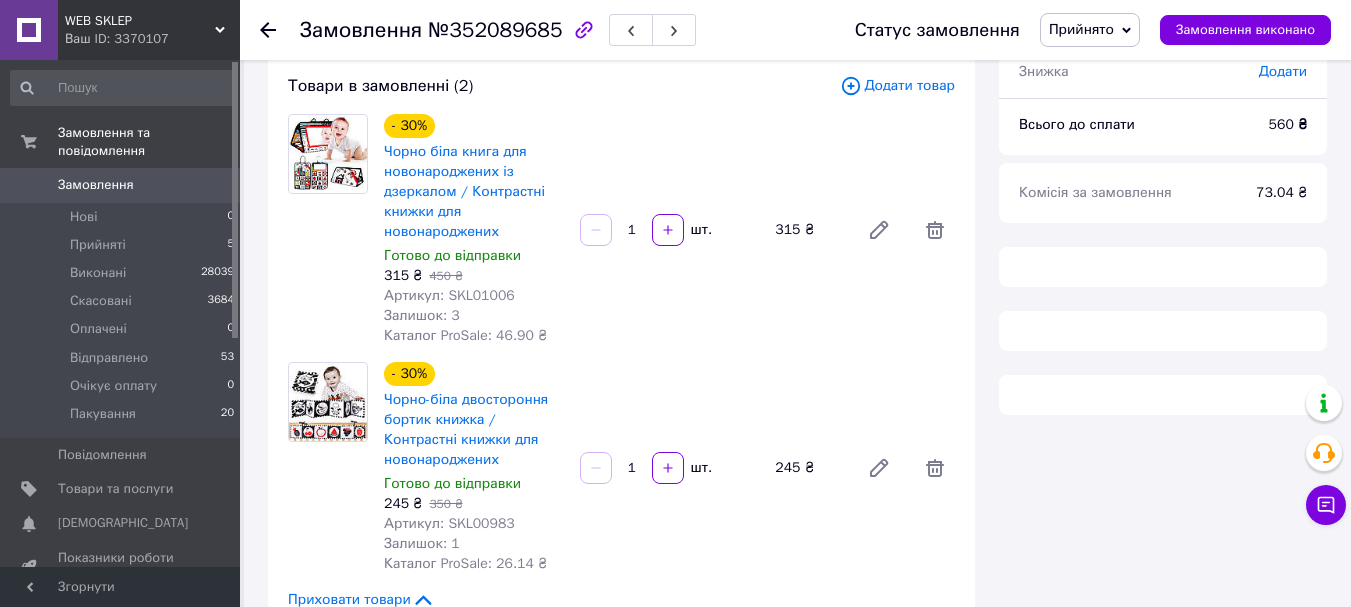 scroll, scrollTop: 300, scrollLeft: 0, axis: vertical 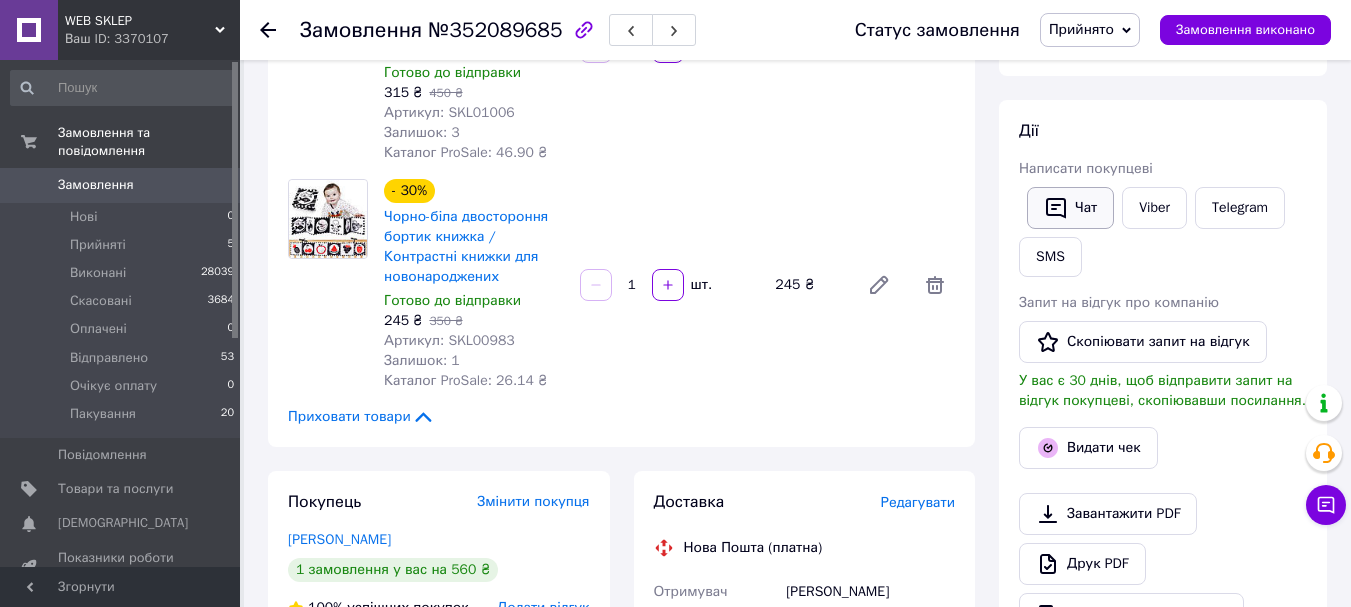 click 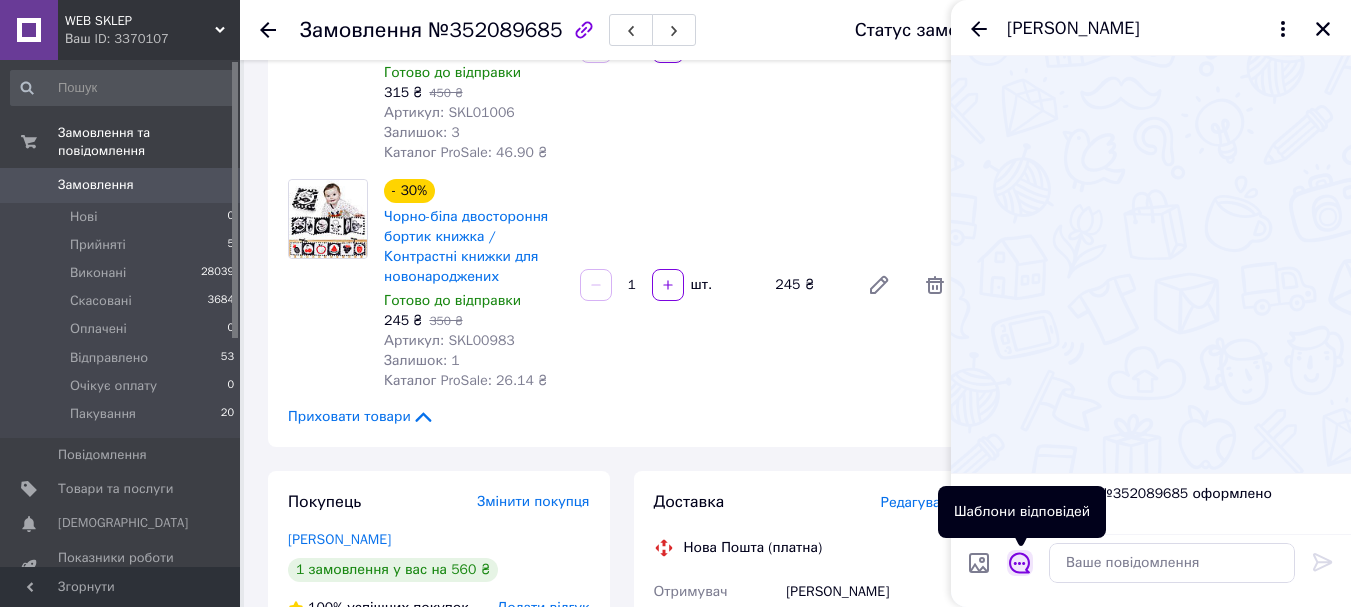 click 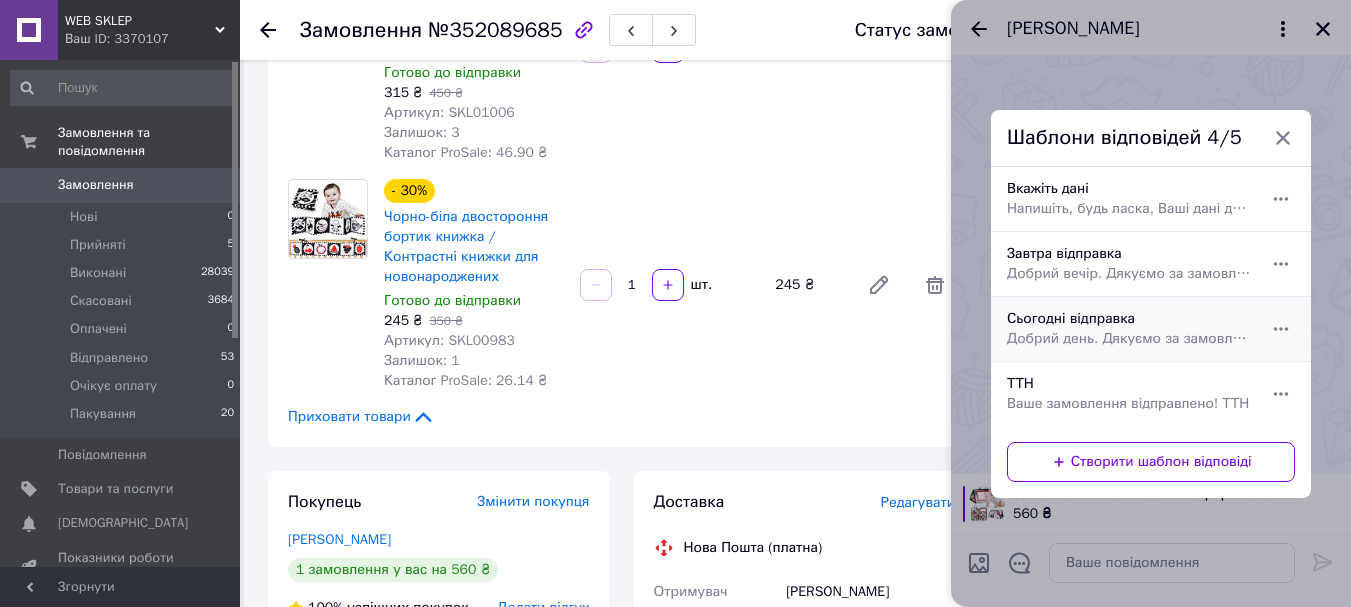 click on "Добрий день. Дякуємо за замовлення у нашому магазині. Сьогодні відправимо." at bounding box center [1129, 339] 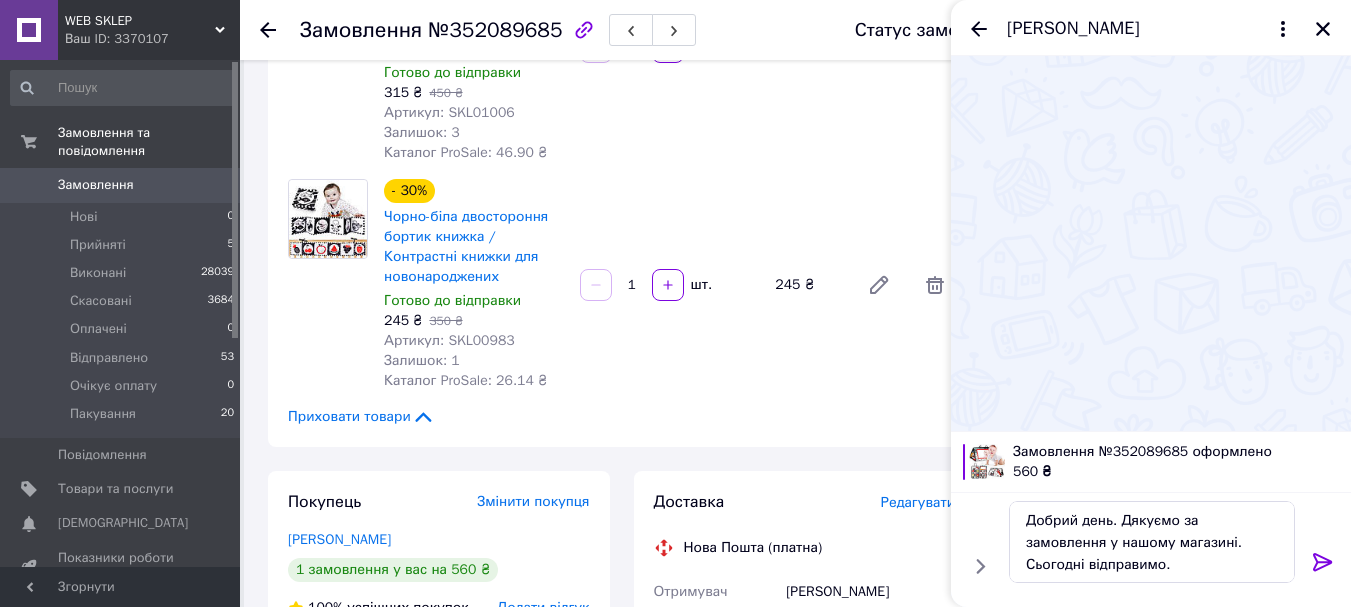click 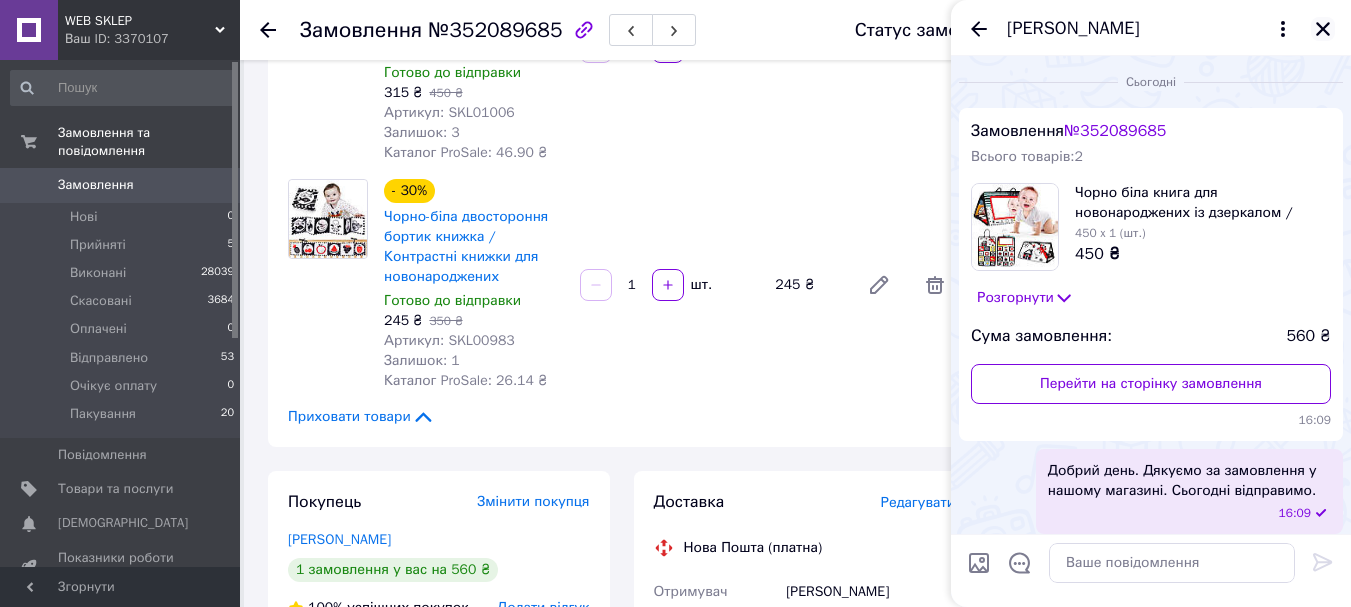 click 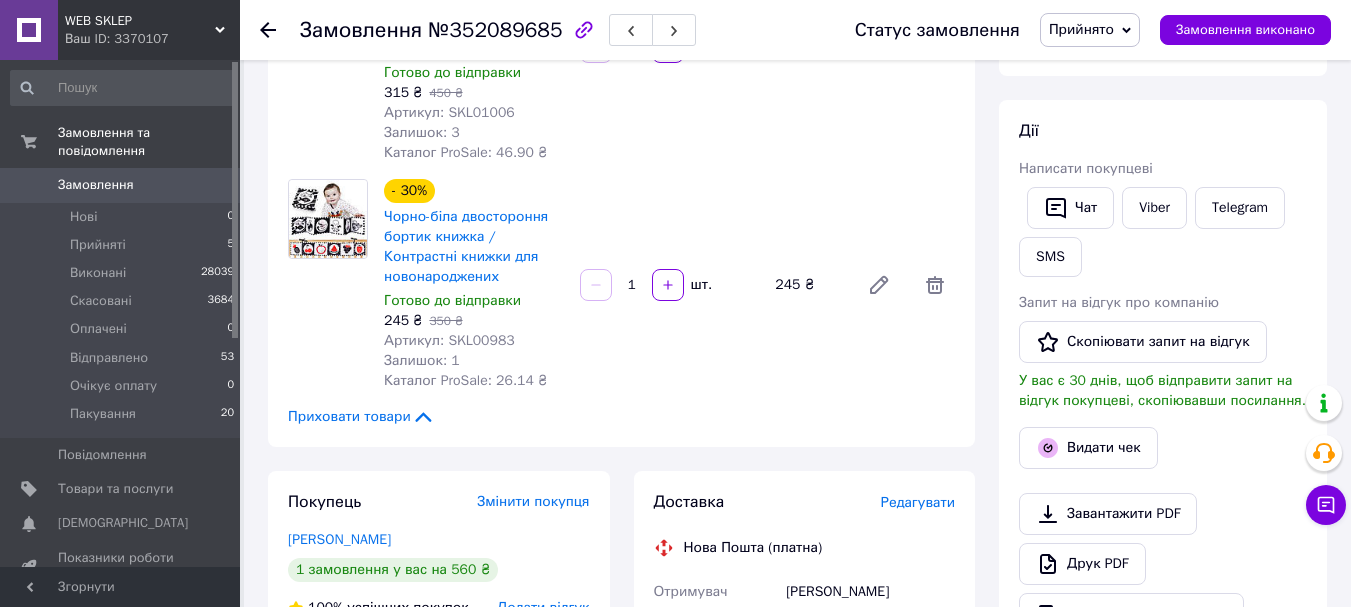 click on "Прийнято" at bounding box center (1081, 29) 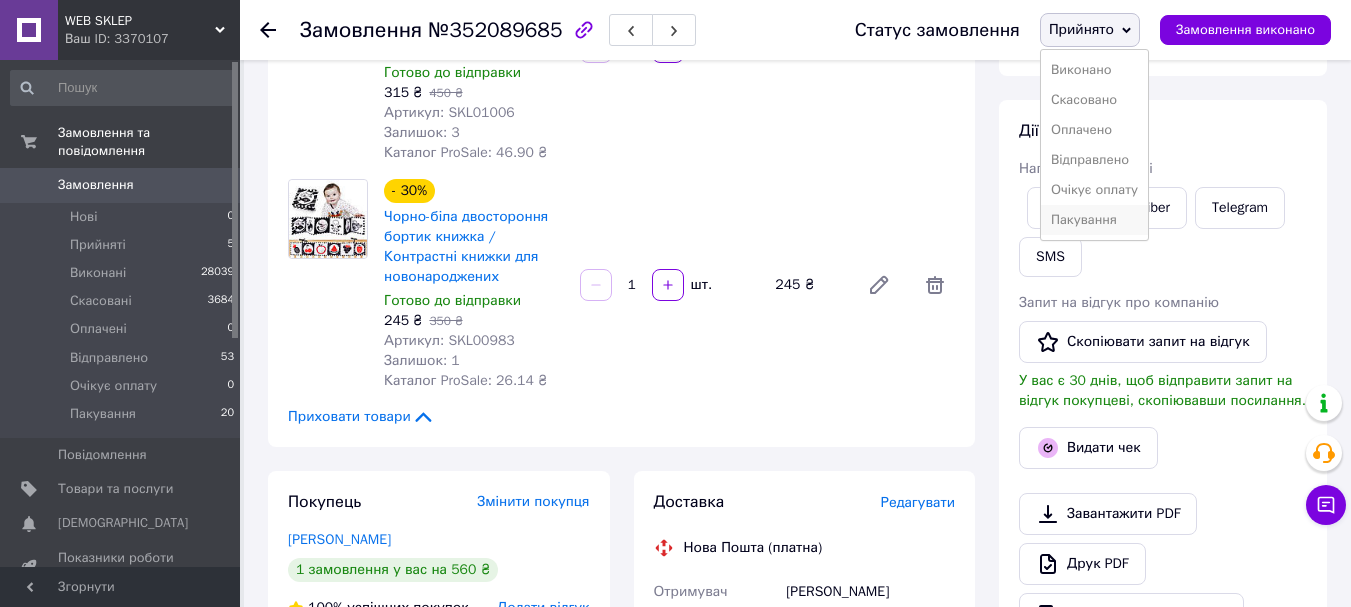 click on "Пакування" at bounding box center (1094, 220) 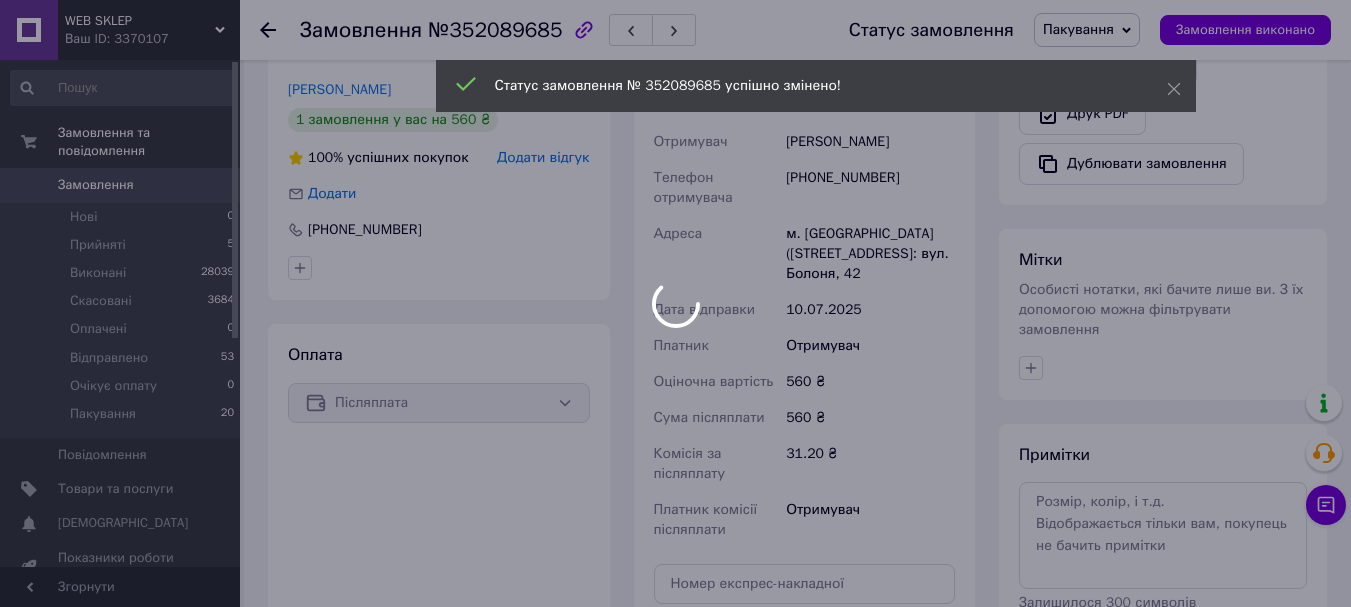scroll, scrollTop: 800, scrollLeft: 0, axis: vertical 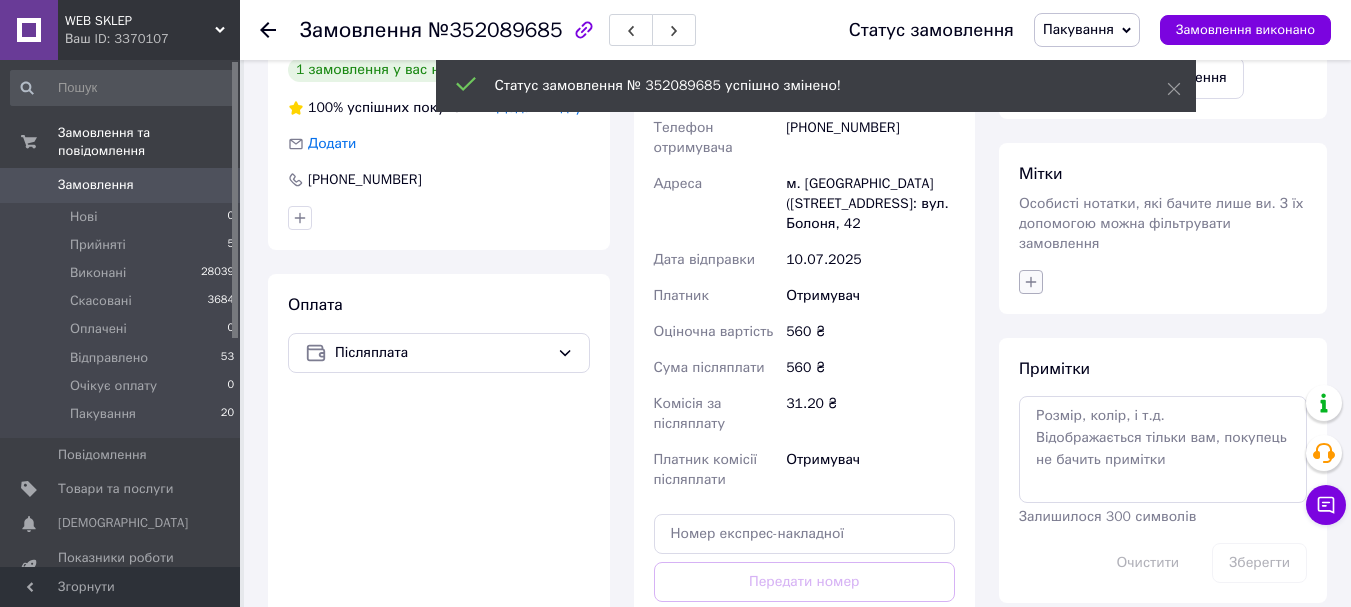 click 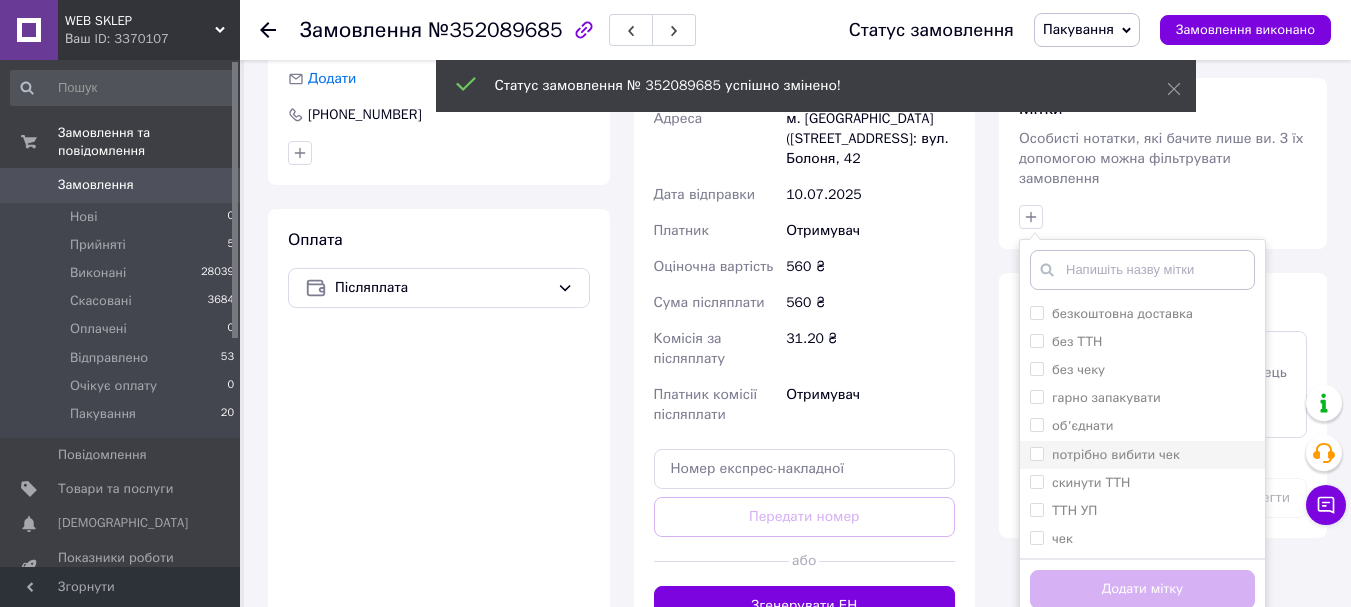 scroll, scrollTop: 900, scrollLeft: 0, axis: vertical 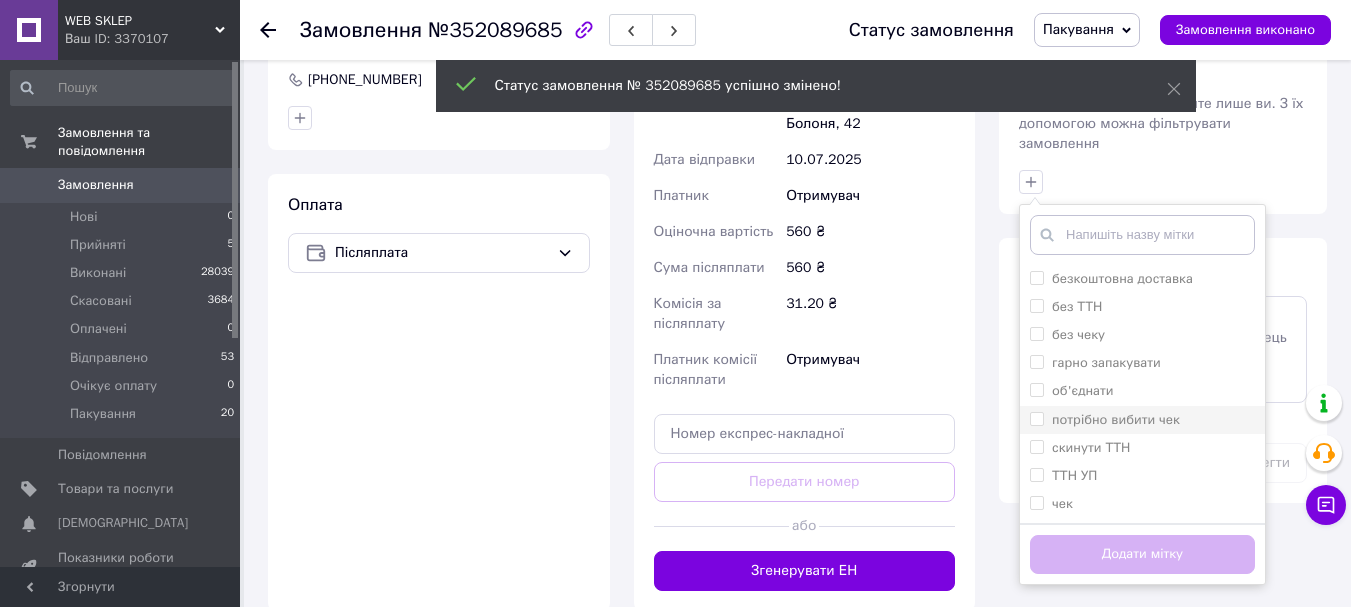 click on "потрібно вибити чек" at bounding box center (1116, 419) 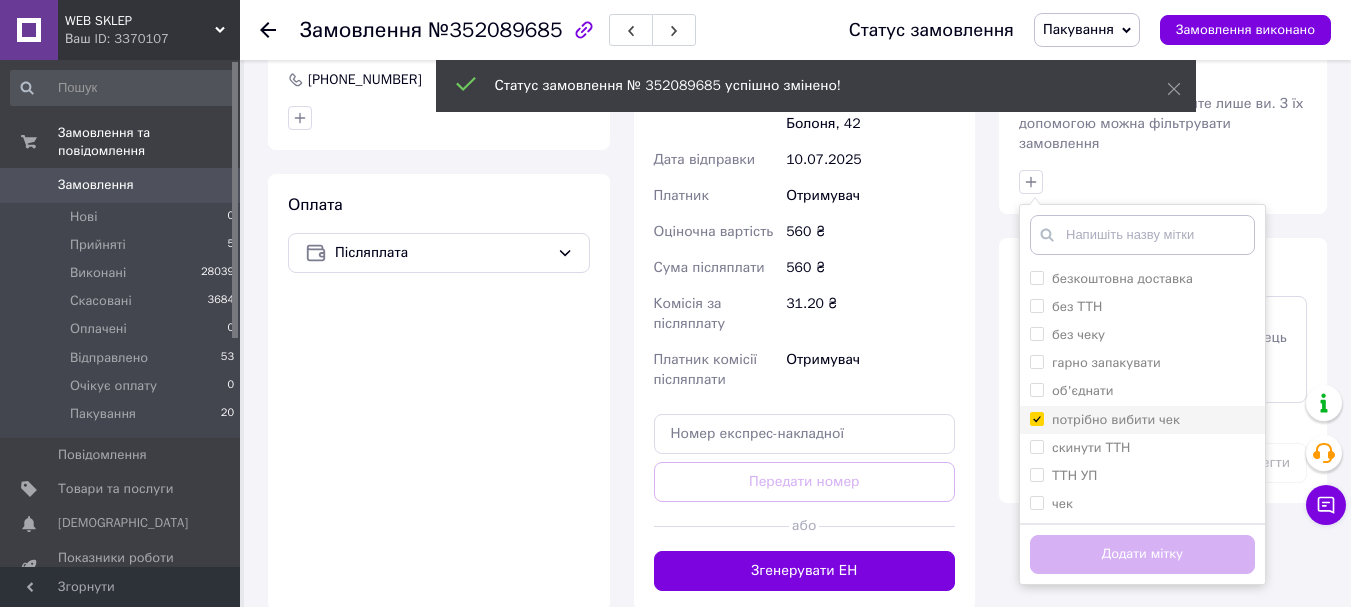 checkbox on "true" 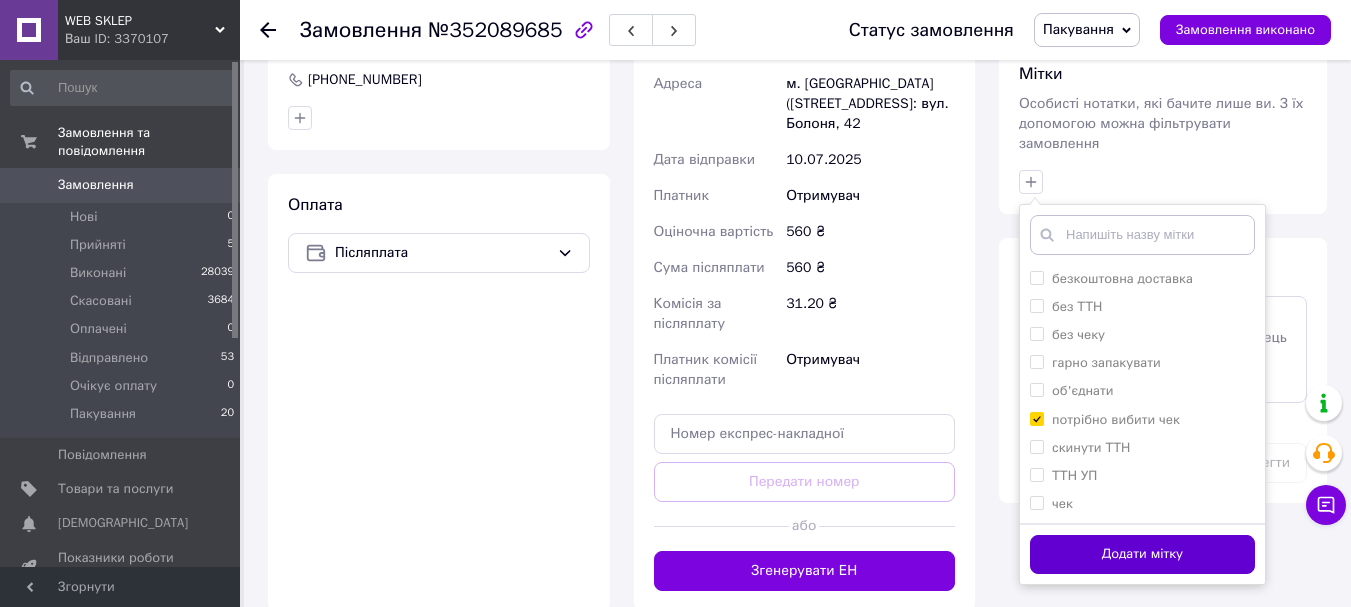 click on "Додати мітку" at bounding box center (1142, 554) 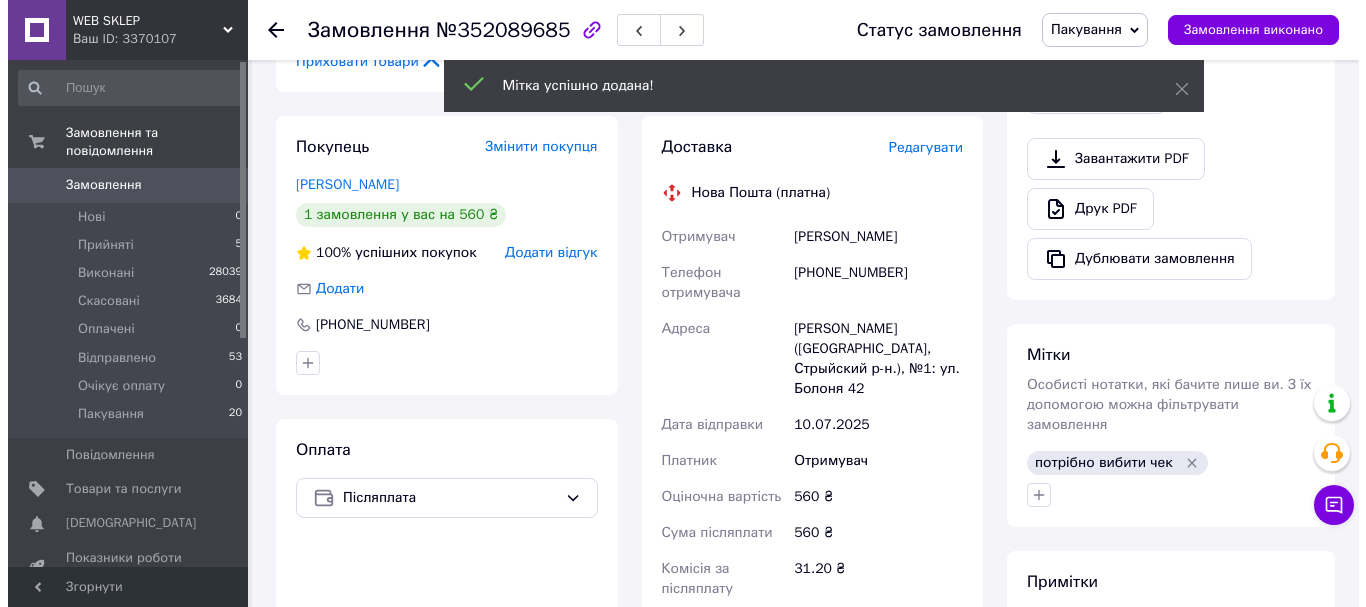 scroll, scrollTop: 600, scrollLeft: 0, axis: vertical 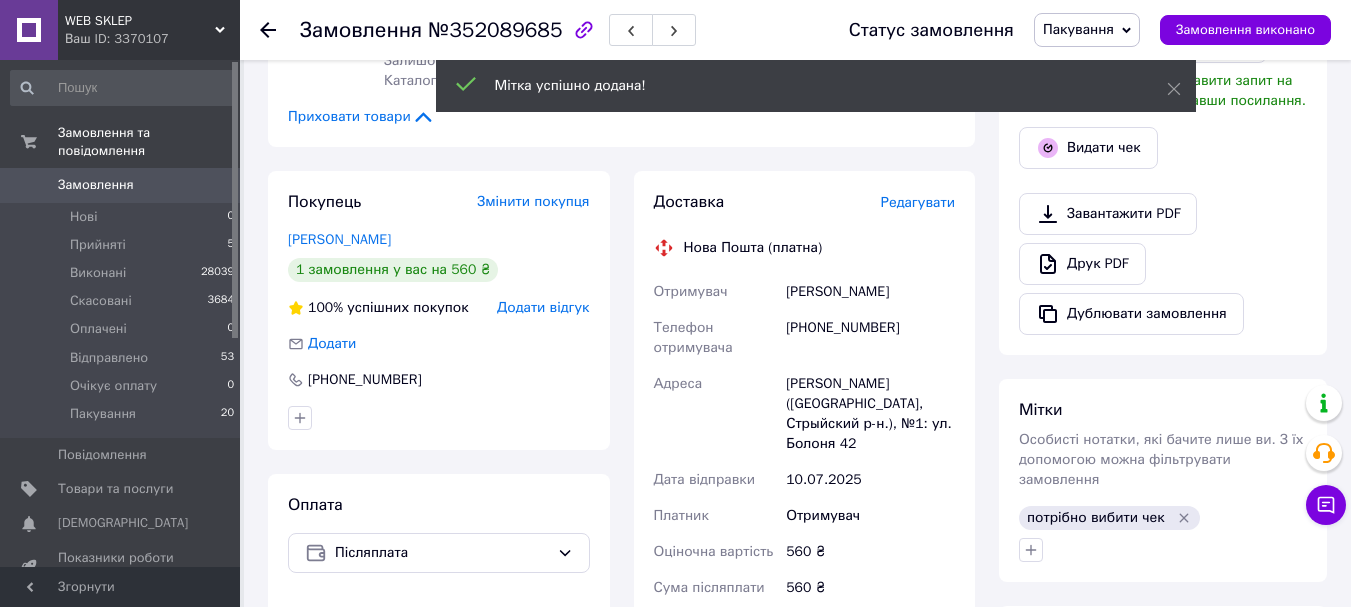 click on "Редагувати" at bounding box center (918, 202) 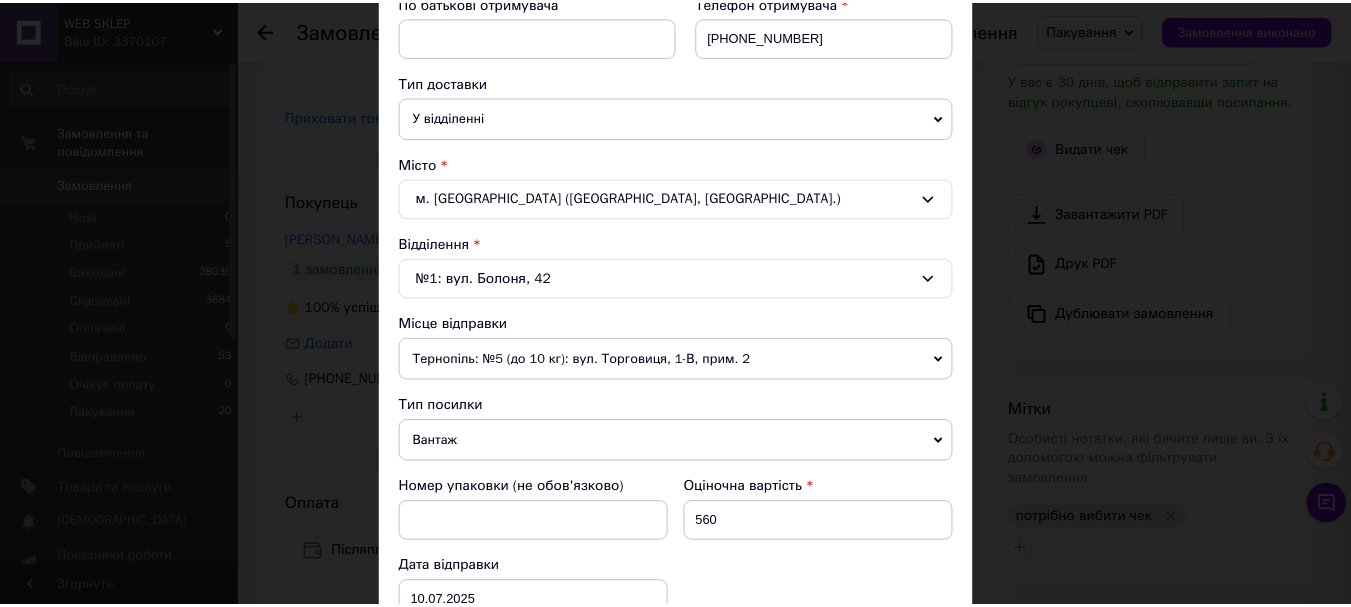 scroll, scrollTop: 919, scrollLeft: 0, axis: vertical 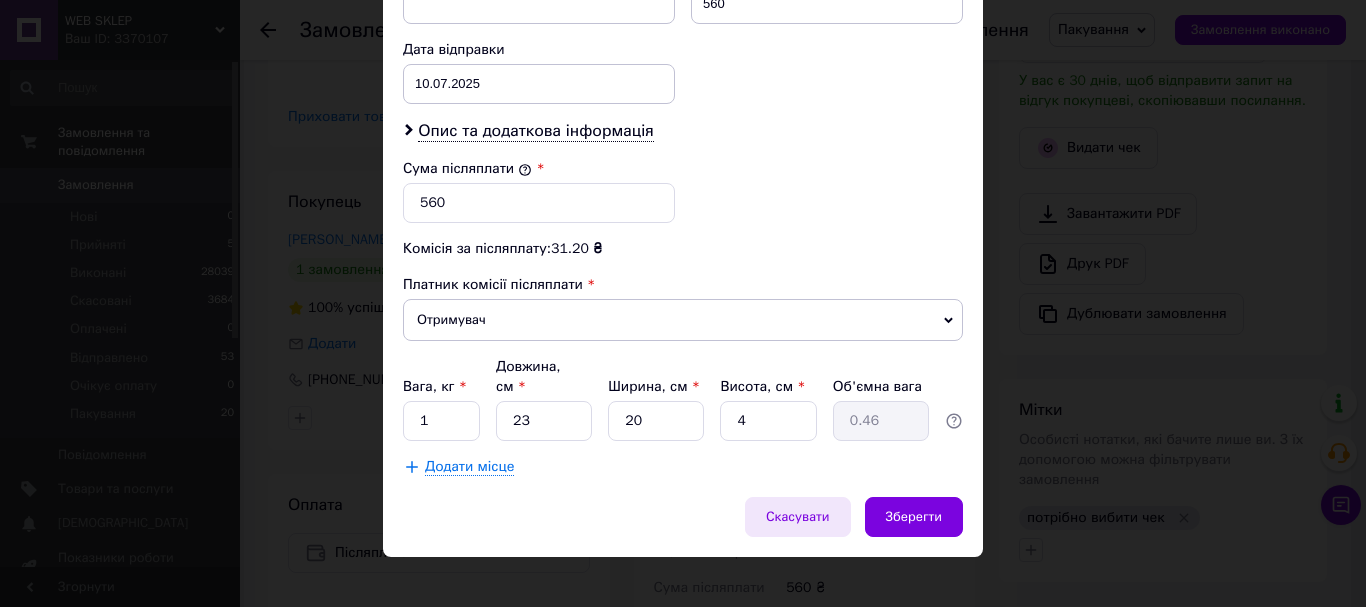 click on "Скасувати" at bounding box center [798, 517] 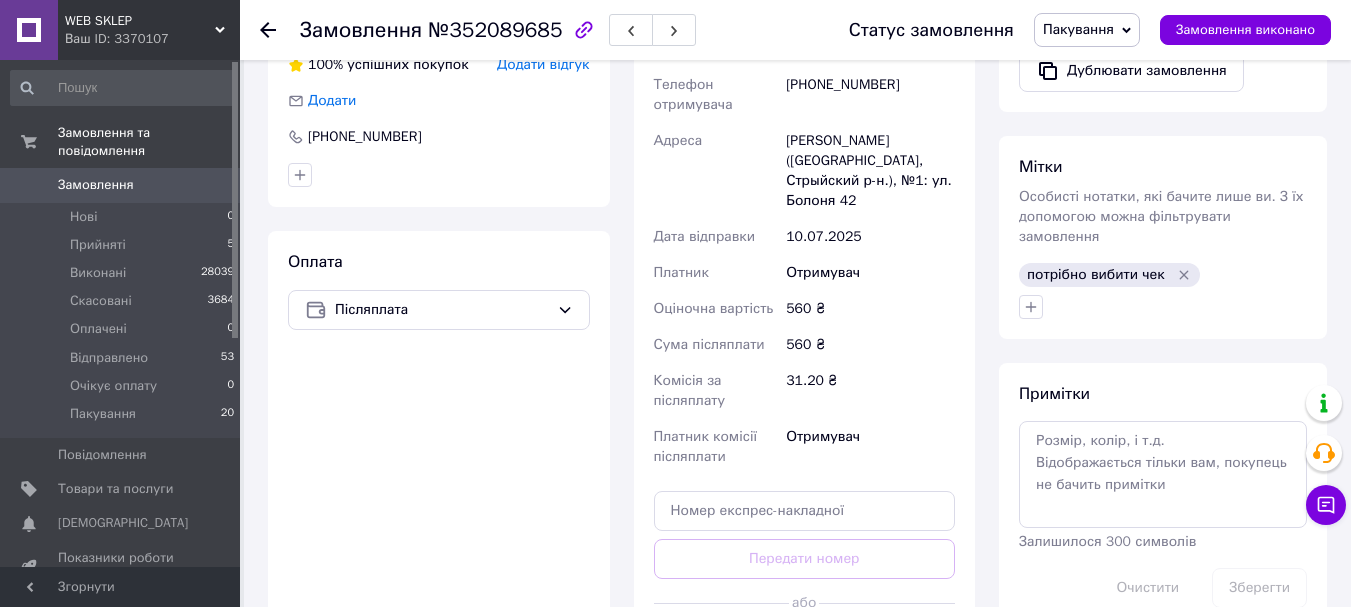 scroll, scrollTop: 1000, scrollLeft: 0, axis: vertical 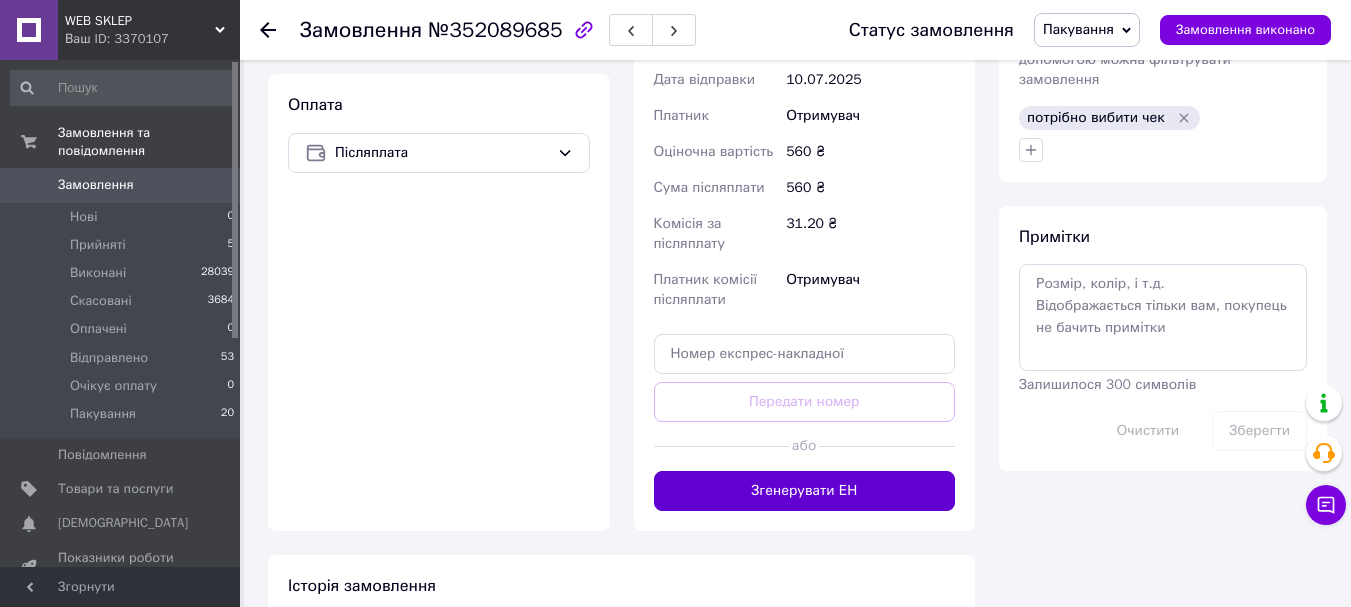 click on "Згенерувати ЕН" at bounding box center [805, 491] 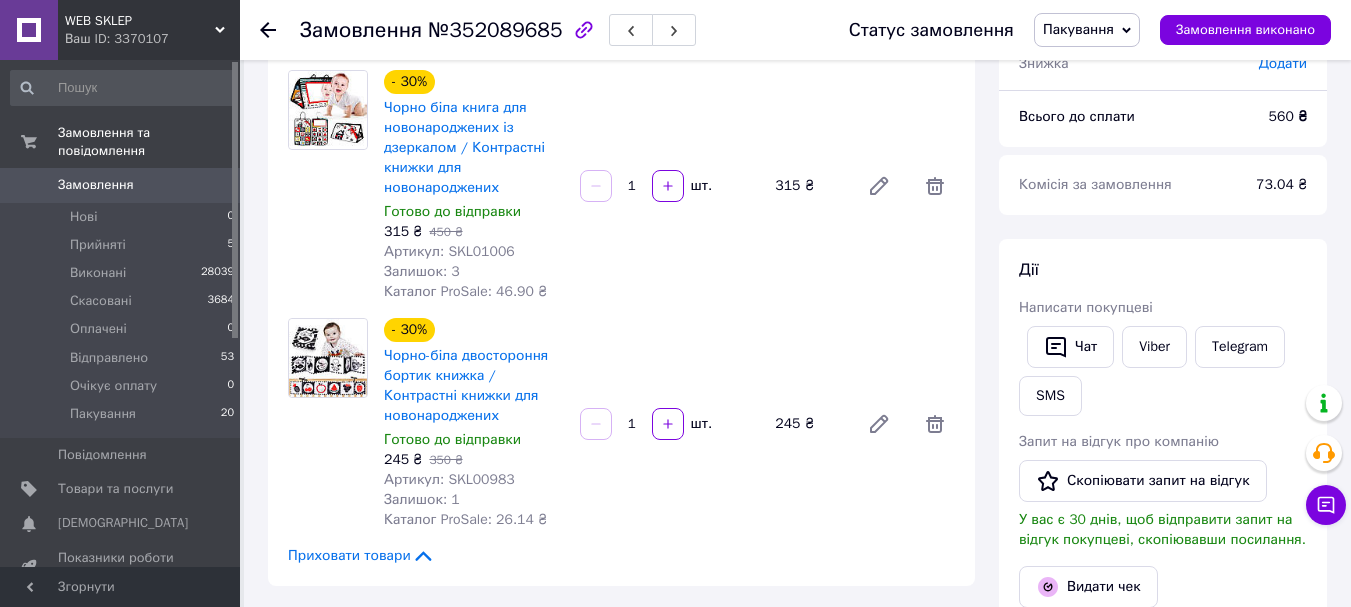 scroll, scrollTop: 0, scrollLeft: 0, axis: both 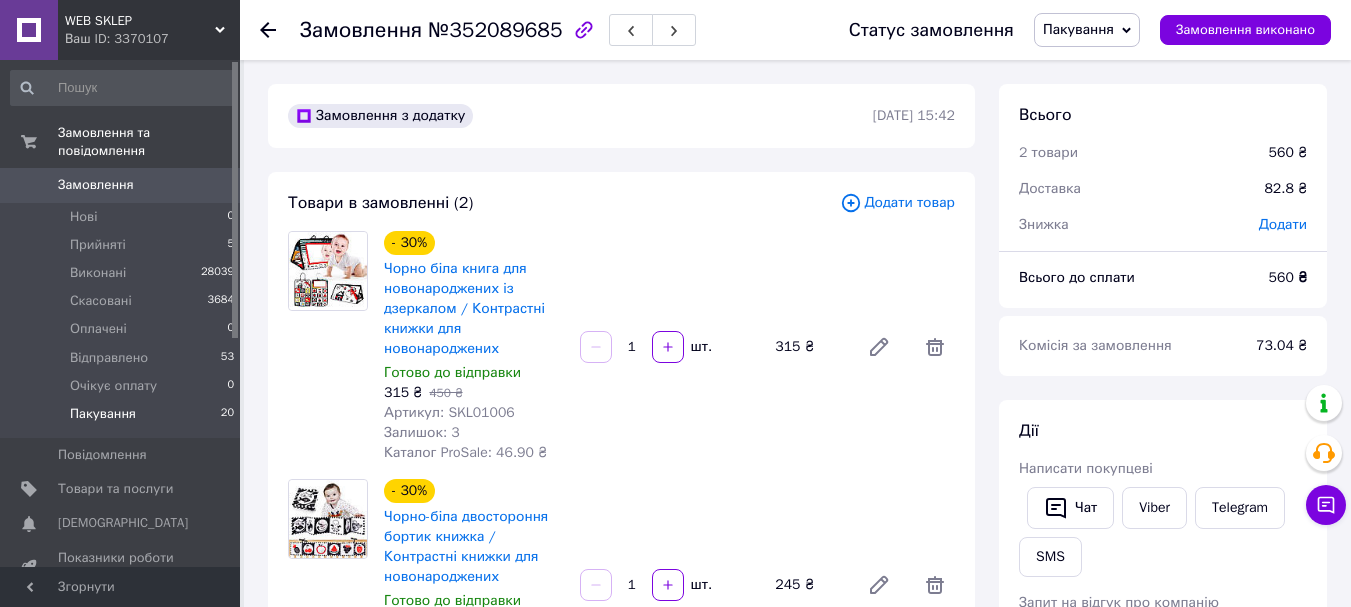 click on "Пакування 20" at bounding box center [123, 419] 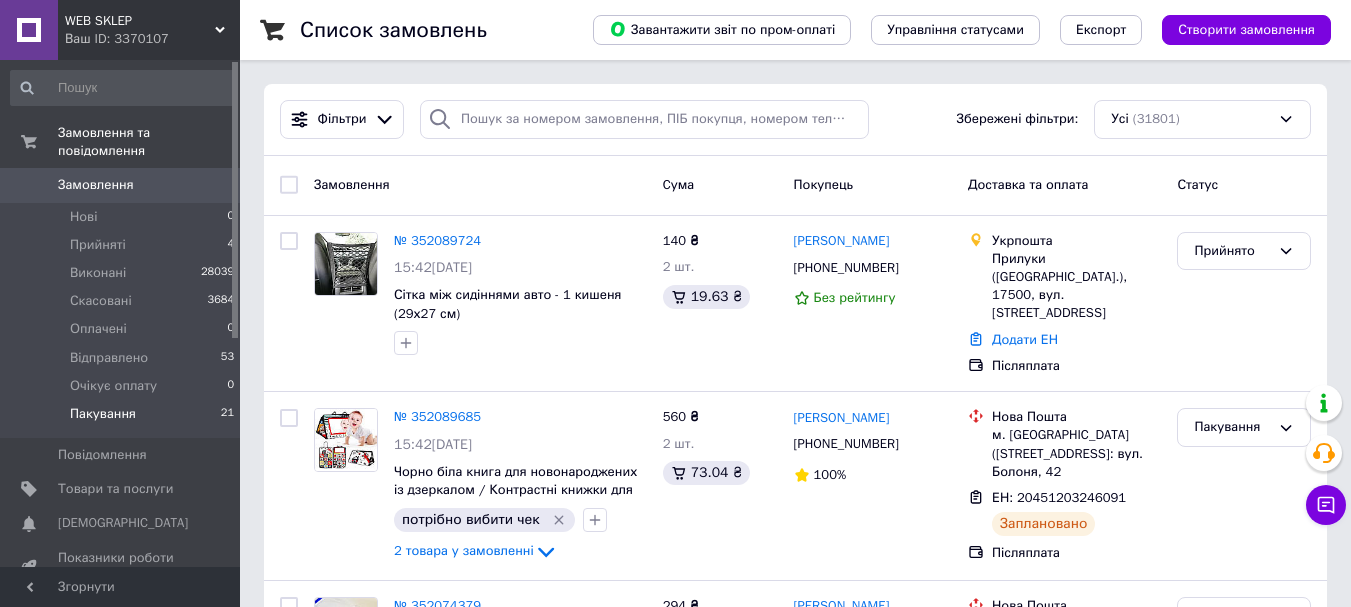 click on "Пакування 21" at bounding box center [123, 419] 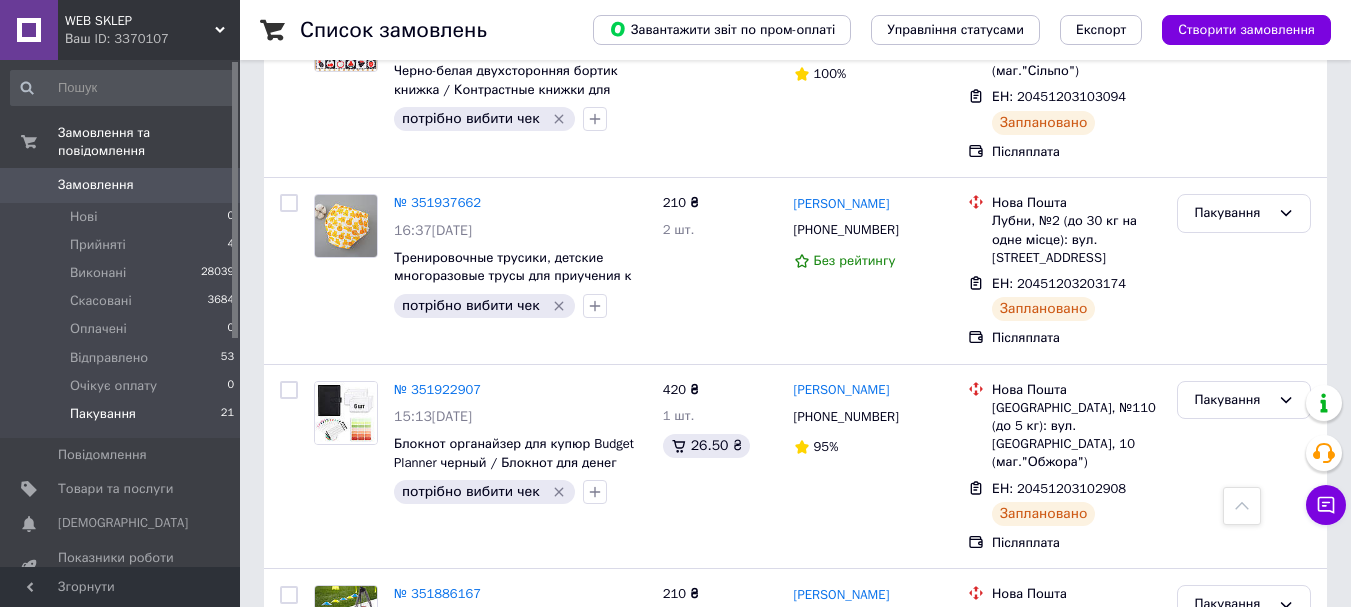 scroll, scrollTop: 3985, scrollLeft: 0, axis: vertical 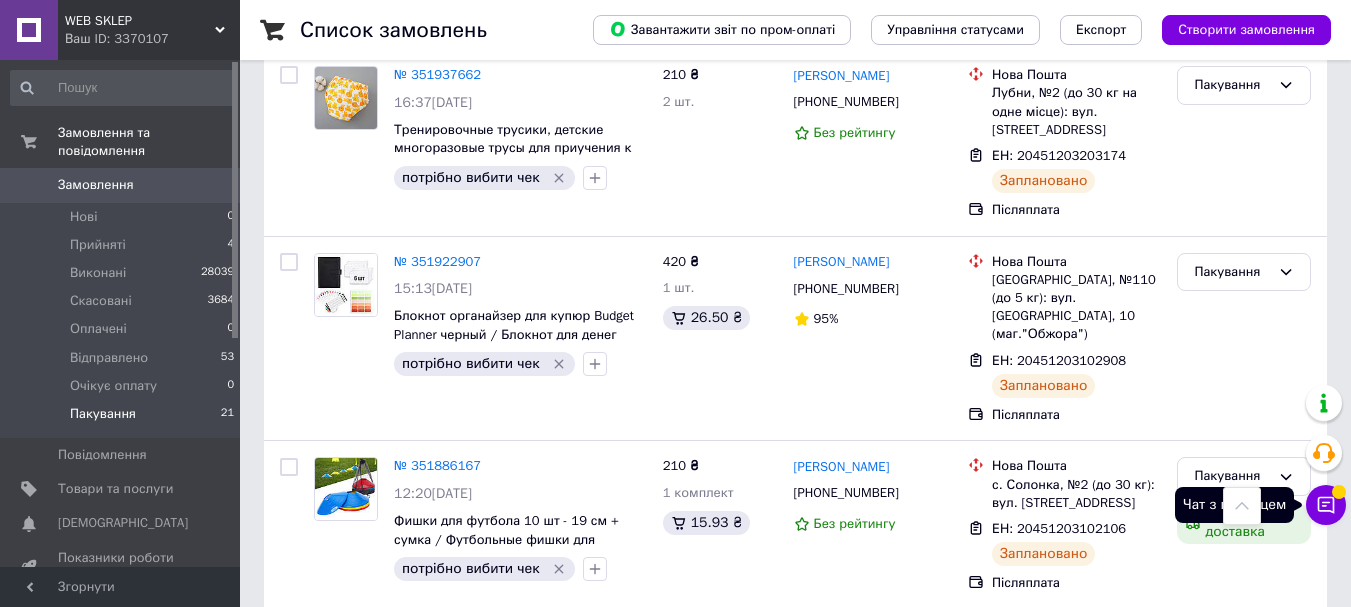 click on "Чат з покупцем" at bounding box center [1326, 505] 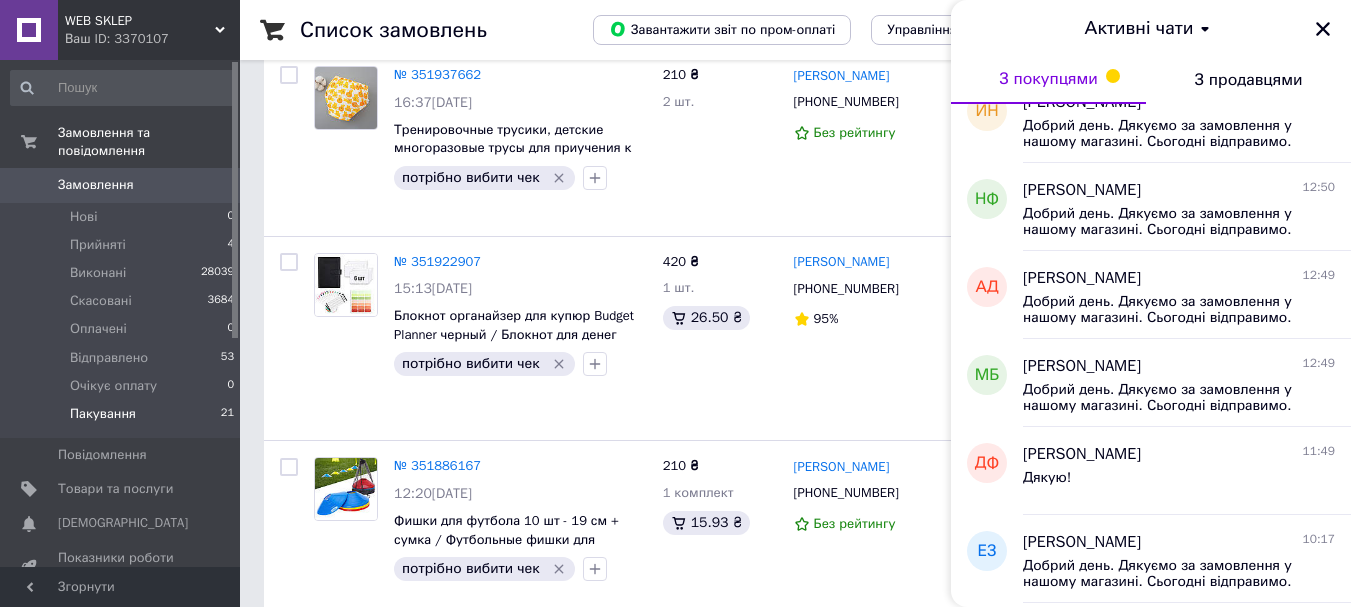 scroll, scrollTop: 600, scrollLeft: 0, axis: vertical 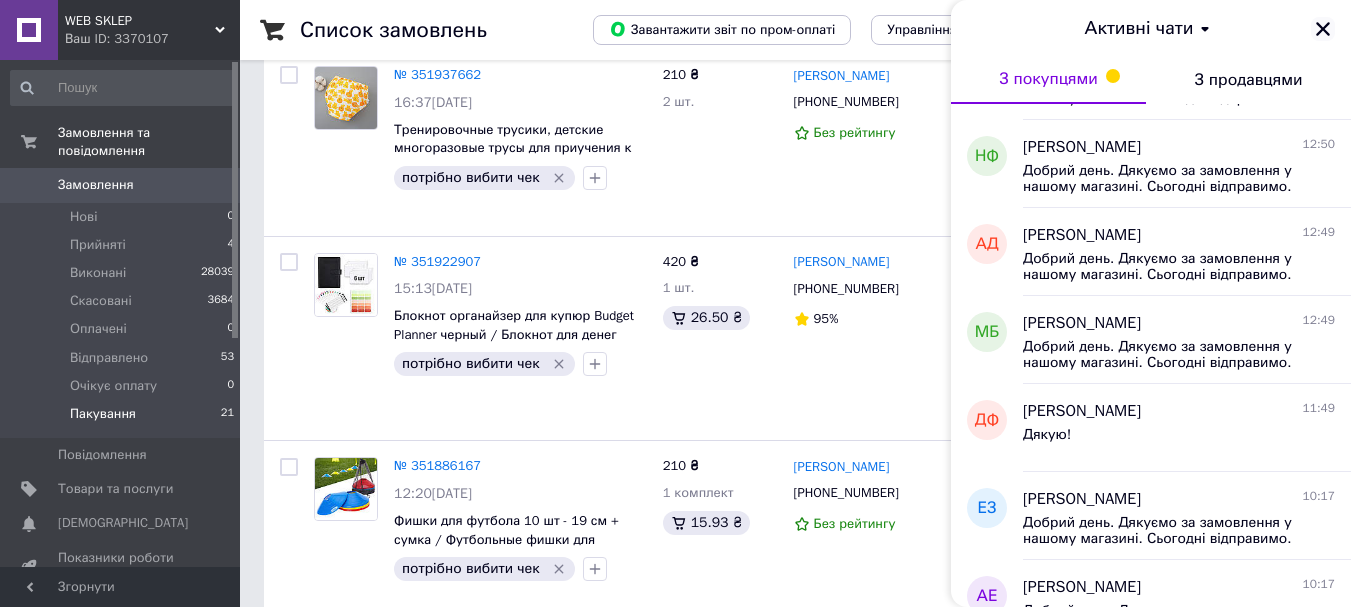 click 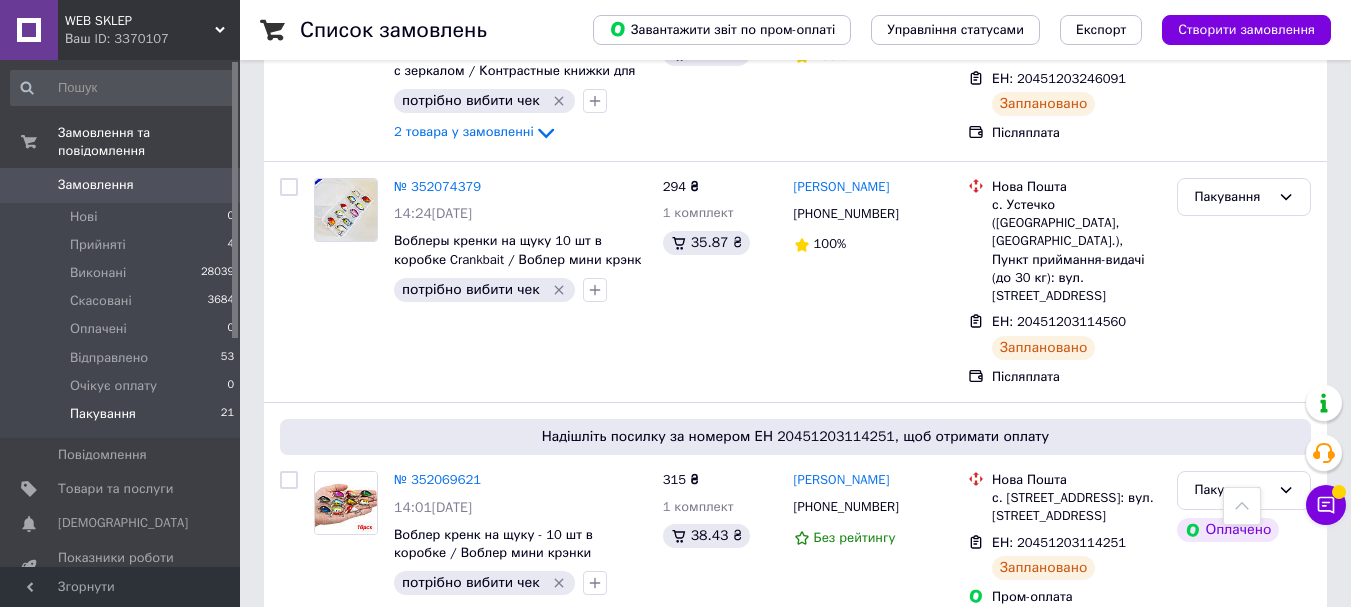scroll, scrollTop: 2989, scrollLeft: 0, axis: vertical 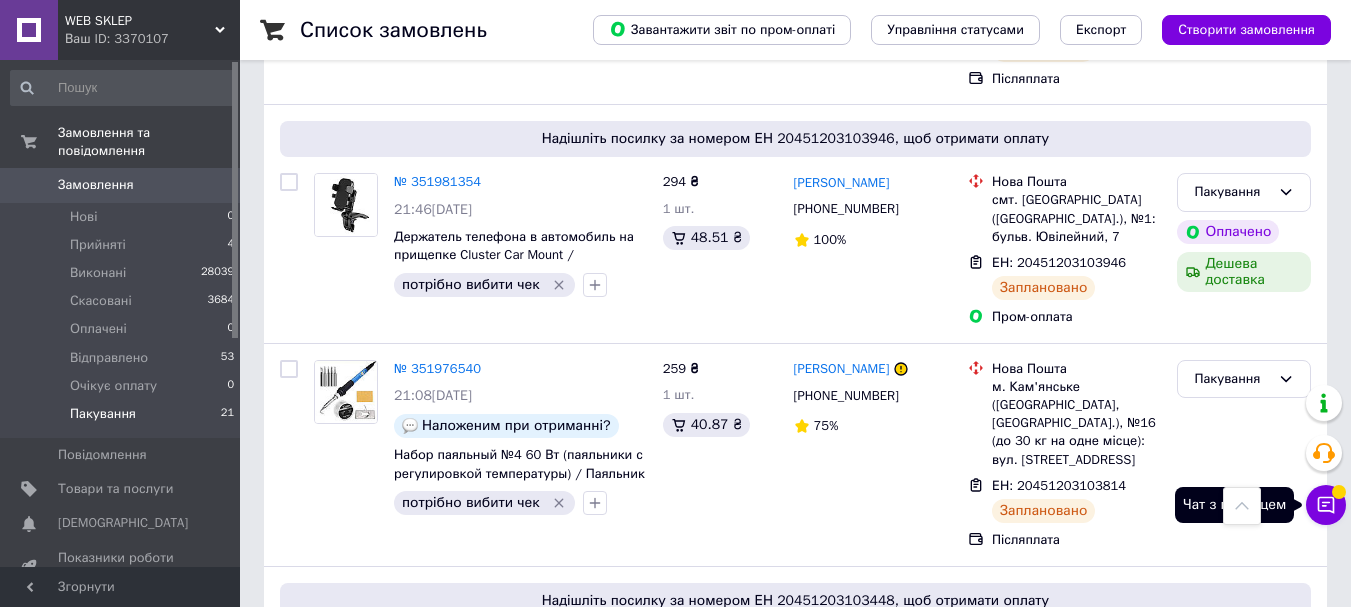 click 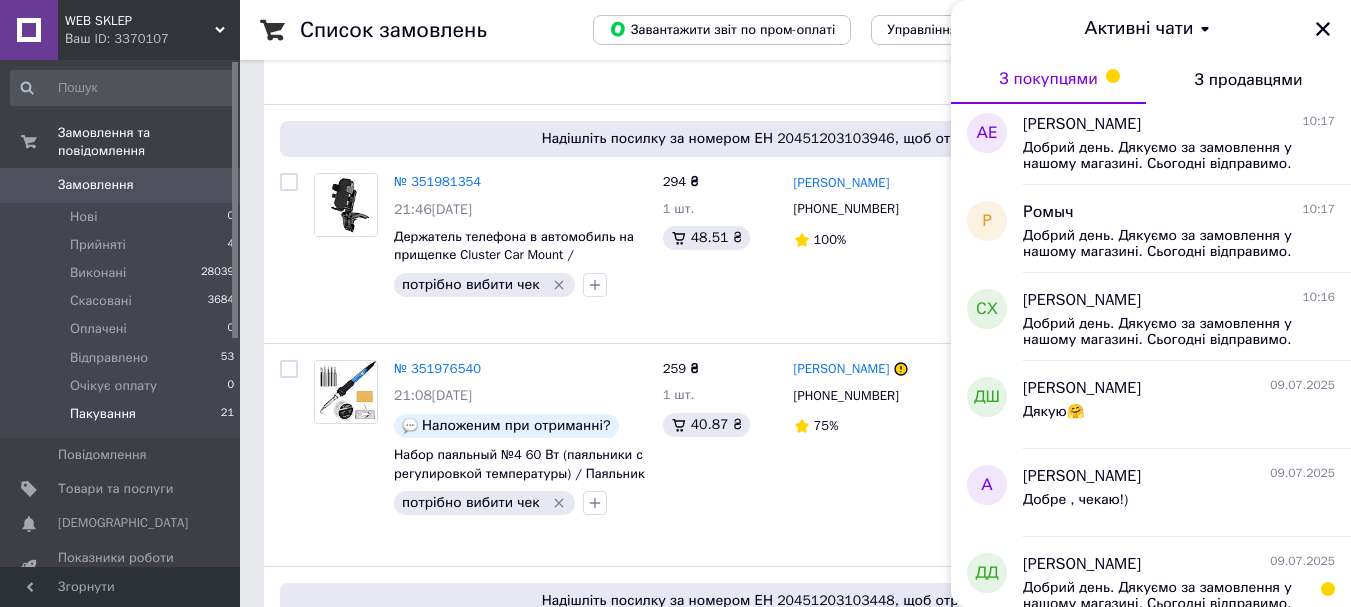 scroll, scrollTop: 1200, scrollLeft: 0, axis: vertical 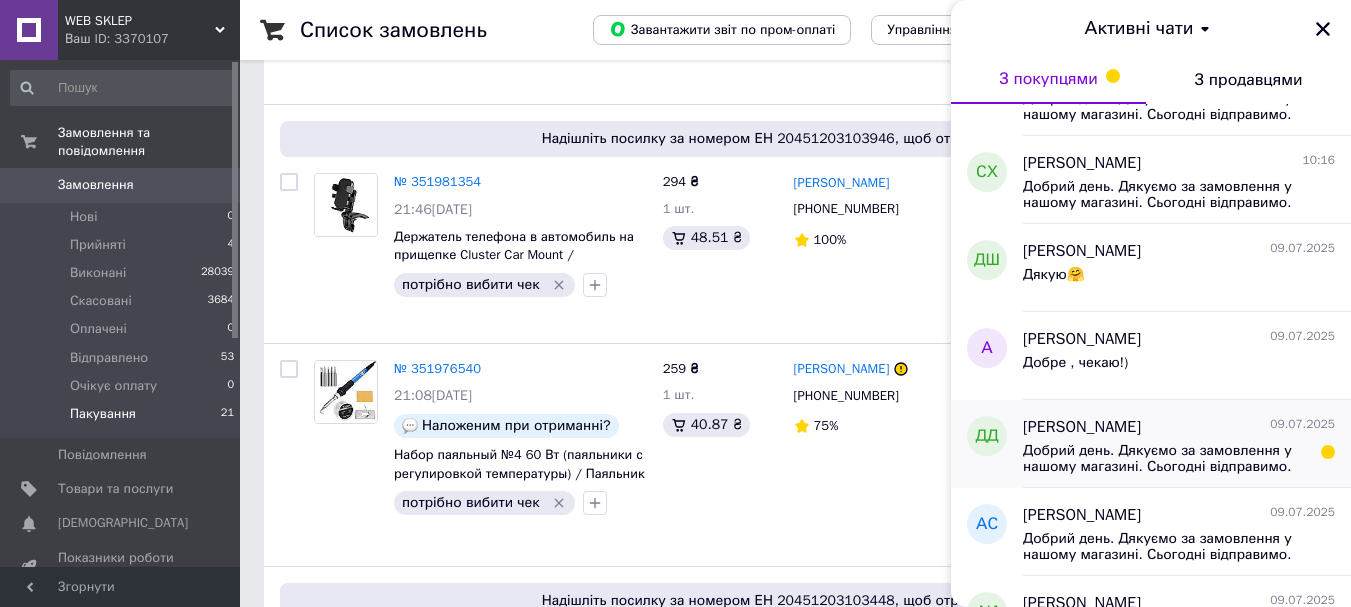 click on "Добрий день. Дякуємо за замовлення у нашому магазині. Сьогодні відправимо." at bounding box center (1165, 459) 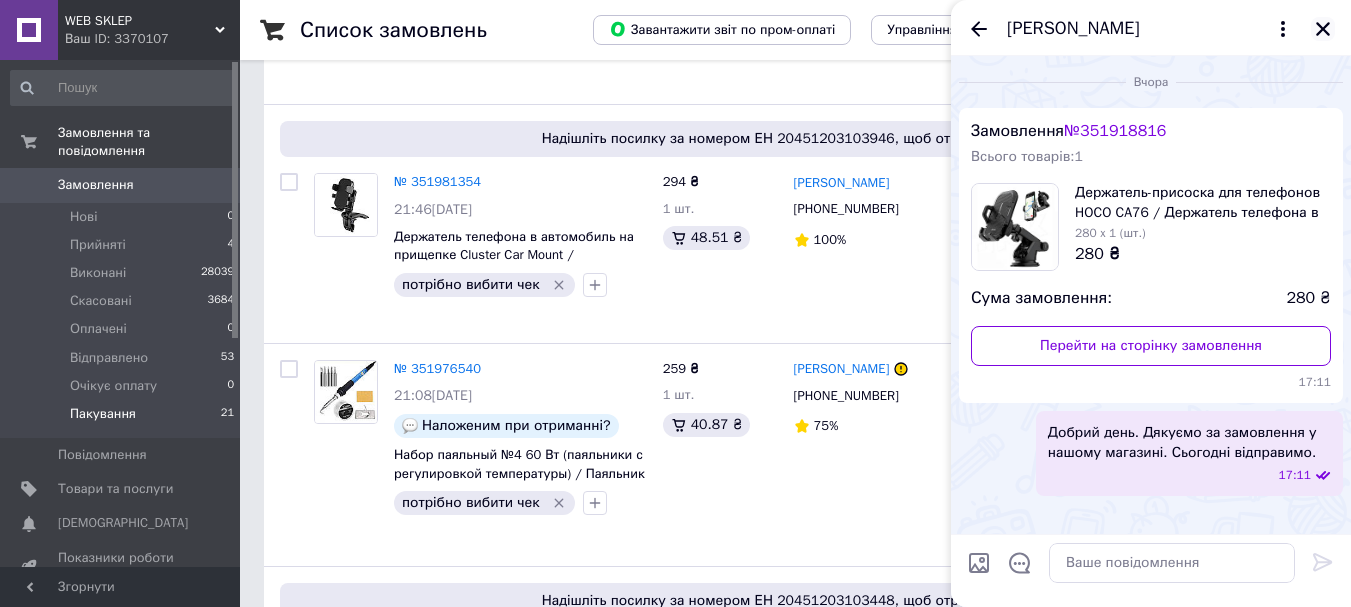 click 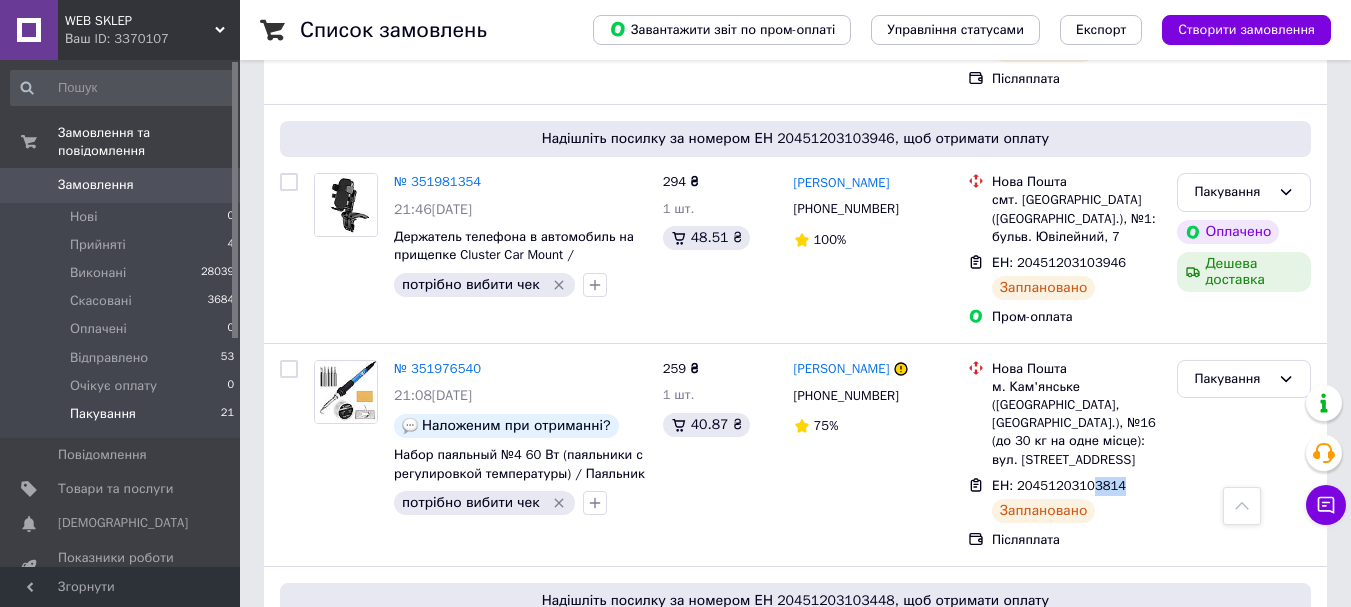 click on "0" at bounding box center [212, 185] 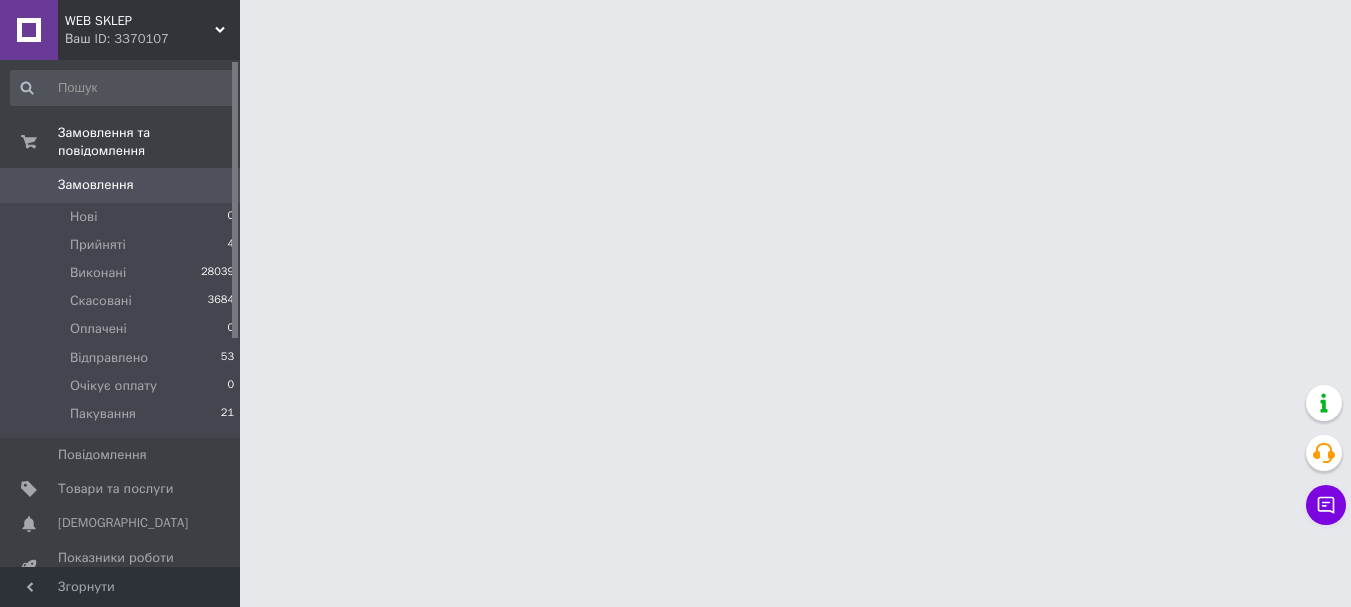scroll, scrollTop: 0, scrollLeft: 0, axis: both 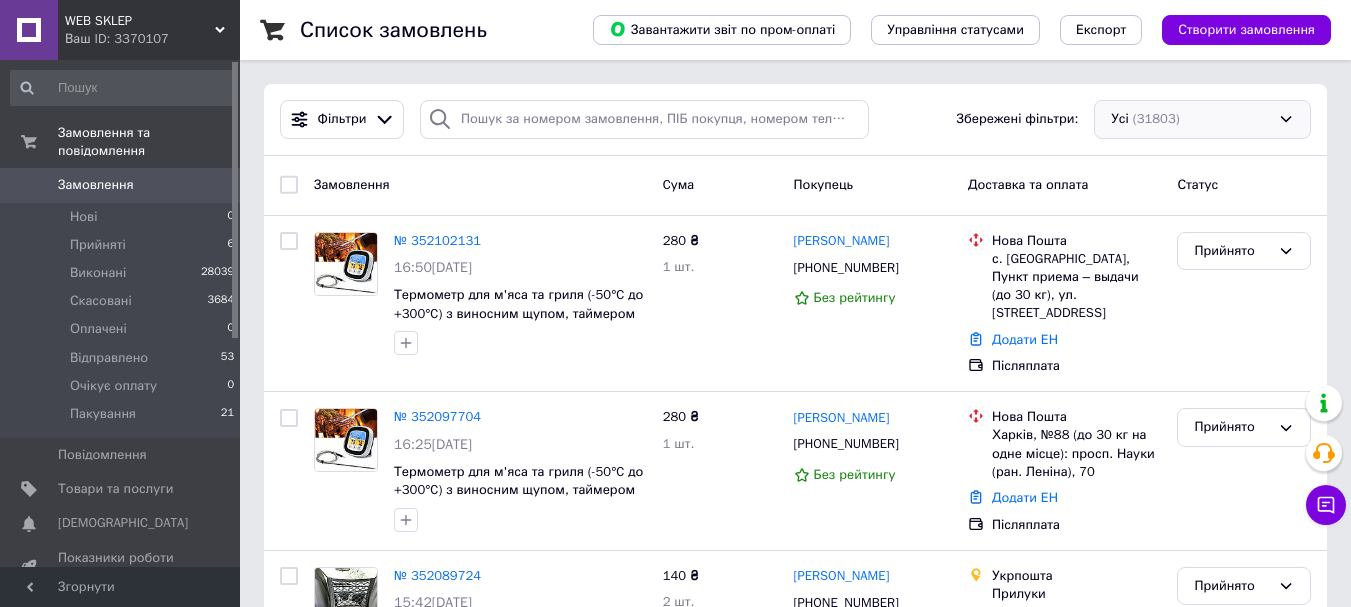 click on "Усі (31803)" at bounding box center [1202, 119] 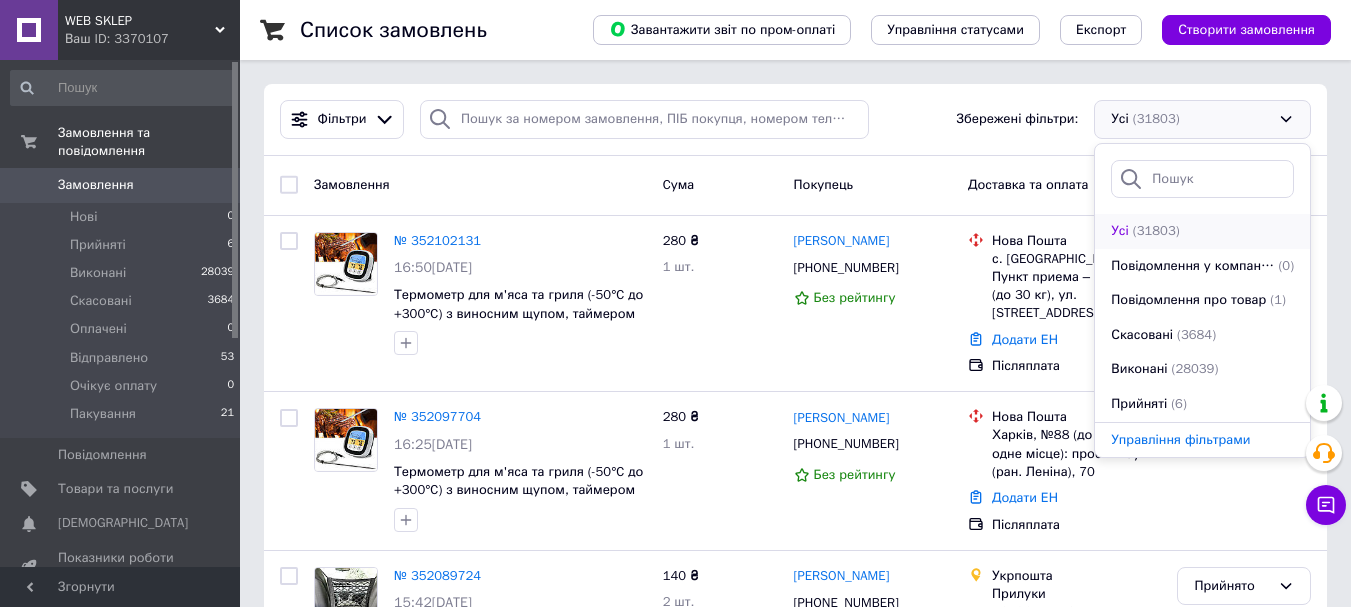scroll, scrollTop: 242, scrollLeft: 0, axis: vertical 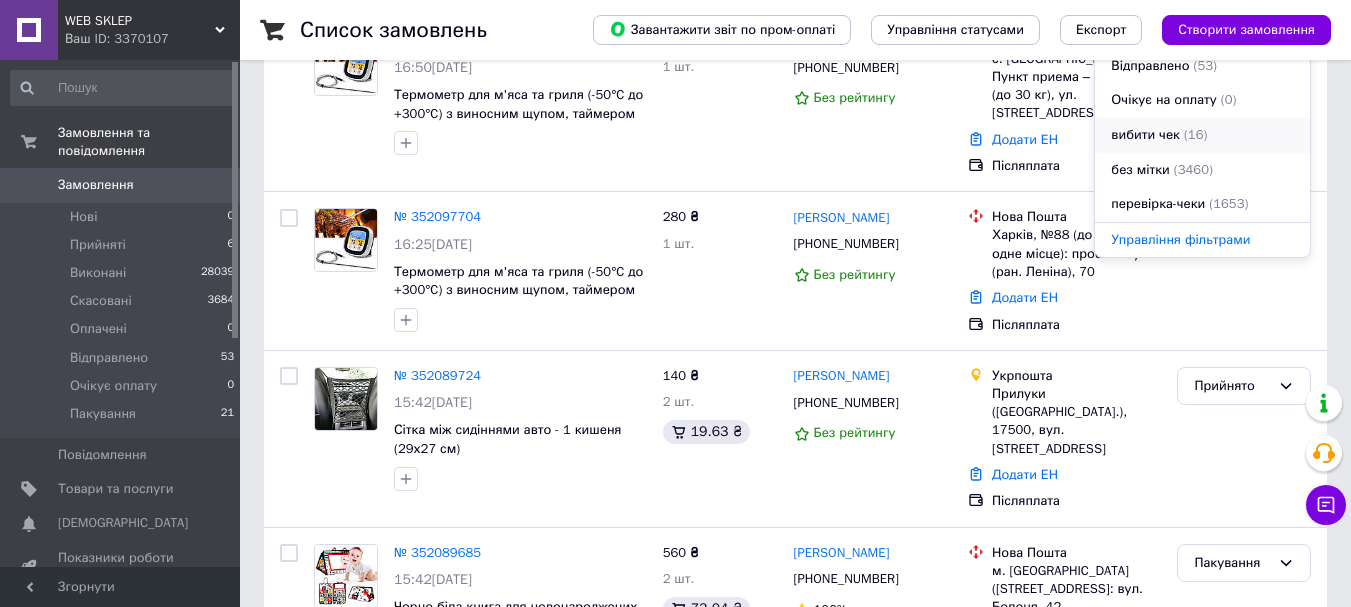 click on "(16)" at bounding box center [1195, 134] 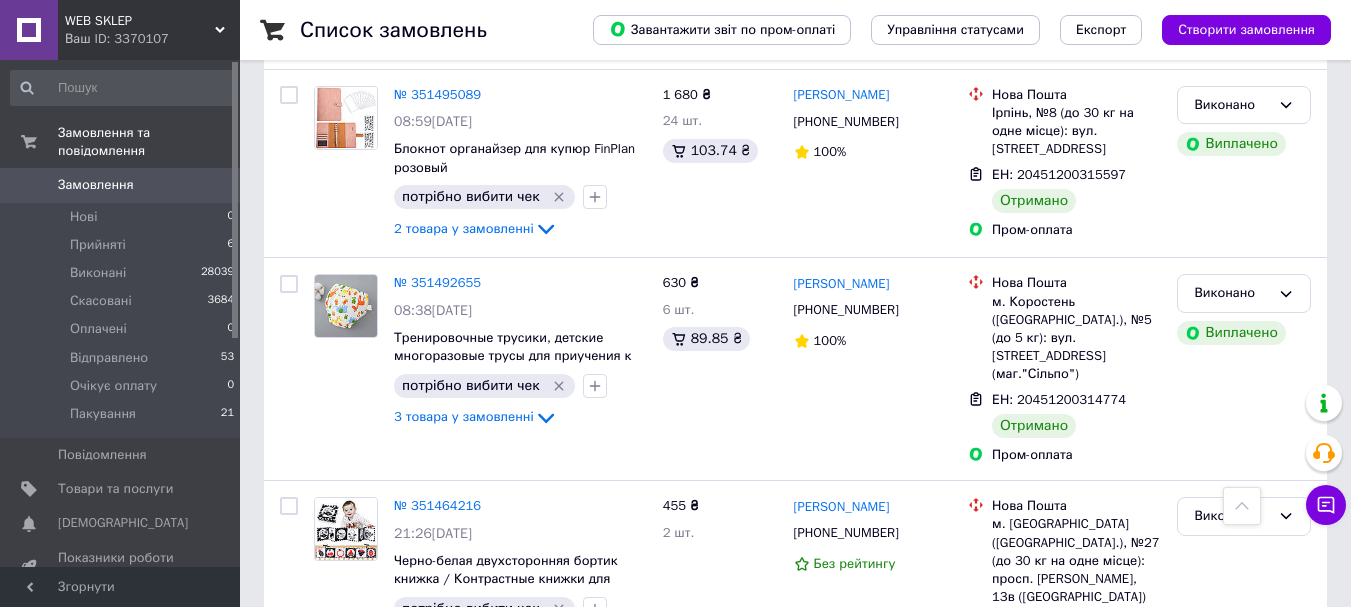 scroll, scrollTop: 2746, scrollLeft: 0, axis: vertical 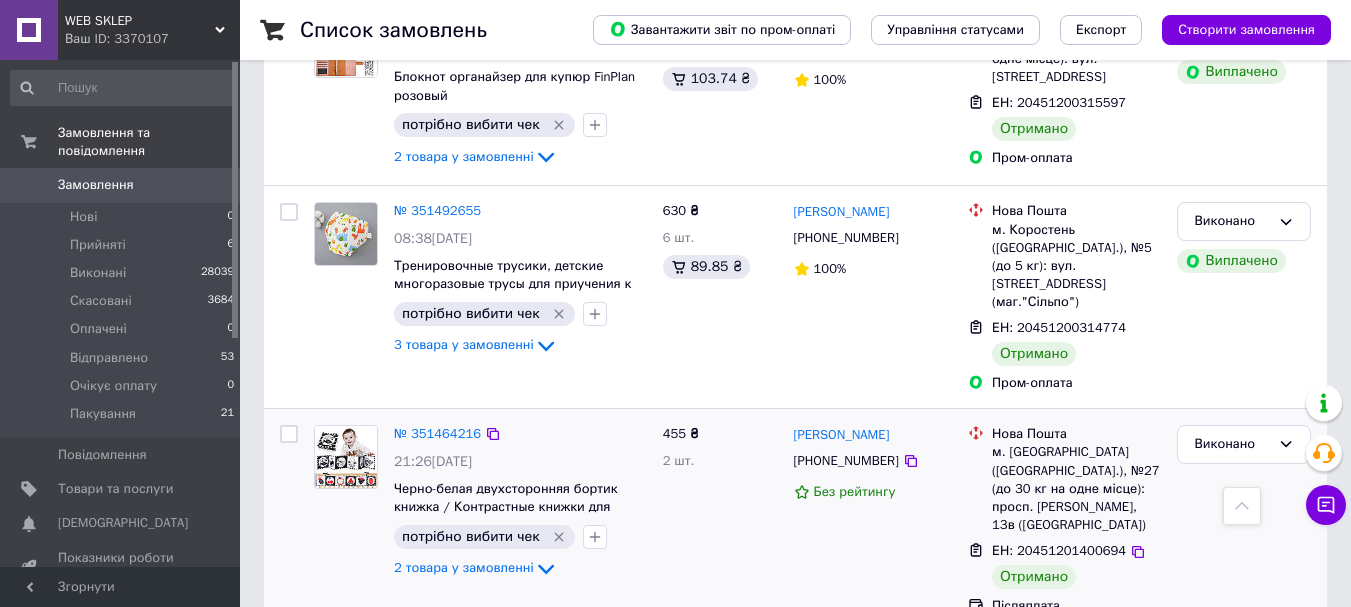click at bounding box center (346, 457) 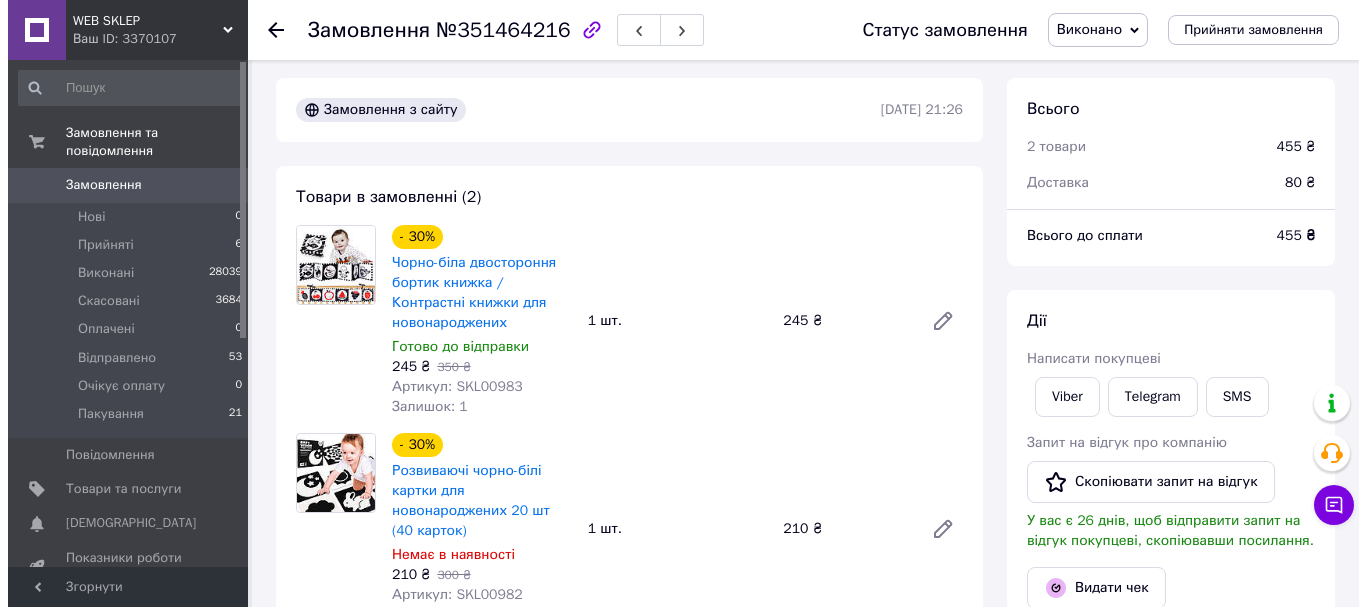 scroll, scrollTop: 300, scrollLeft: 0, axis: vertical 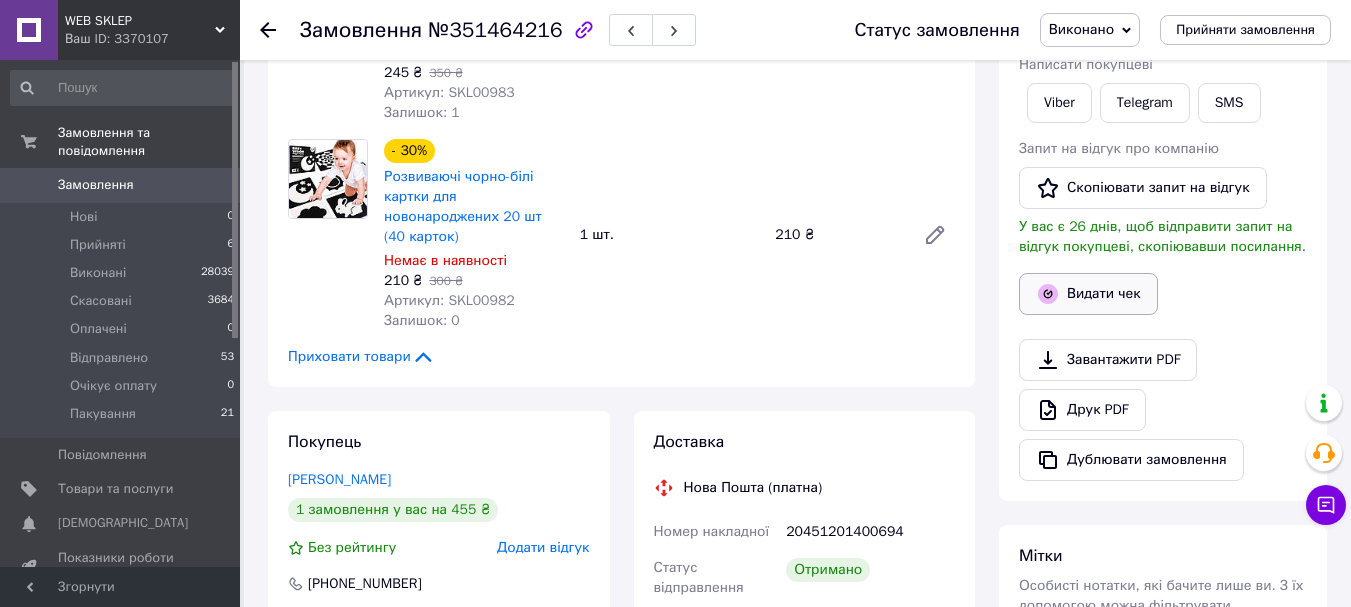 click on "Видати чек" at bounding box center (1088, 294) 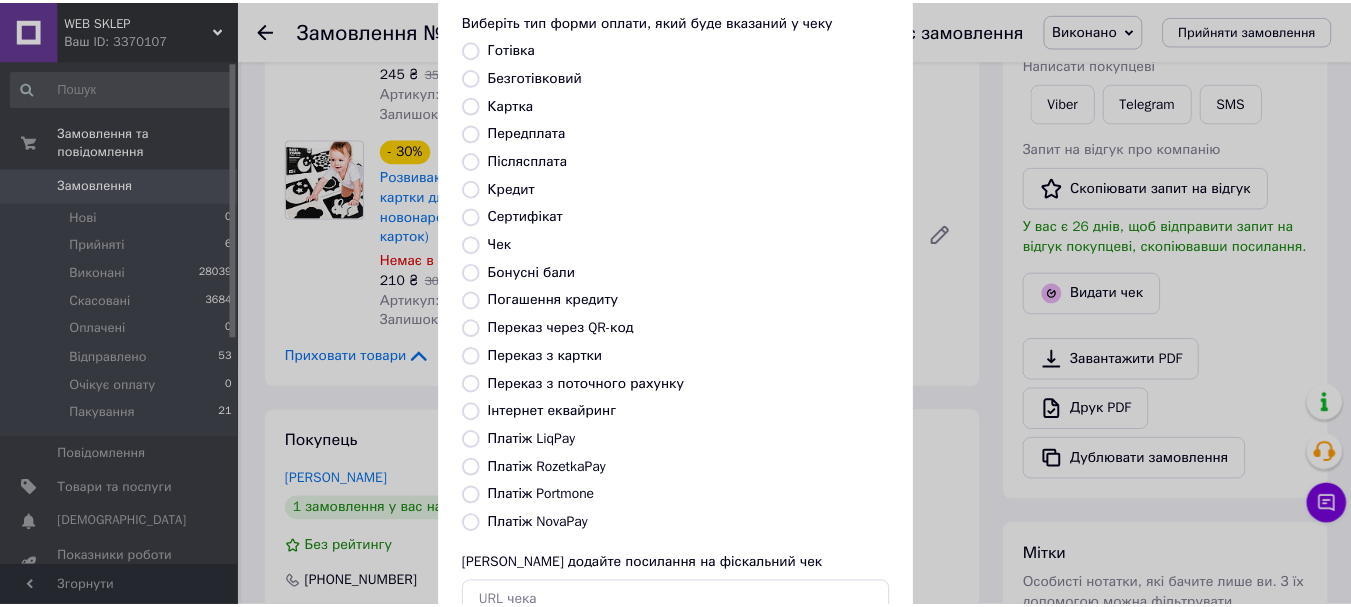 scroll, scrollTop: 252, scrollLeft: 0, axis: vertical 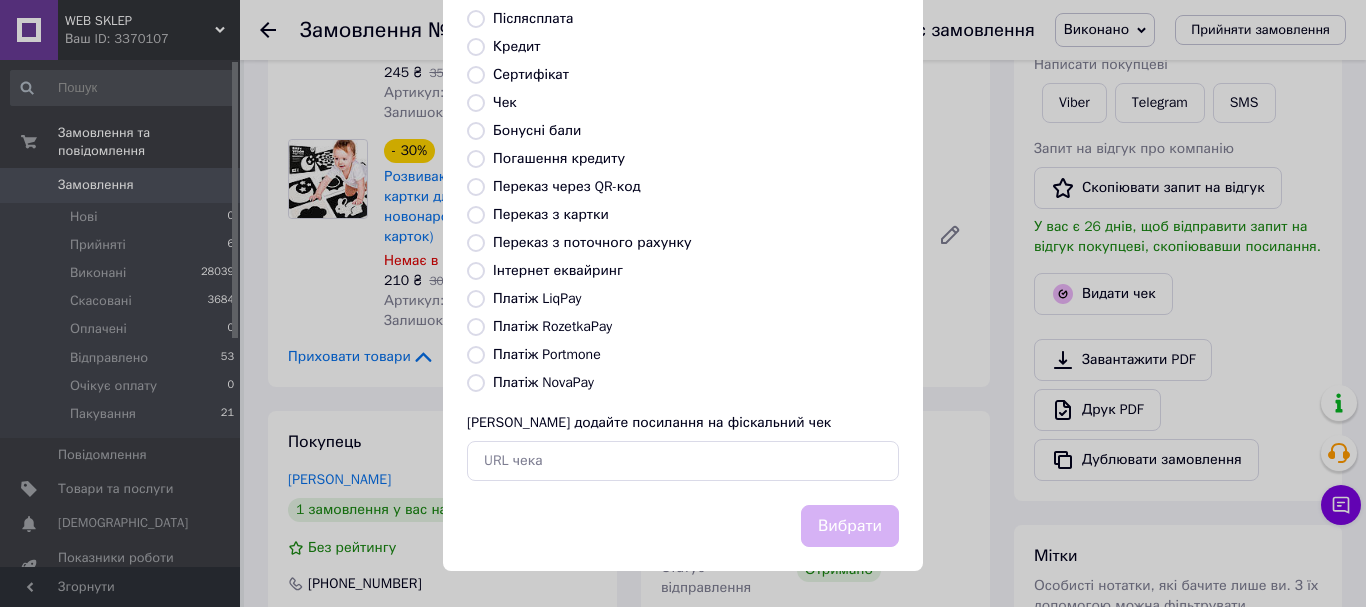 click on "Платіж NovaPay" at bounding box center (543, 382) 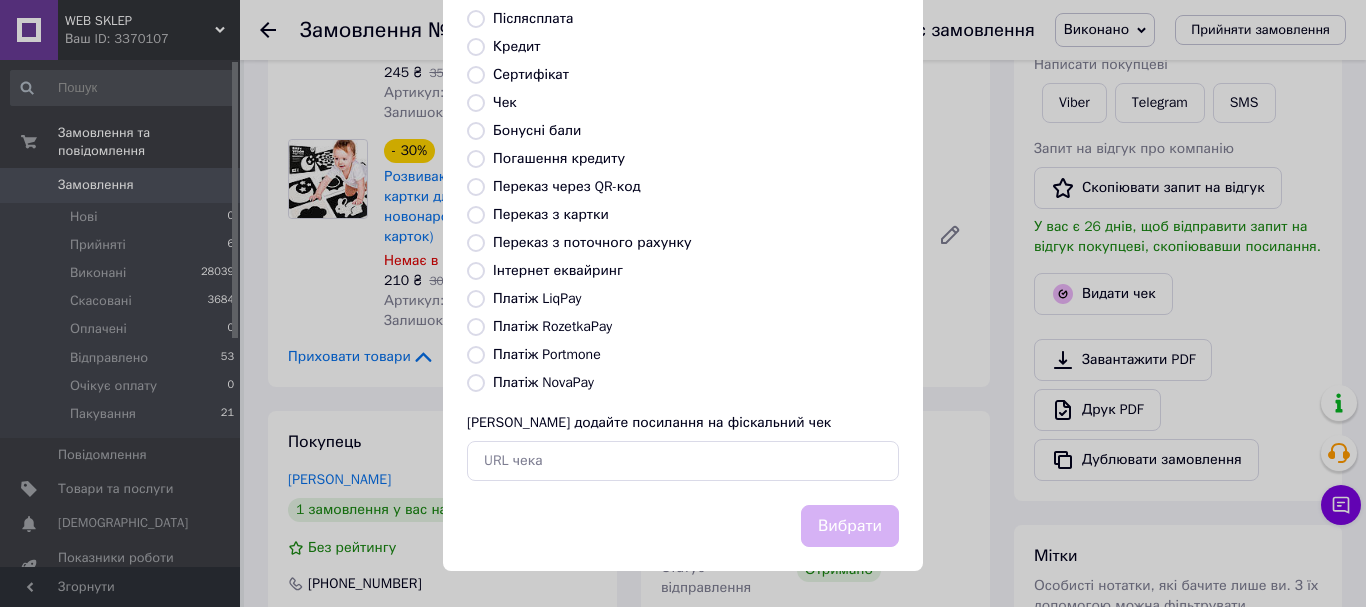 radio on "true" 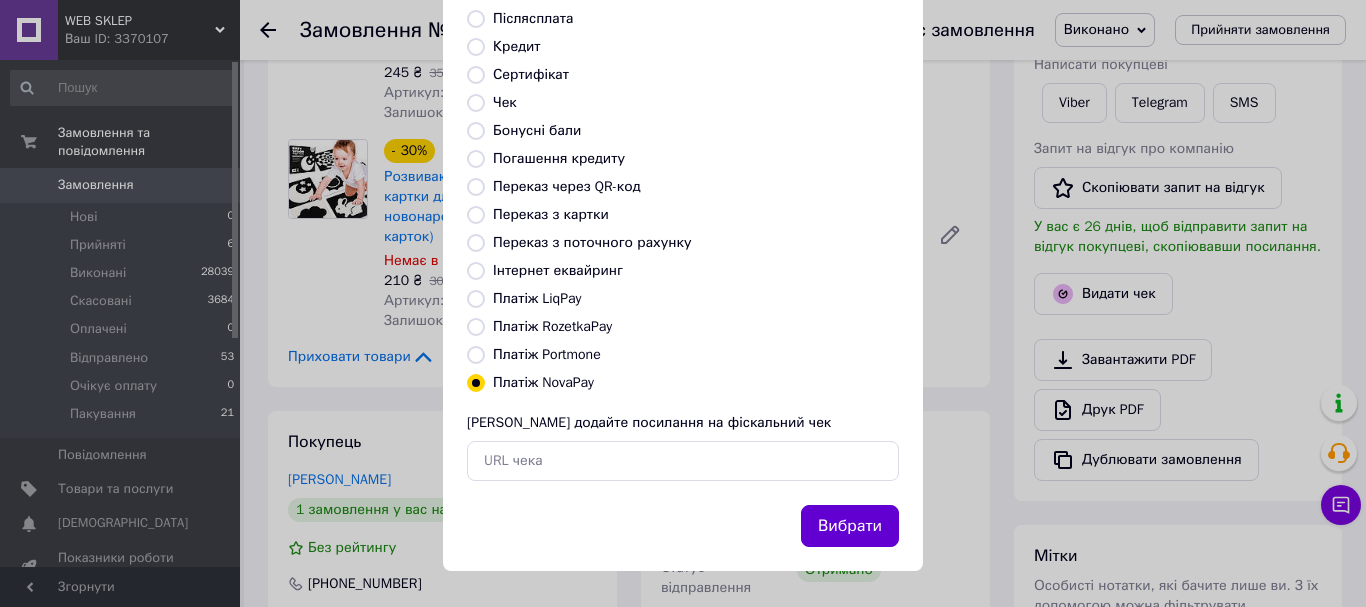 click on "Вибрати" at bounding box center [850, 526] 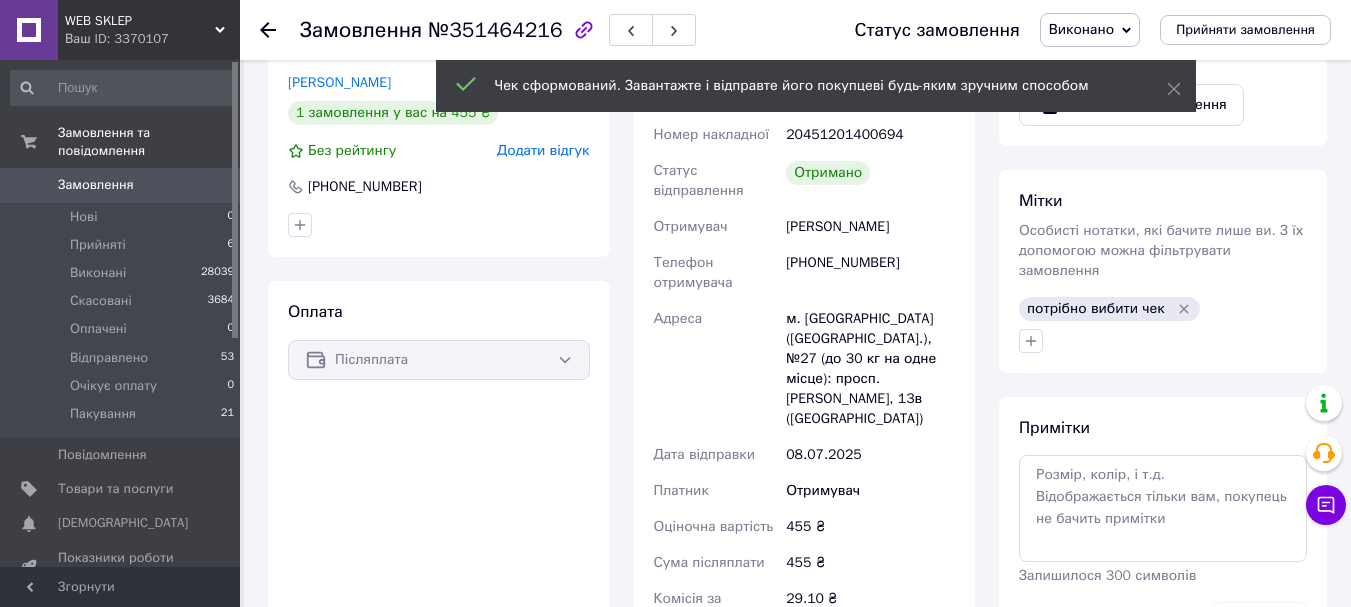 scroll, scrollTop: 700, scrollLeft: 0, axis: vertical 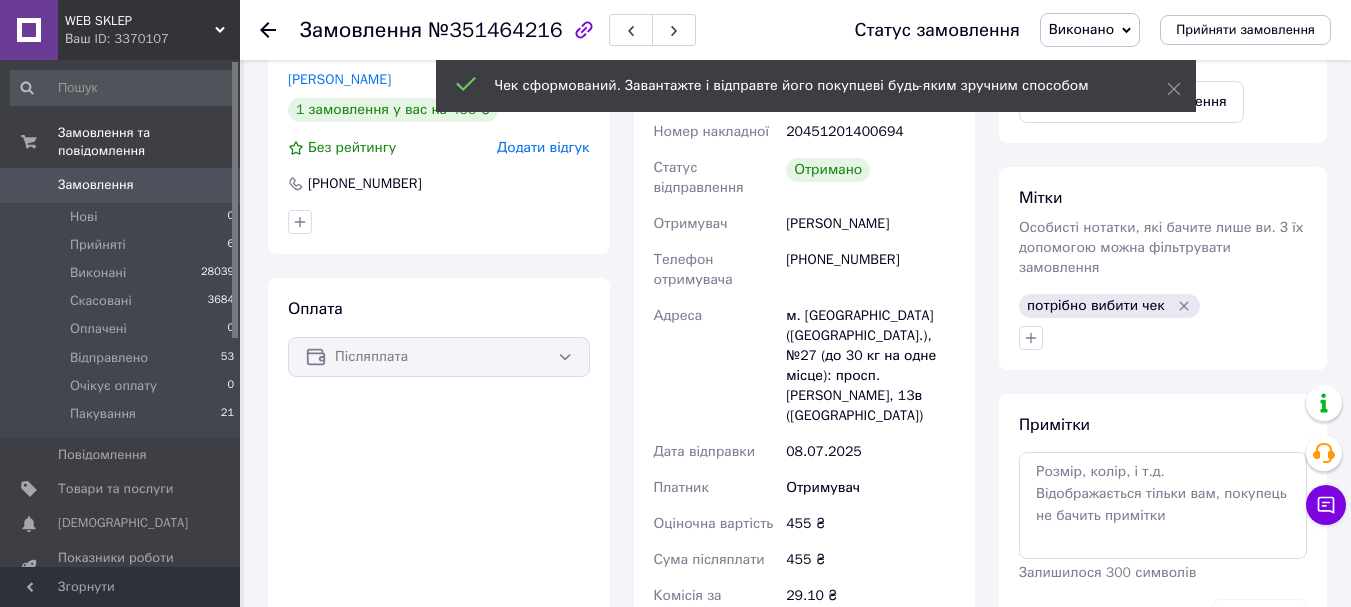 click 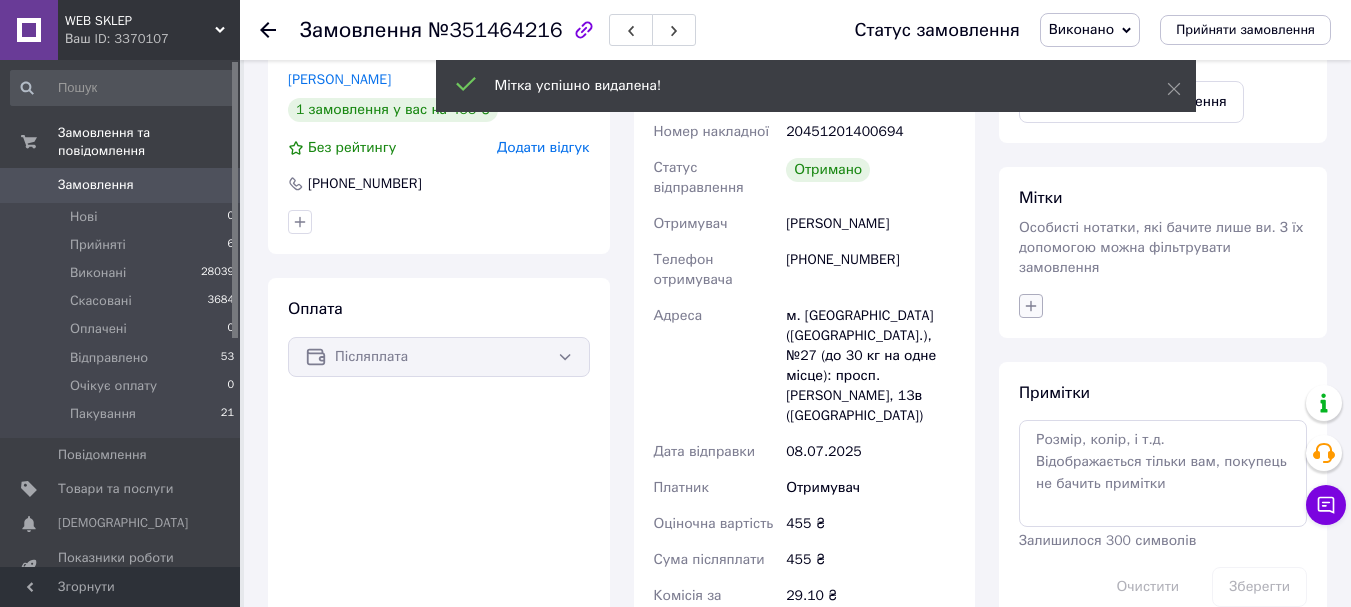 click 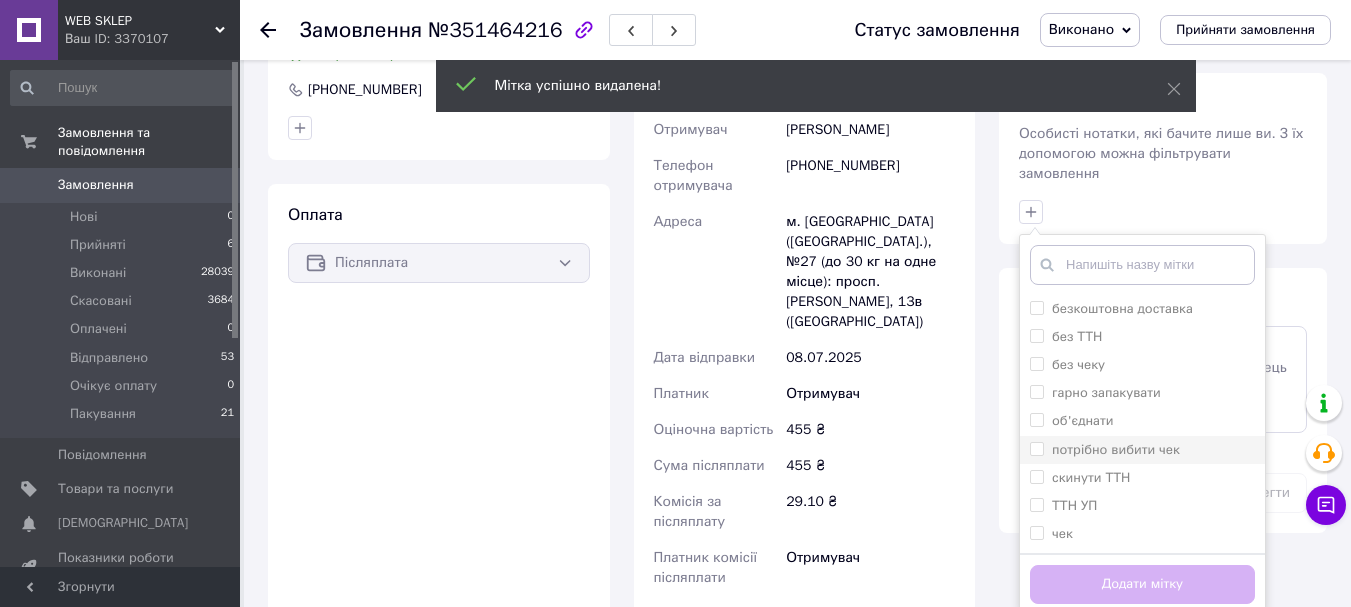 scroll, scrollTop: 900, scrollLeft: 0, axis: vertical 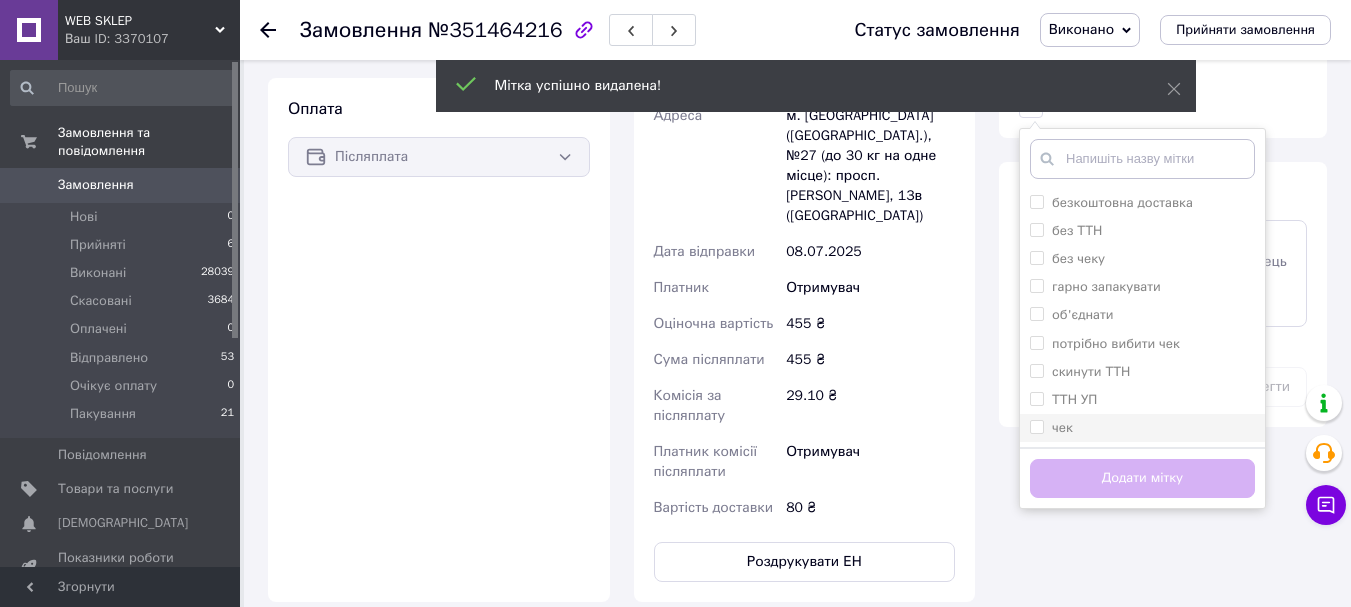 click on "чек" at bounding box center (1036, 426) 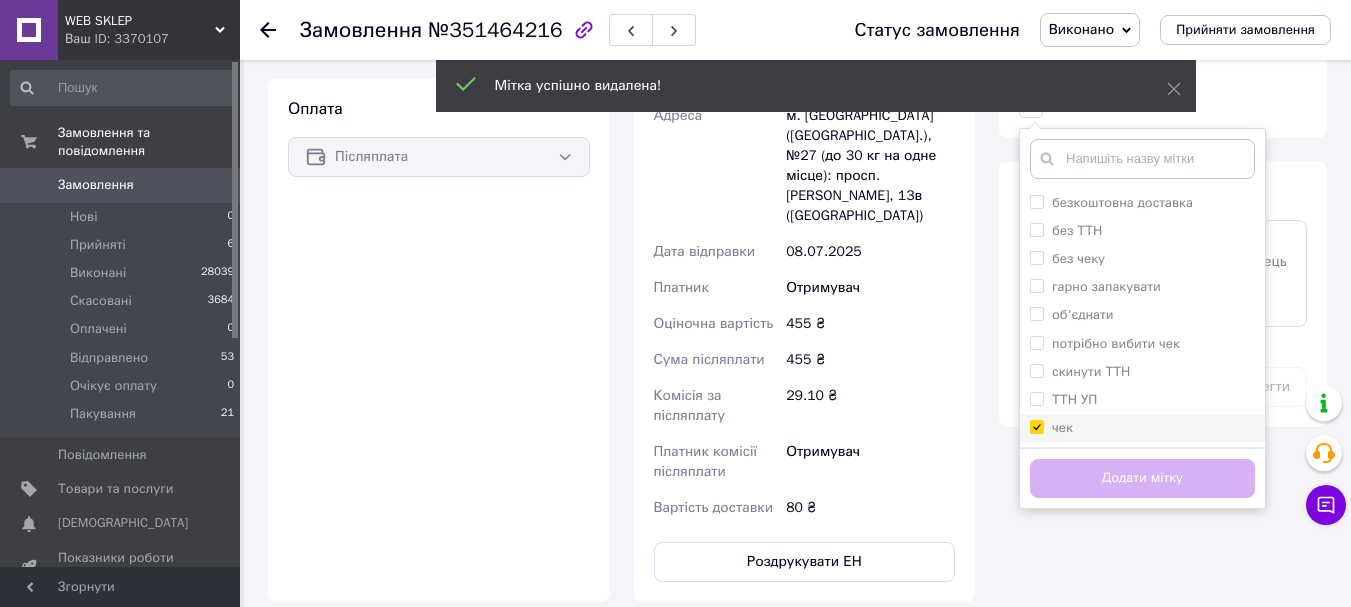 checkbox on "true" 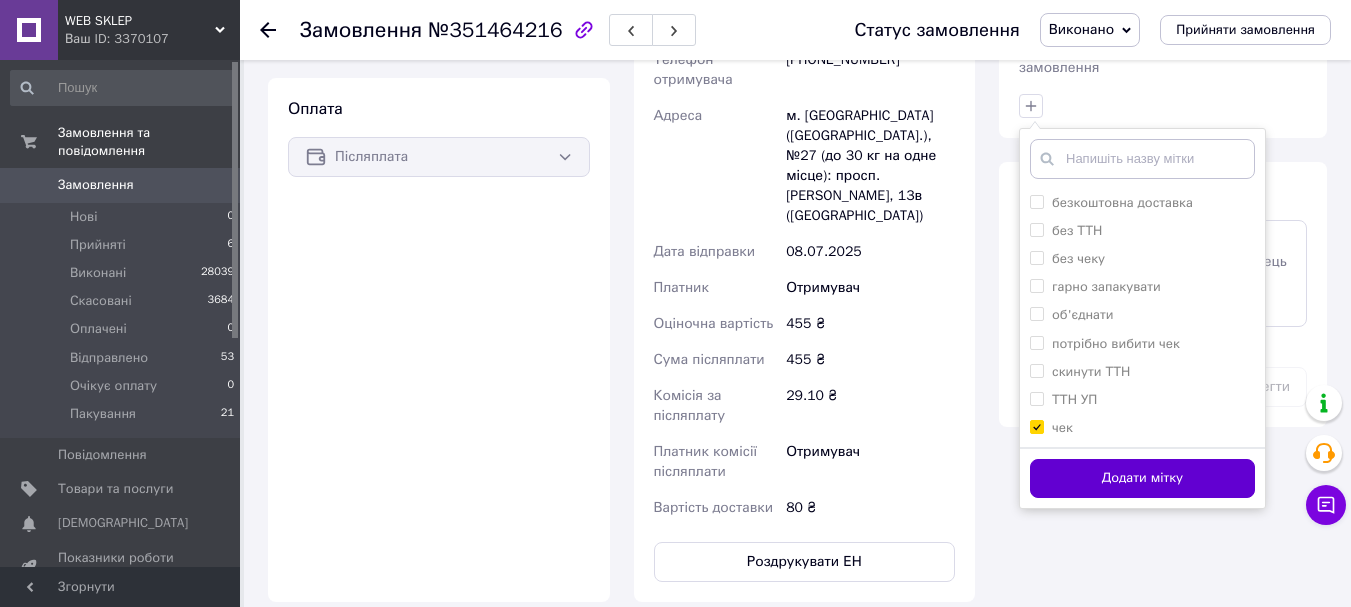 click on "Додати мітку" at bounding box center [1142, 478] 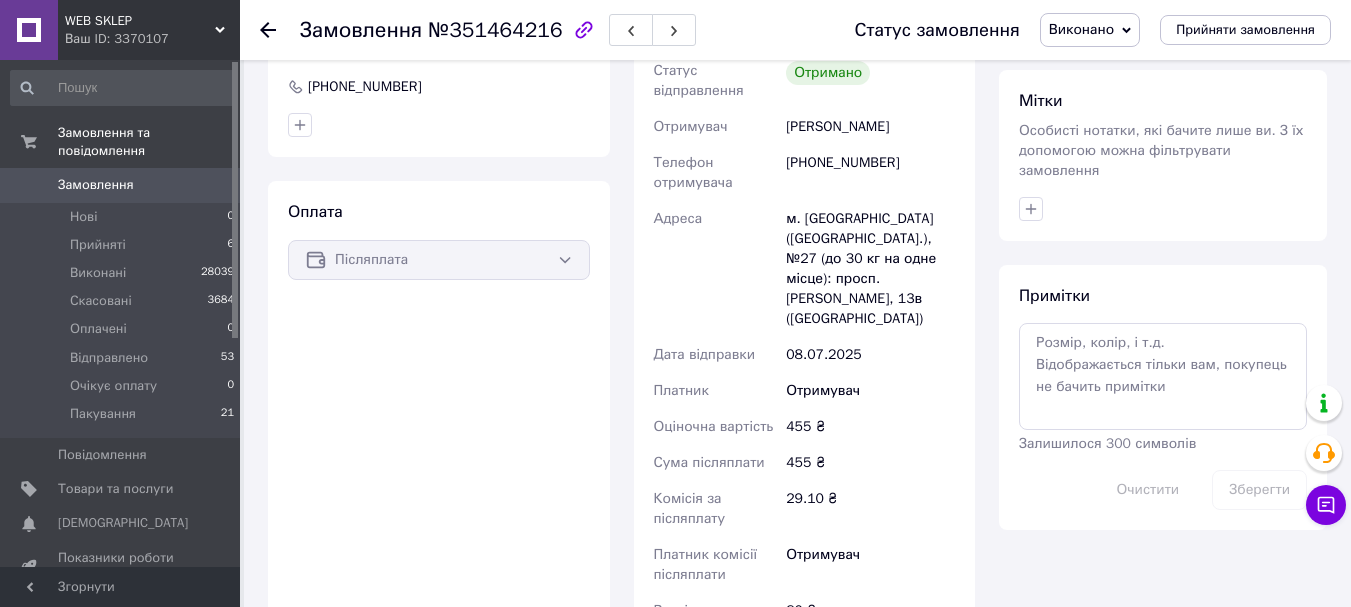 scroll, scrollTop: 700, scrollLeft: 0, axis: vertical 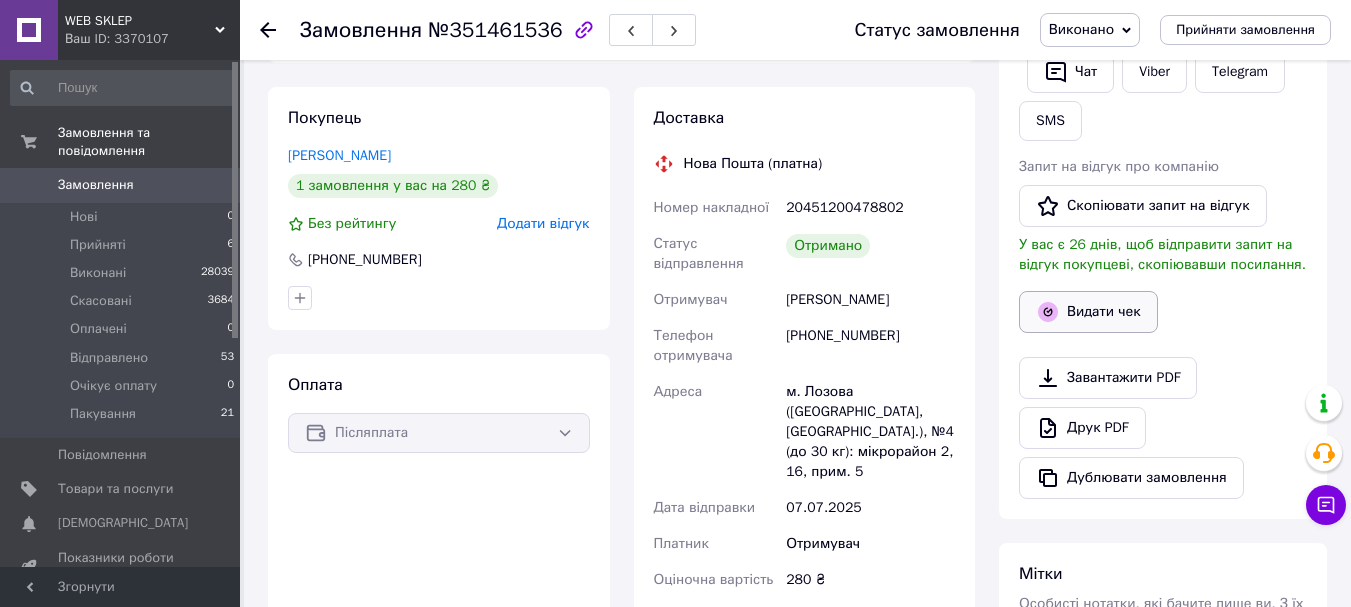 click on "Видати чек" at bounding box center [1088, 312] 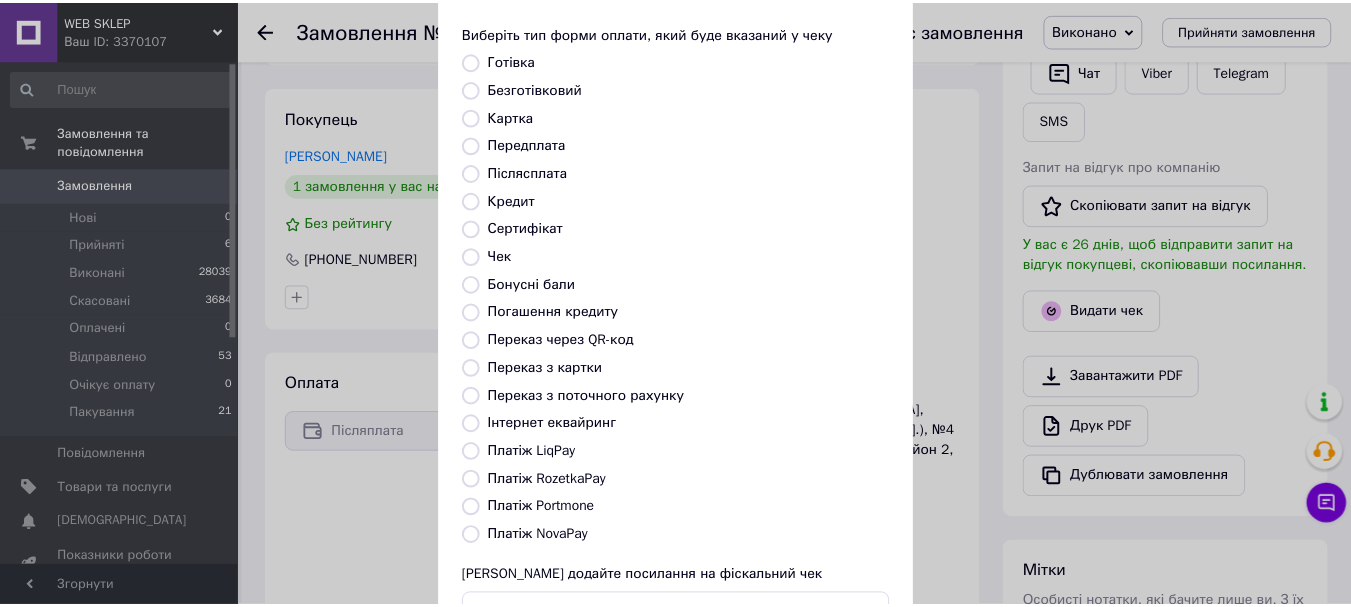 scroll, scrollTop: 252, scrollLeft: 0, axis: vertical 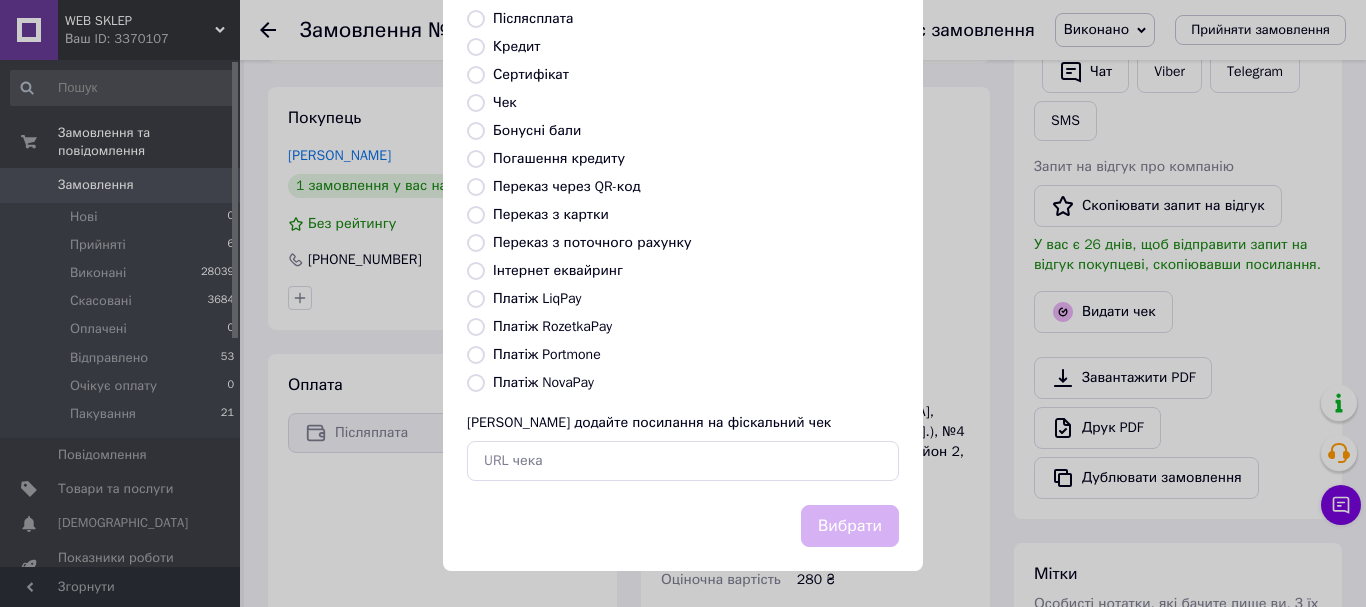 click on "Платіж NovaPay" at bounding box center [543, 382] 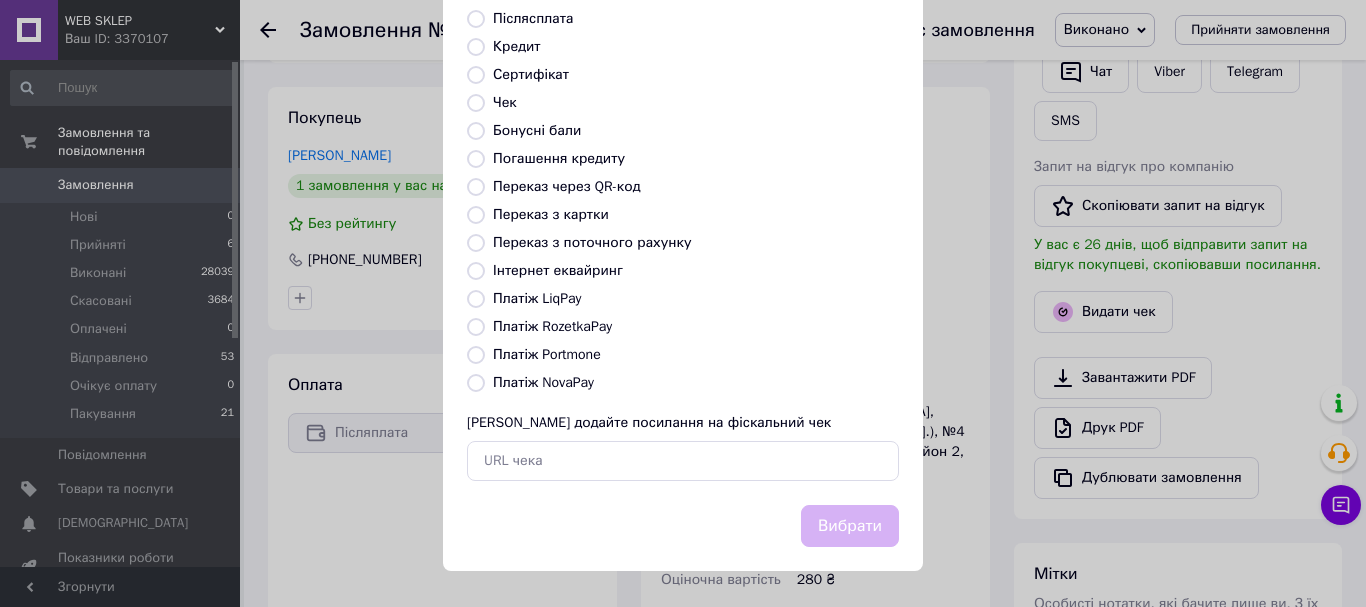 radio on "true" 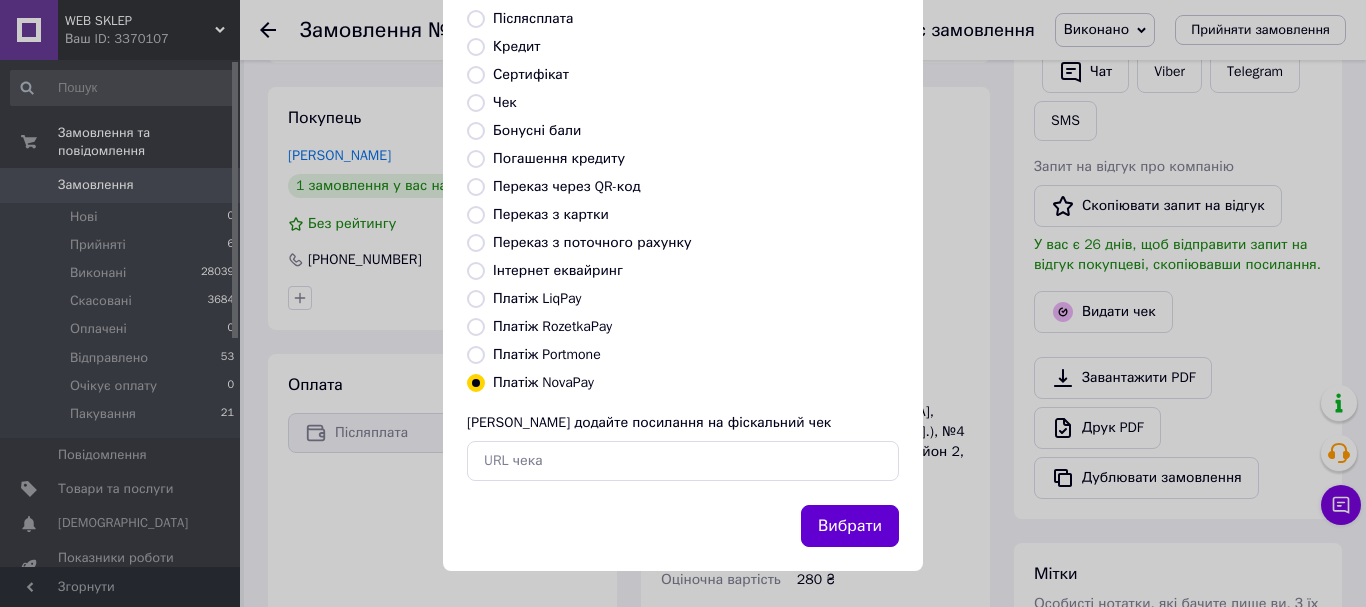 click on "Вибрати" at bounding box center [850, 526] 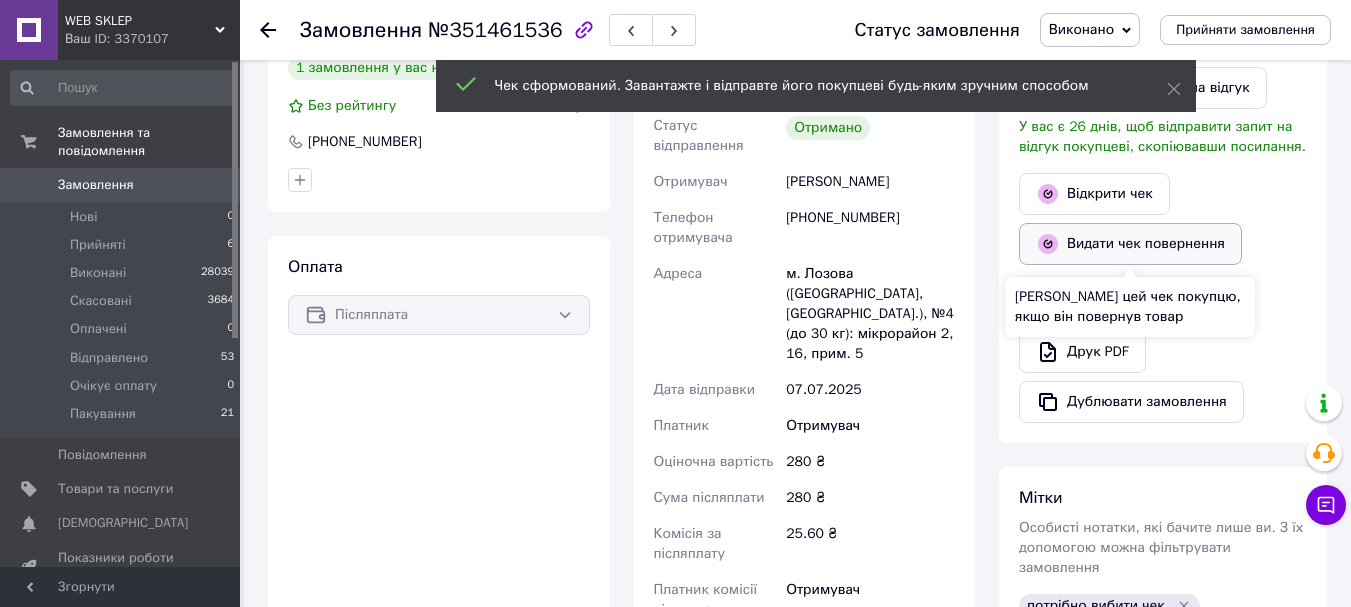 scroll, scrollTop: 700, scrollLeft: 0, axis: vertical 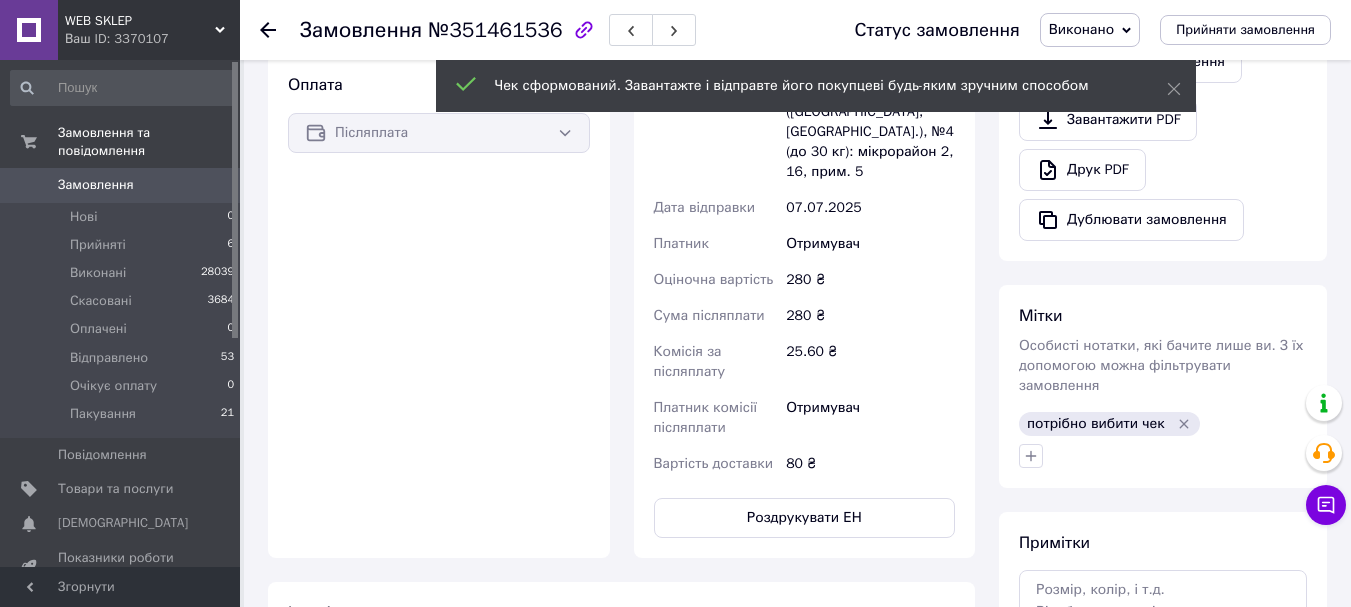 click 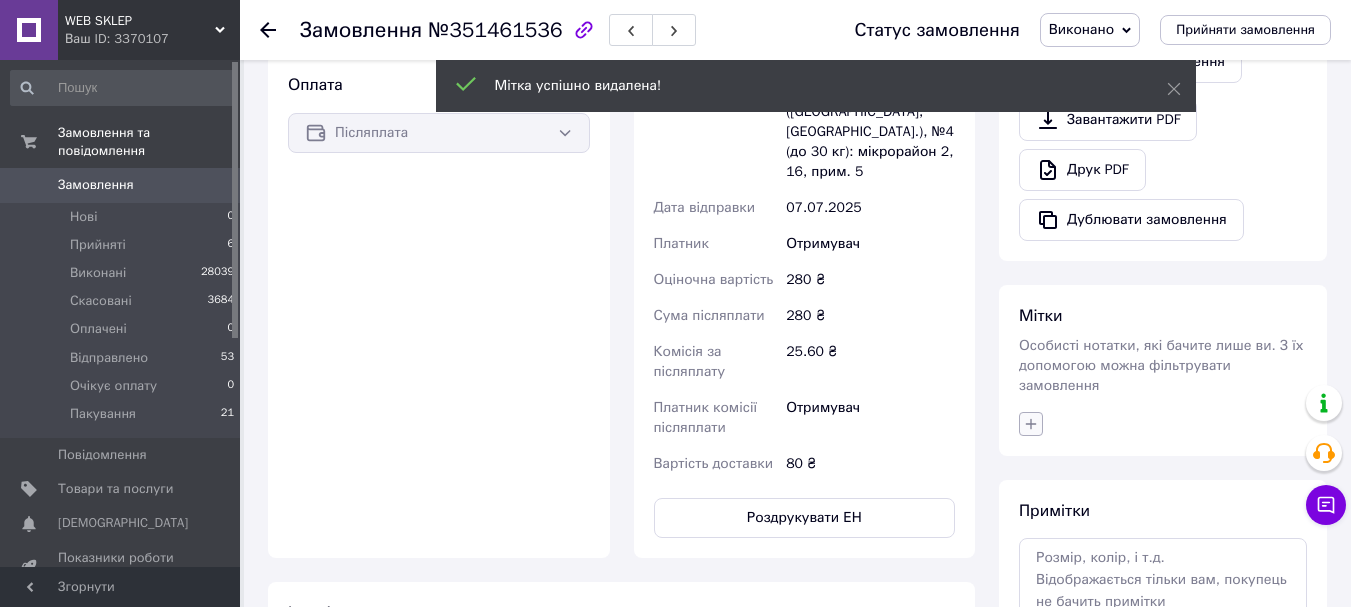 click 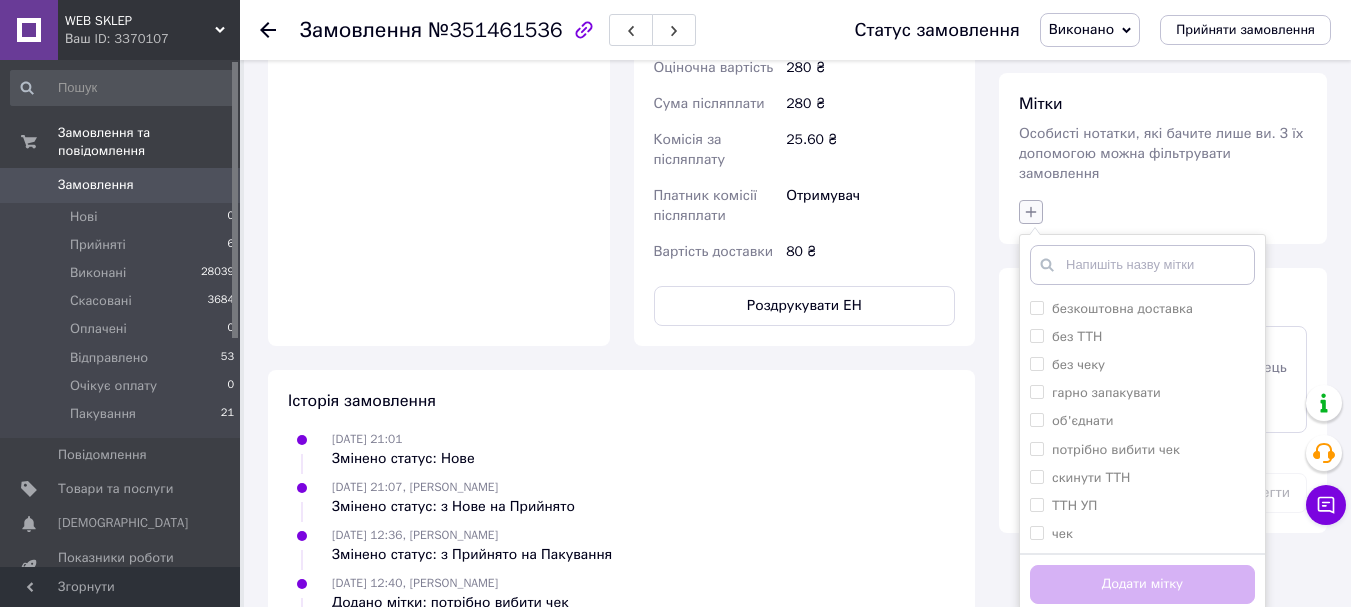 scroll, scrollTop: 1100, scrollLeft: 0, axis: vertical 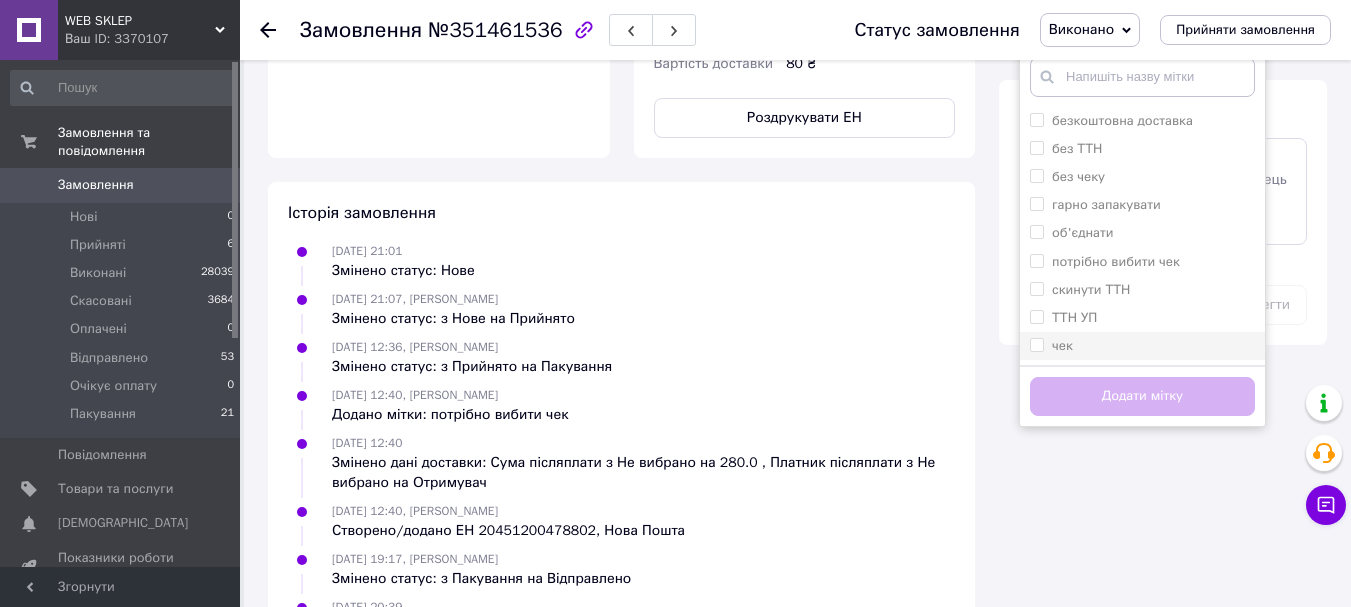 click on "чек" at bounding box center (1036, 344) 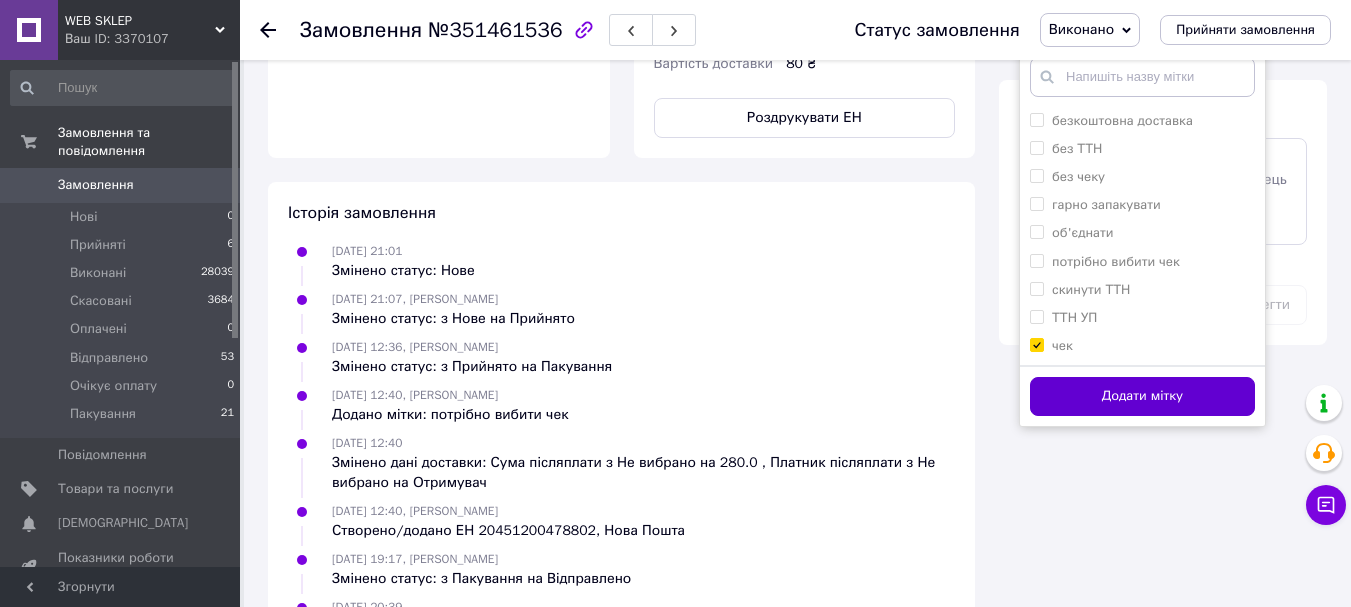 click on "Додати мітку" at bounding box center (1142, 396) 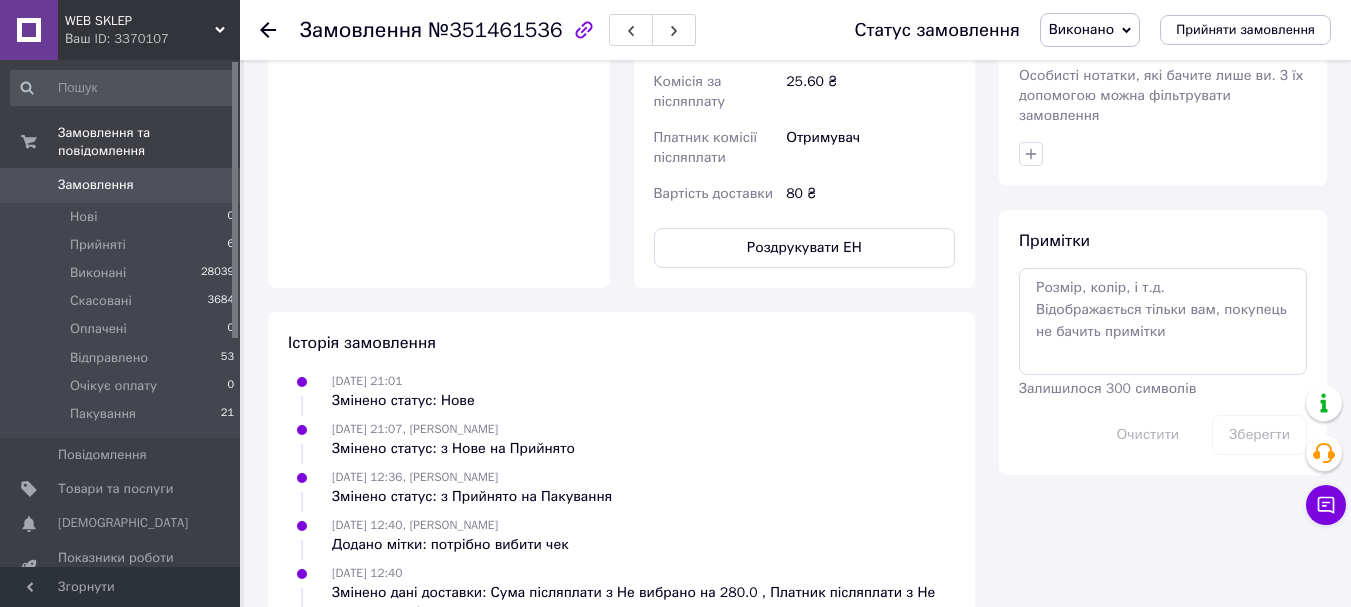 scroll, scrollTop: 800, scrollLeft: 0, axis: vertical 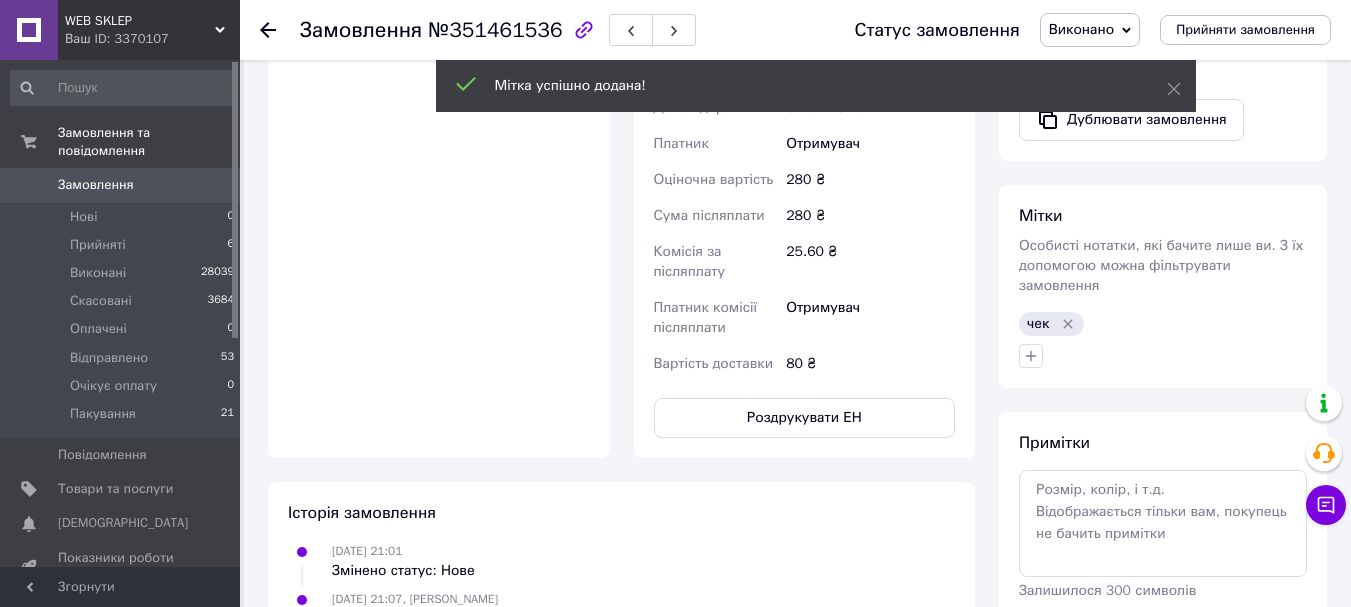 click on "0" at bounding box center [212, 185] 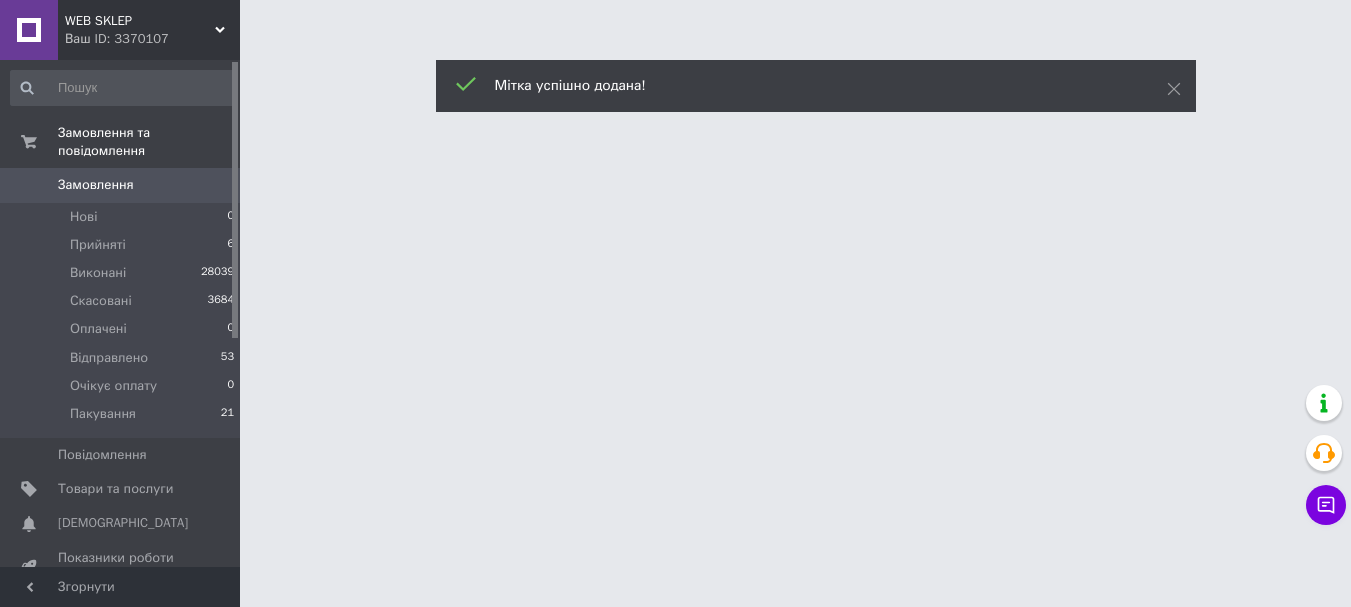 scroll, scrollTop: 0, scrollLeft: 0, axis: both 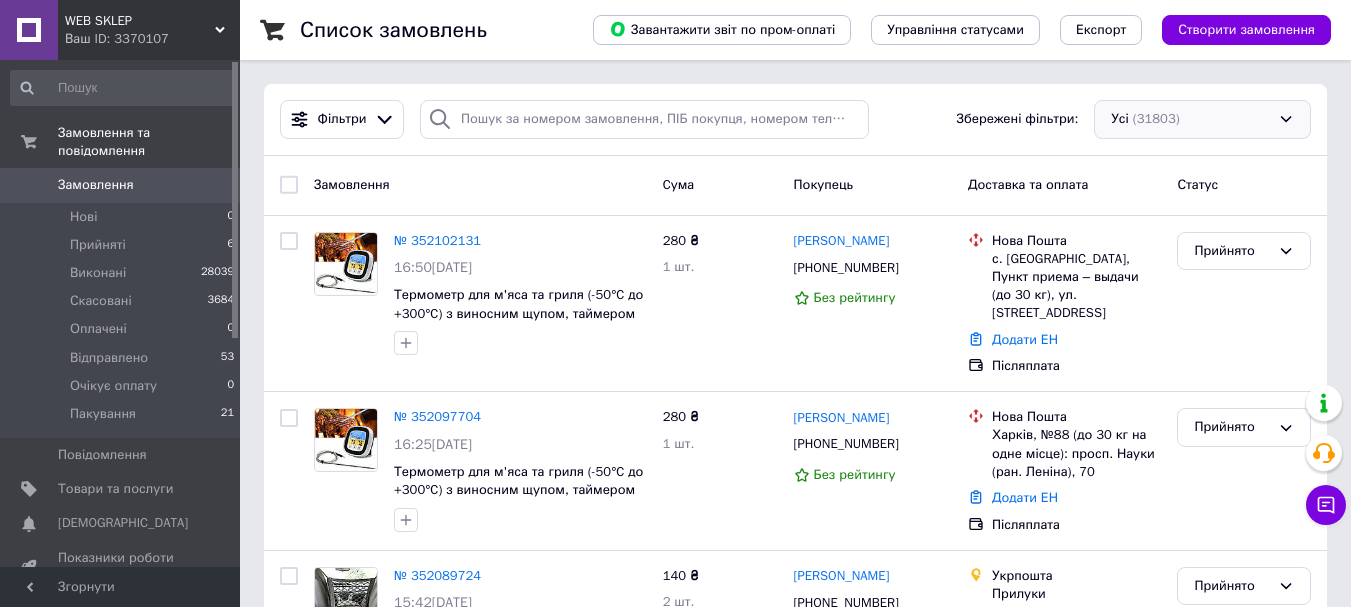 click on "Усі (31803)" at bounding box center (1202, 119) 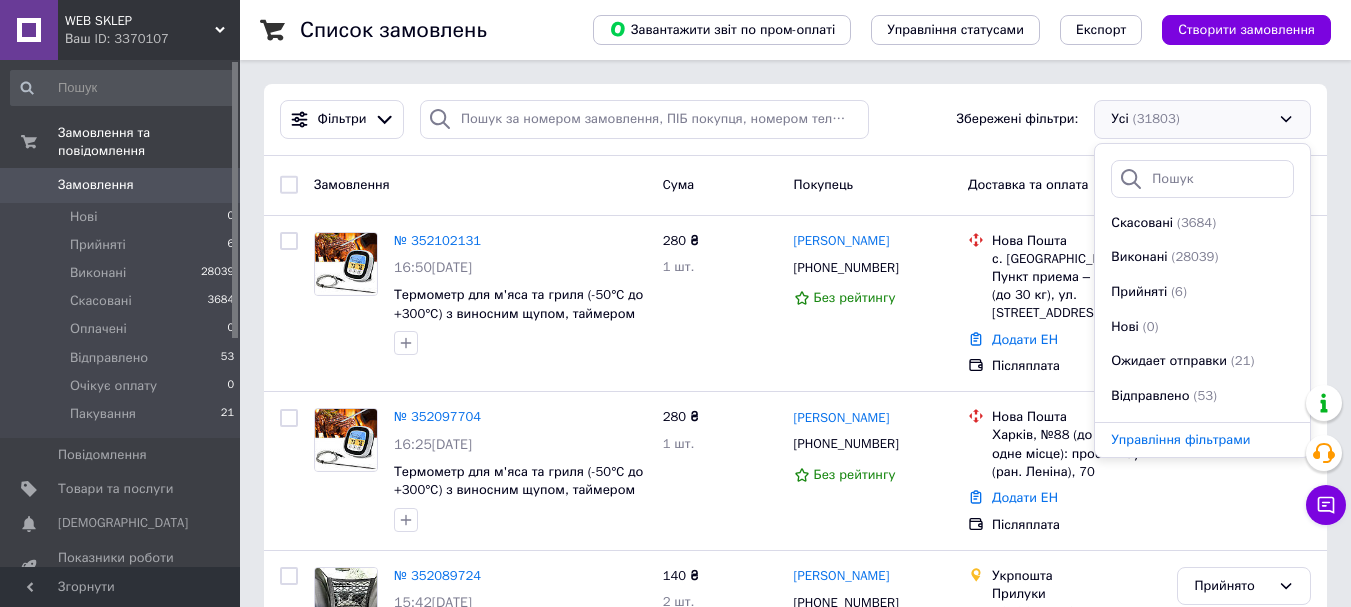 scroll, scrollTop: 242, scrollLeft: 0, axis: vertical 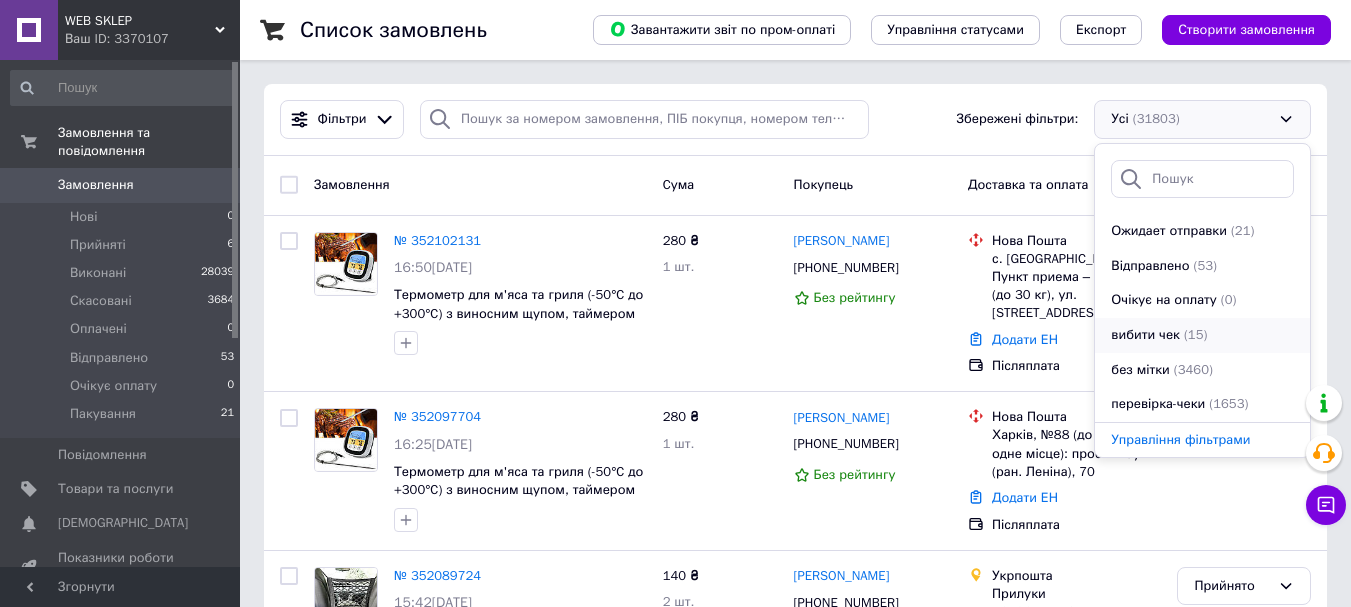 click on "(15)" at bounding box center (1195, 334) 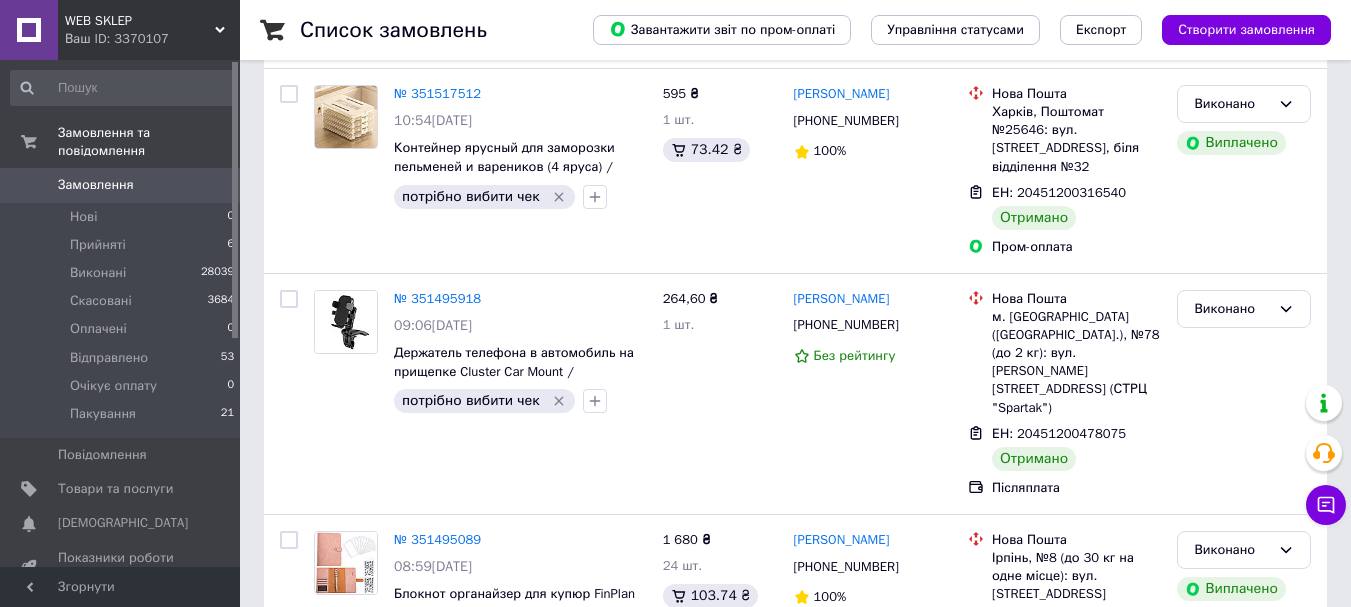 scroll, scrollTop: 2265, scrollLeft: 0, axis: vertical 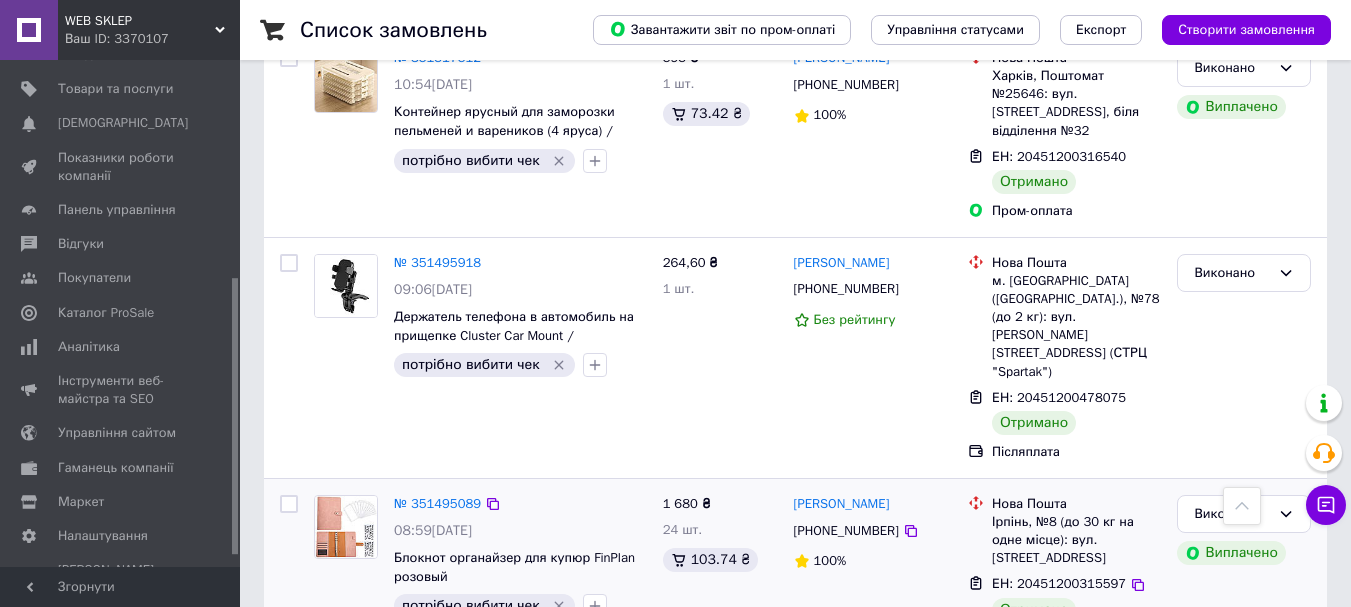 click at bounding box center (346, 527) 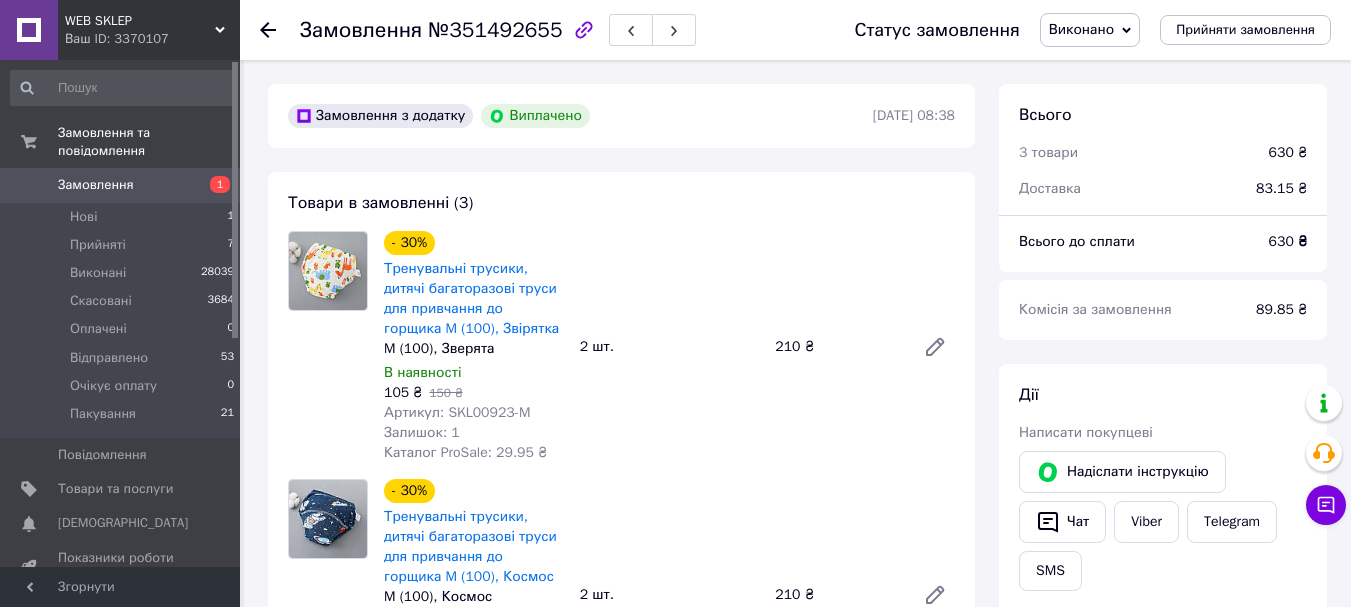 scroll, scrollTop: 0, scrollLeft: 0, axis: both 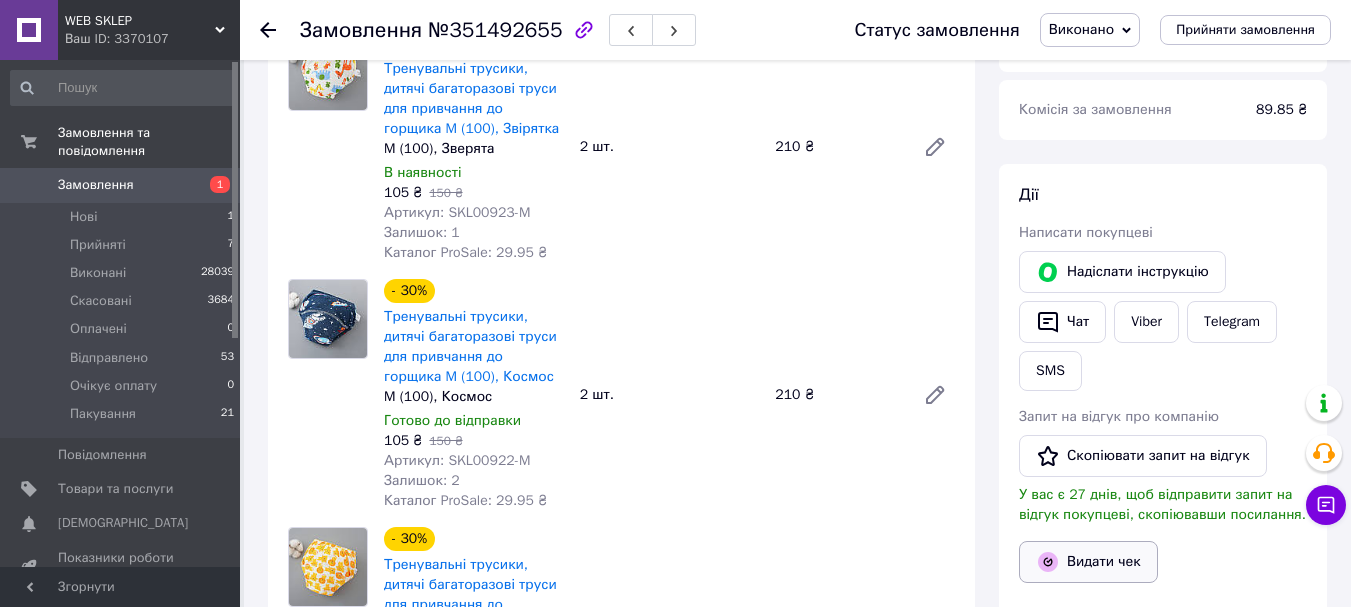 click on "Видати чек" at bounding box center (1088, 562) 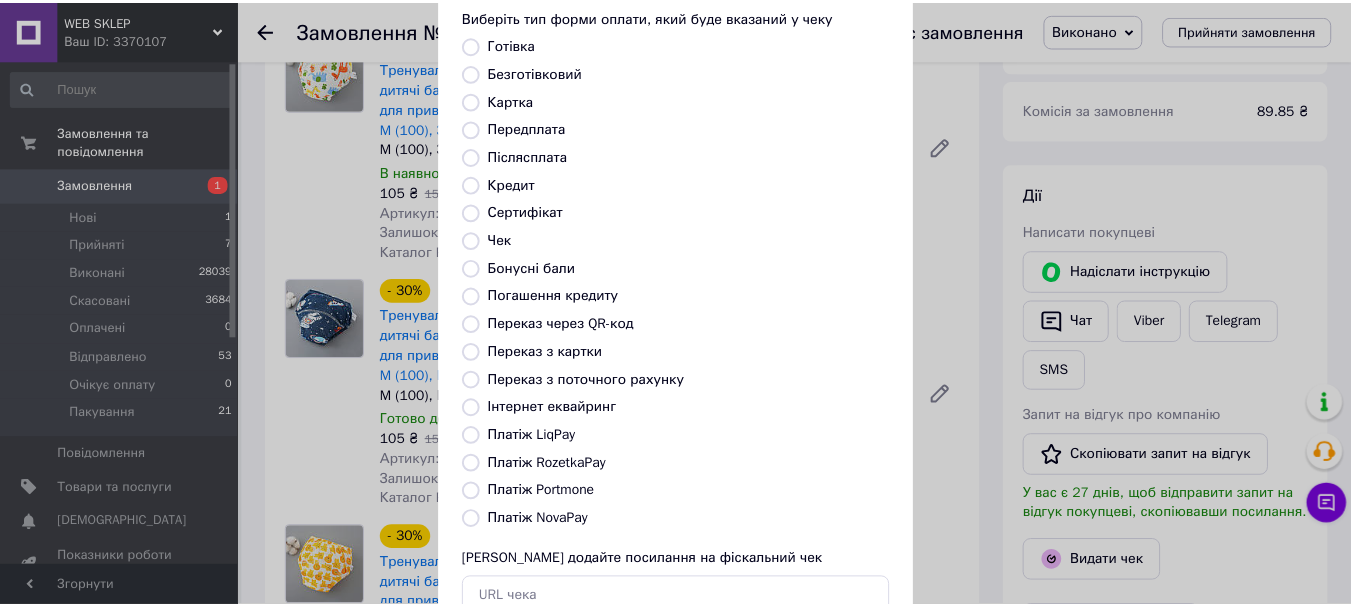 scroll, scrollTop: 252, scrollLeft: 0, axis: vertical 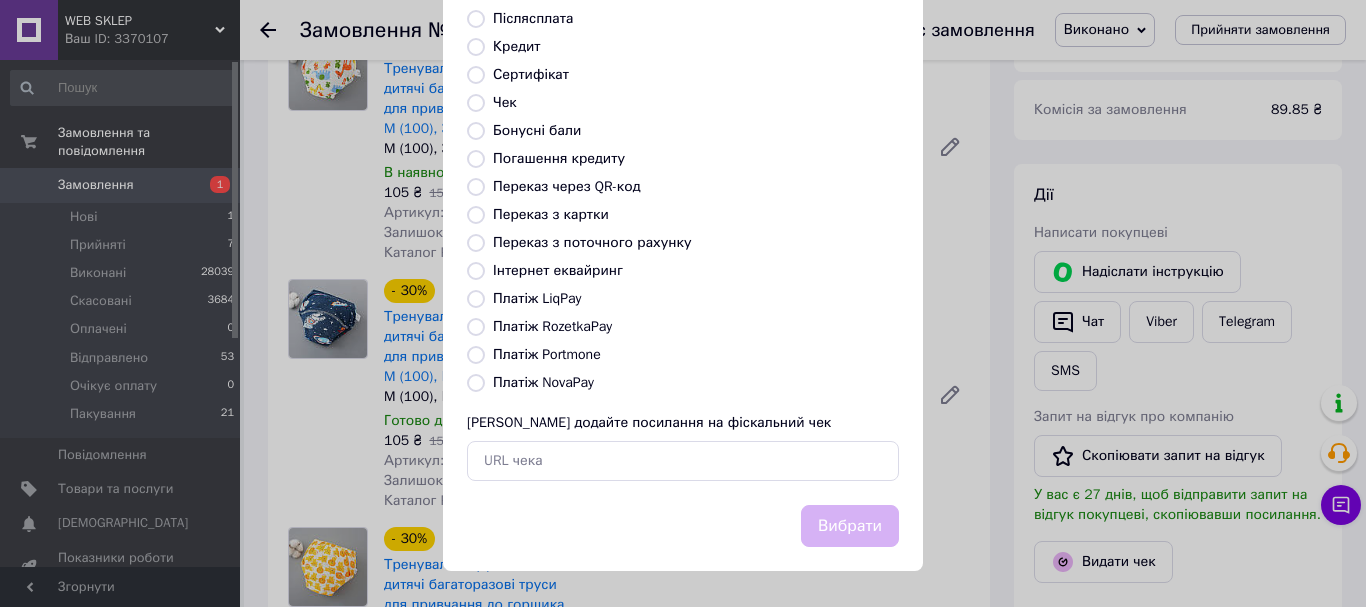 click on "Платіж RozetkaPay" at bounding box center [552, 326] 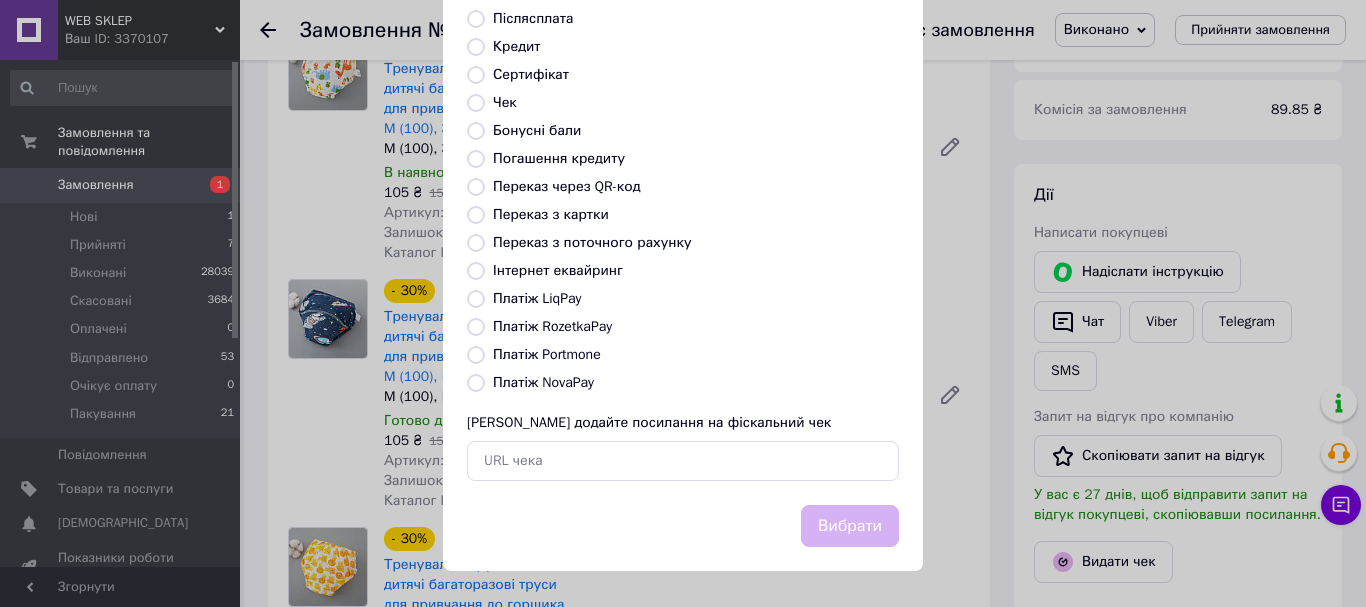 radio on "true" 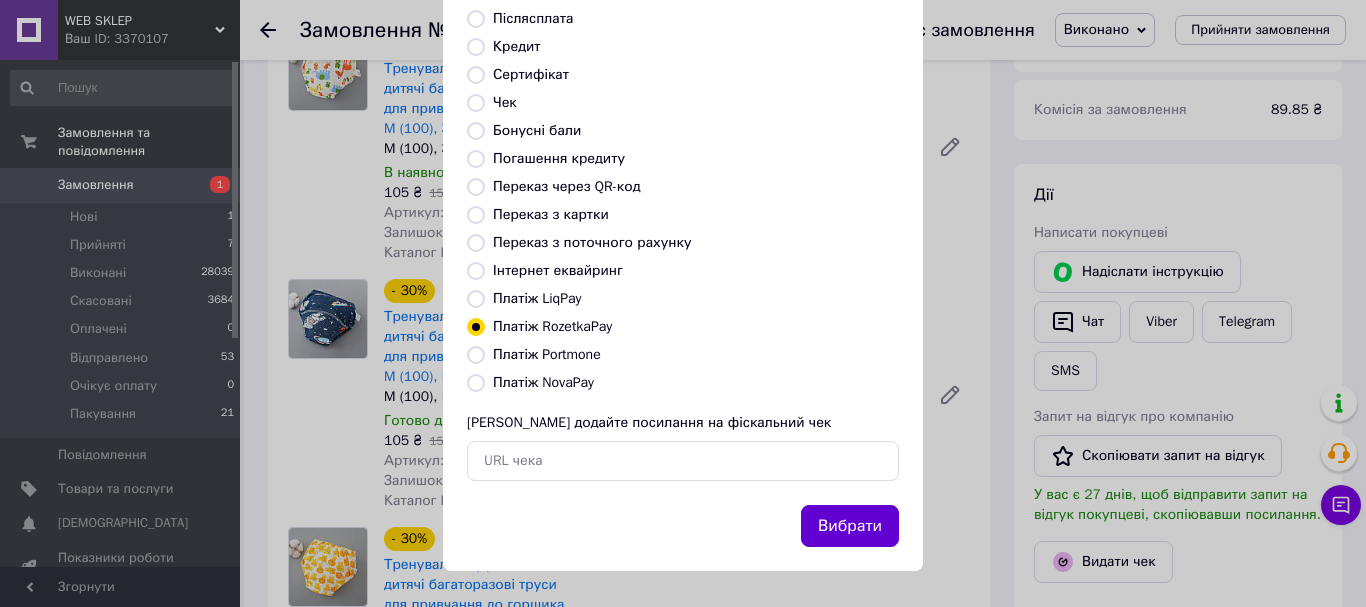 click on "Вибрати" at bounding box center [850, 526] 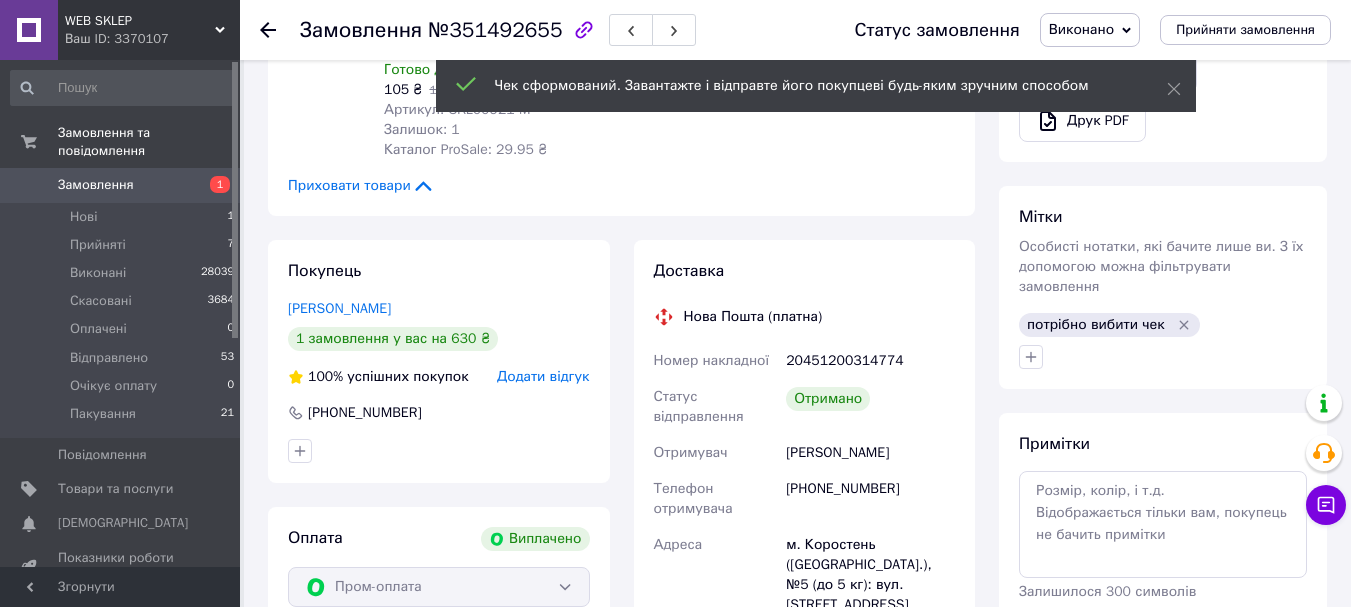 scroll, scrollTop: 800, scrollLeft: 0, axis: vertical 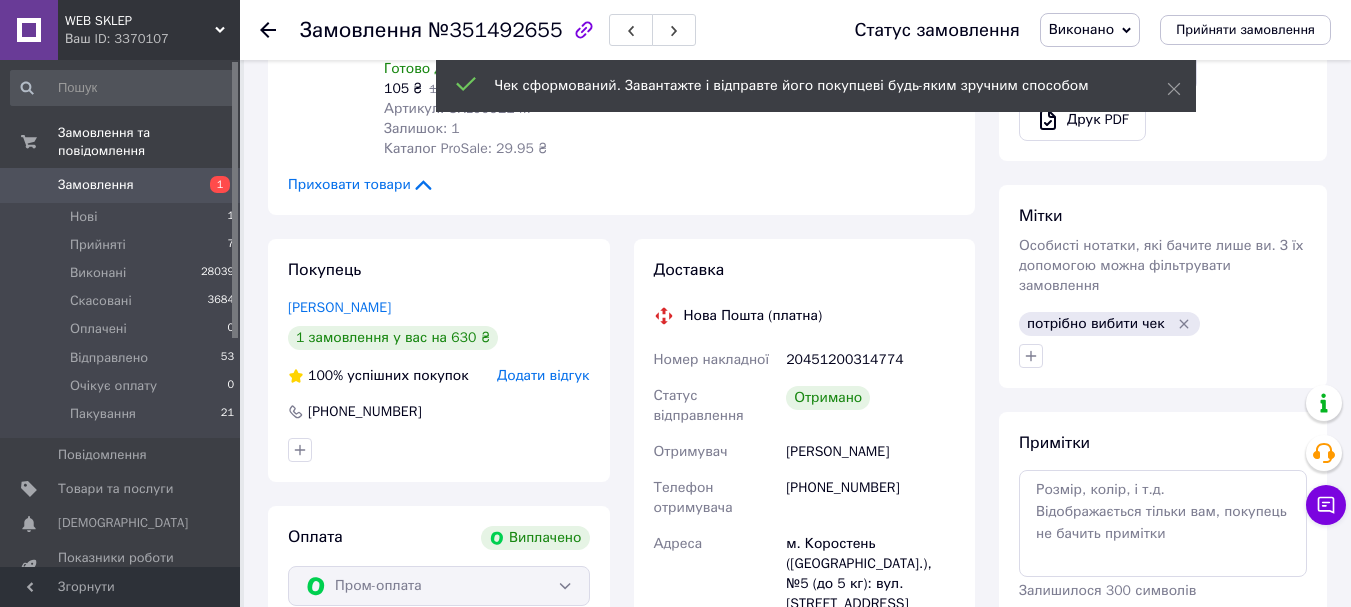 click 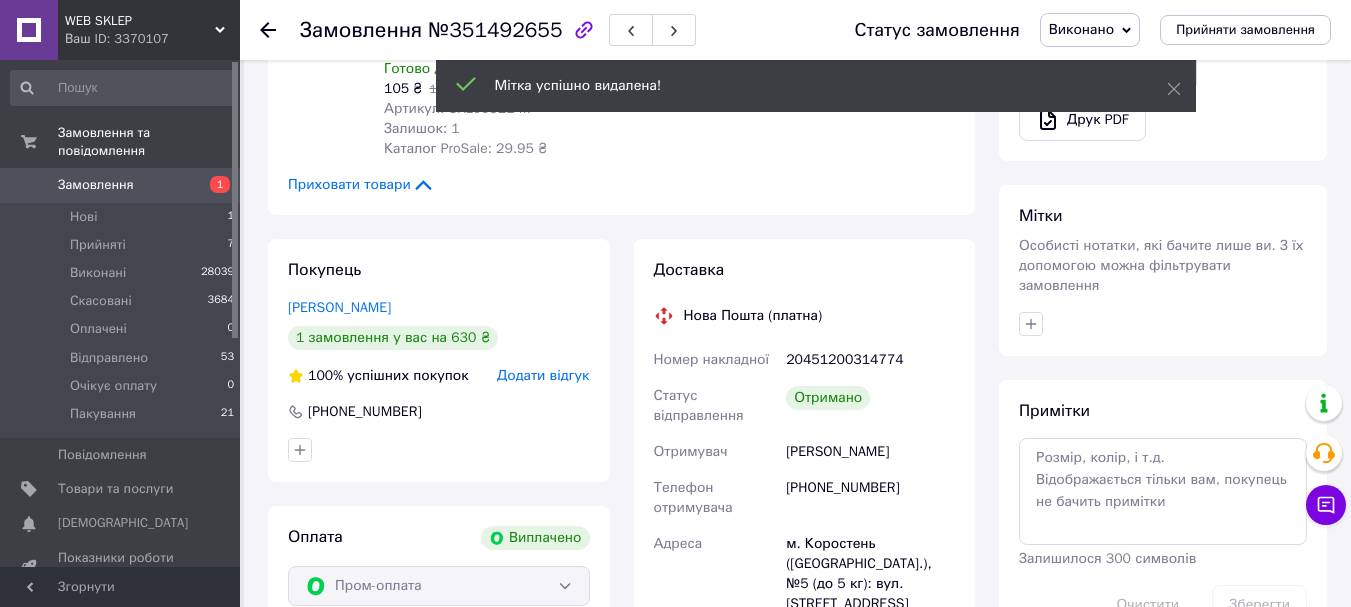 scroll, scrollTop: 212, scrollLeft: 0, axis: vertical 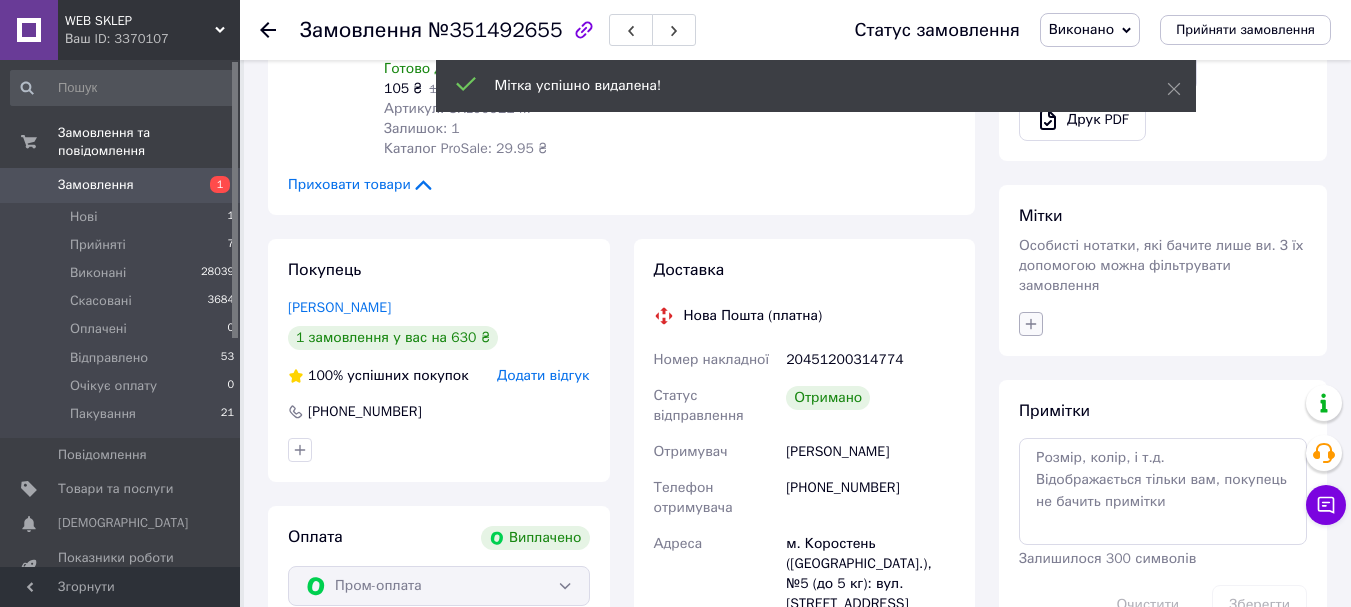 click 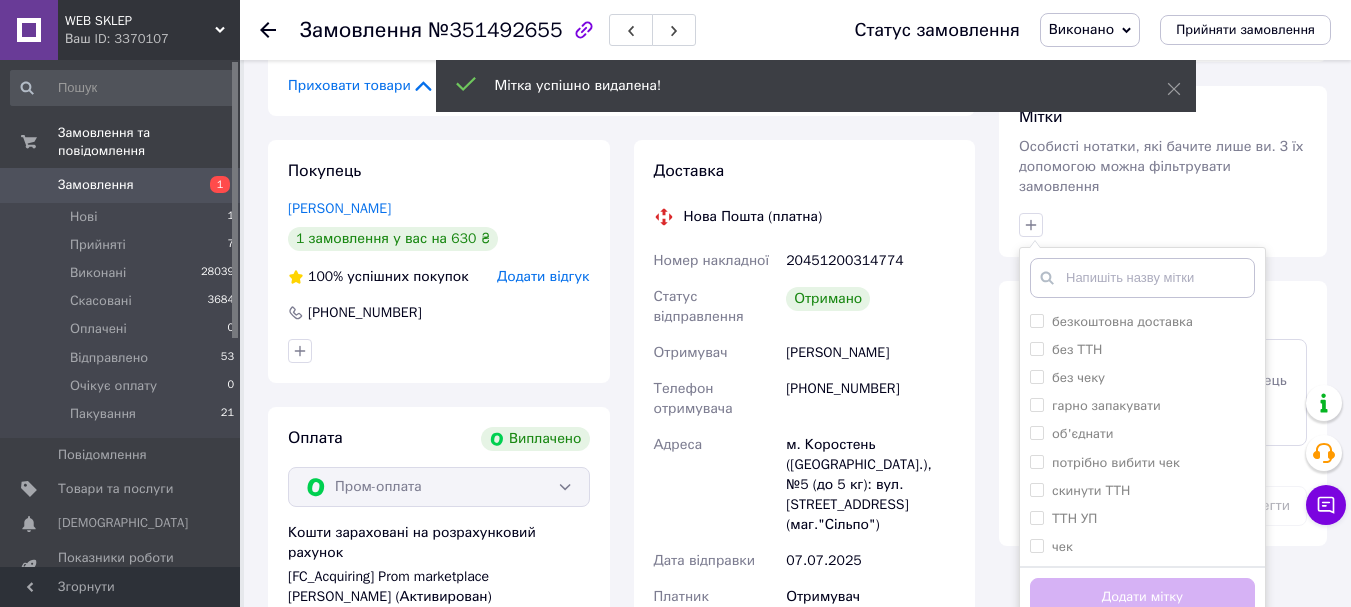 scroll, scrollTop: 1100, scrollLeft: 0, axis: vertical 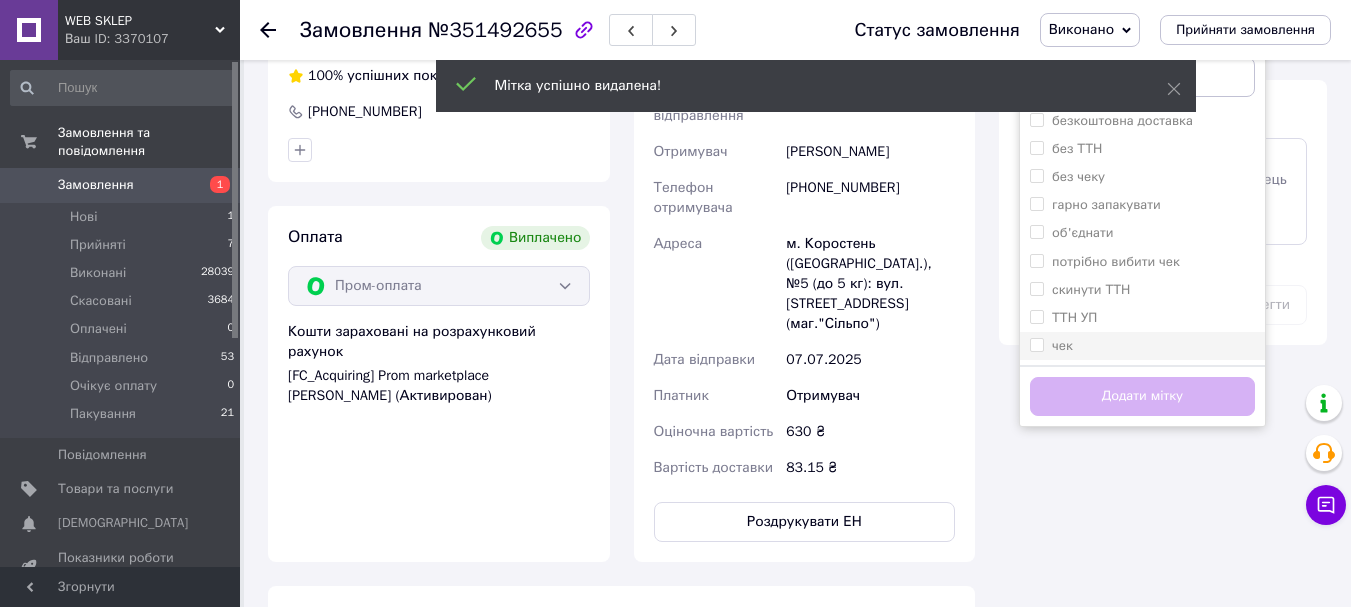 click at bounding box center [1037, 345] 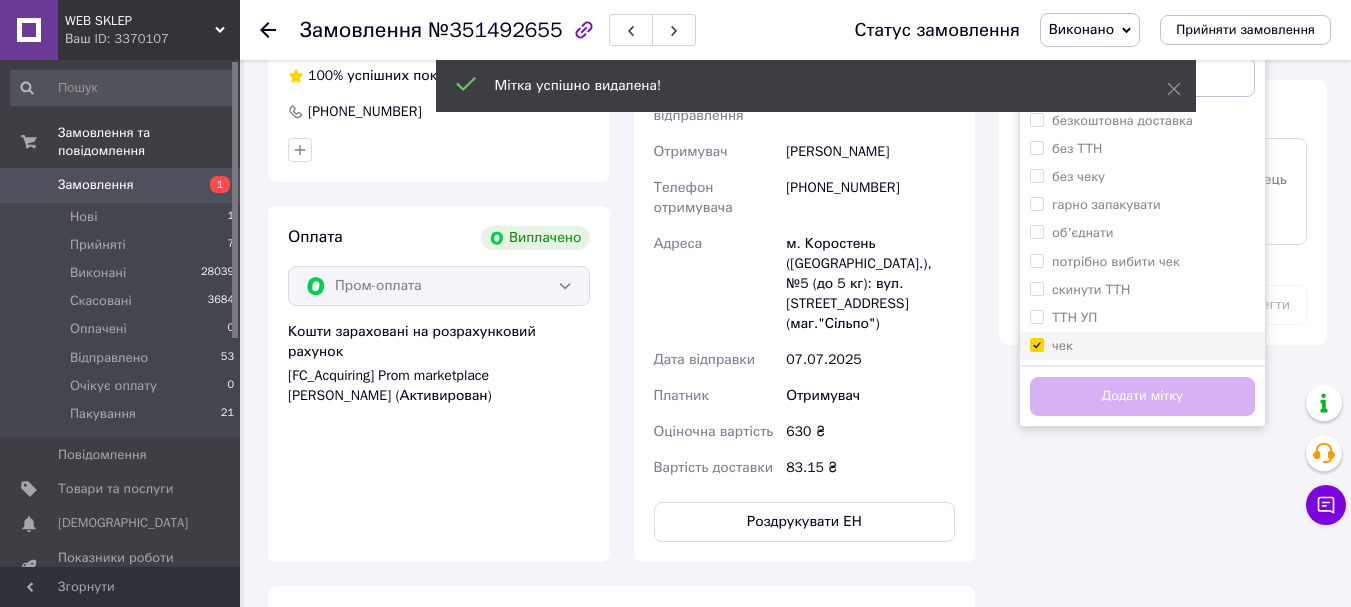 click on "чек" at bounding box center (1036, 344) 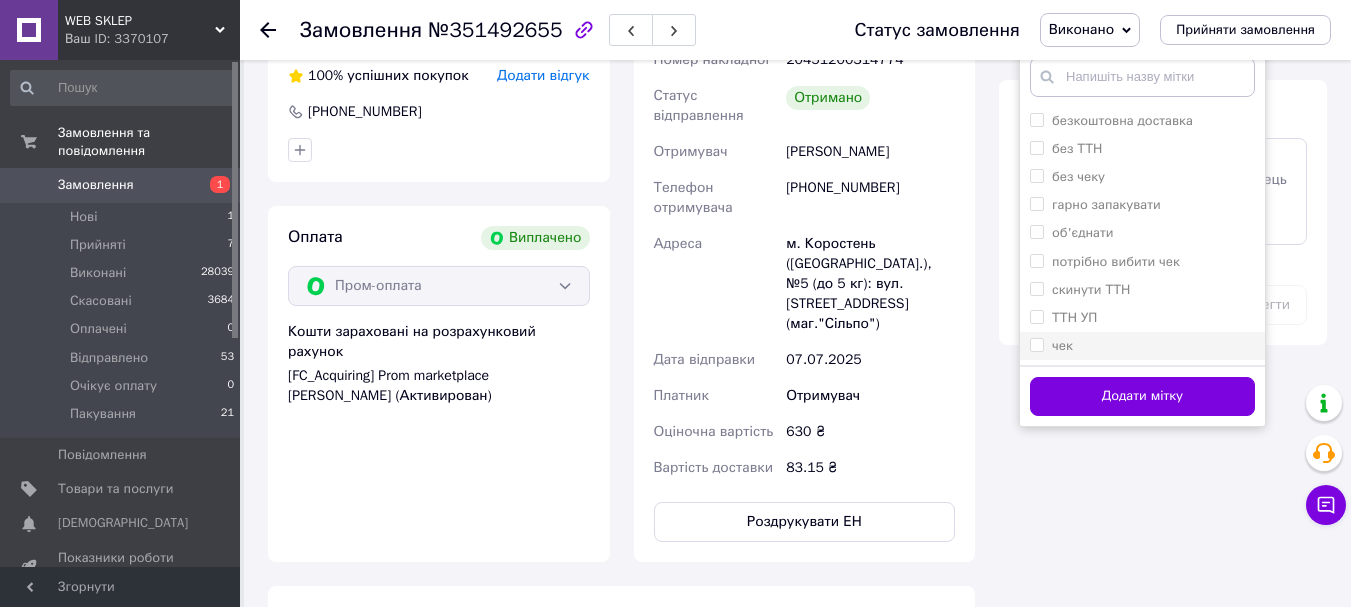click on "чек" at bounding box center (1036, 344) 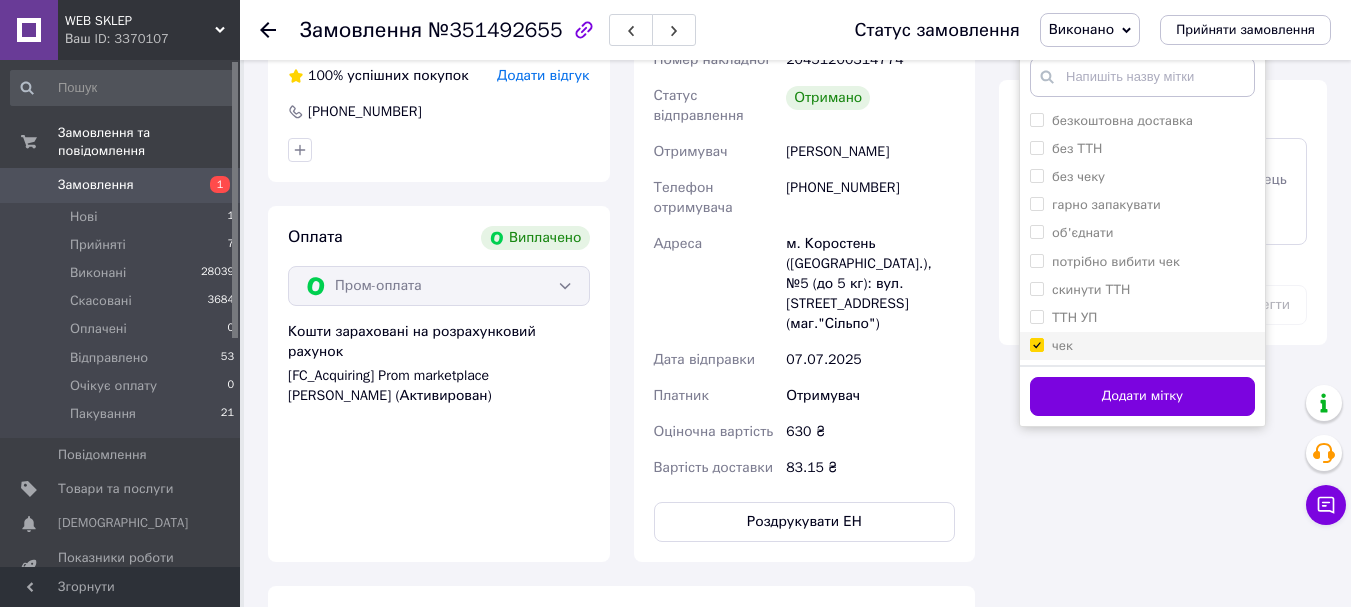 checkbox on "true" 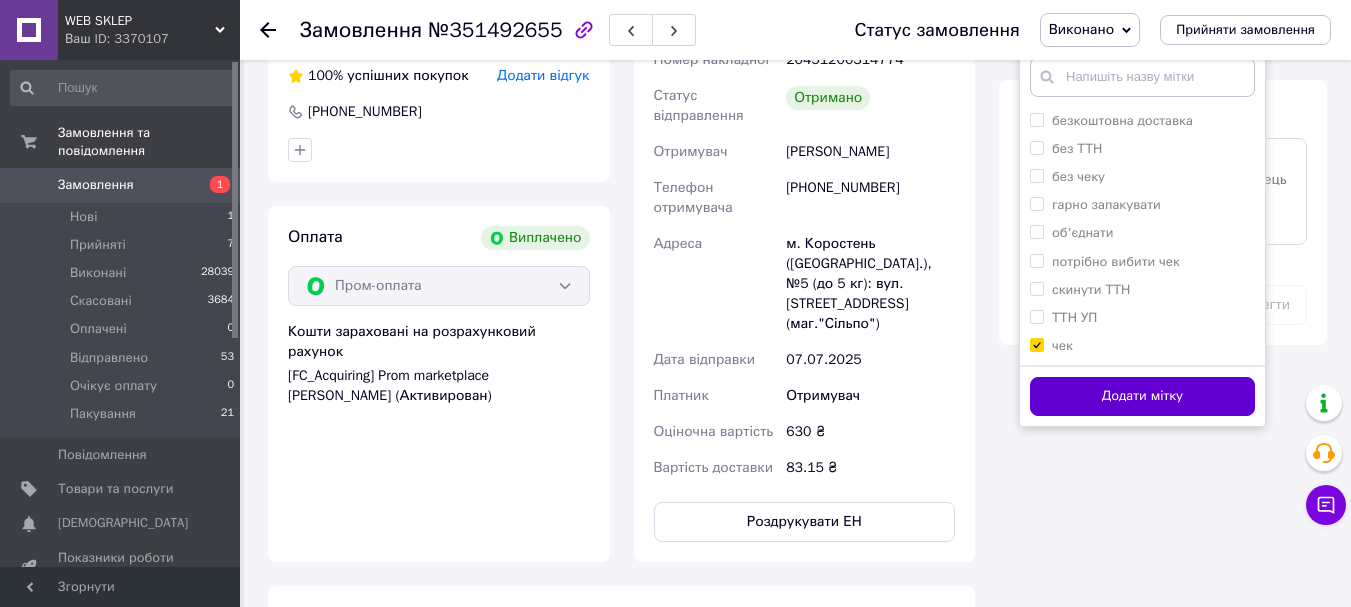 click on "Додати мітку" at bounding box center (1142, 396) 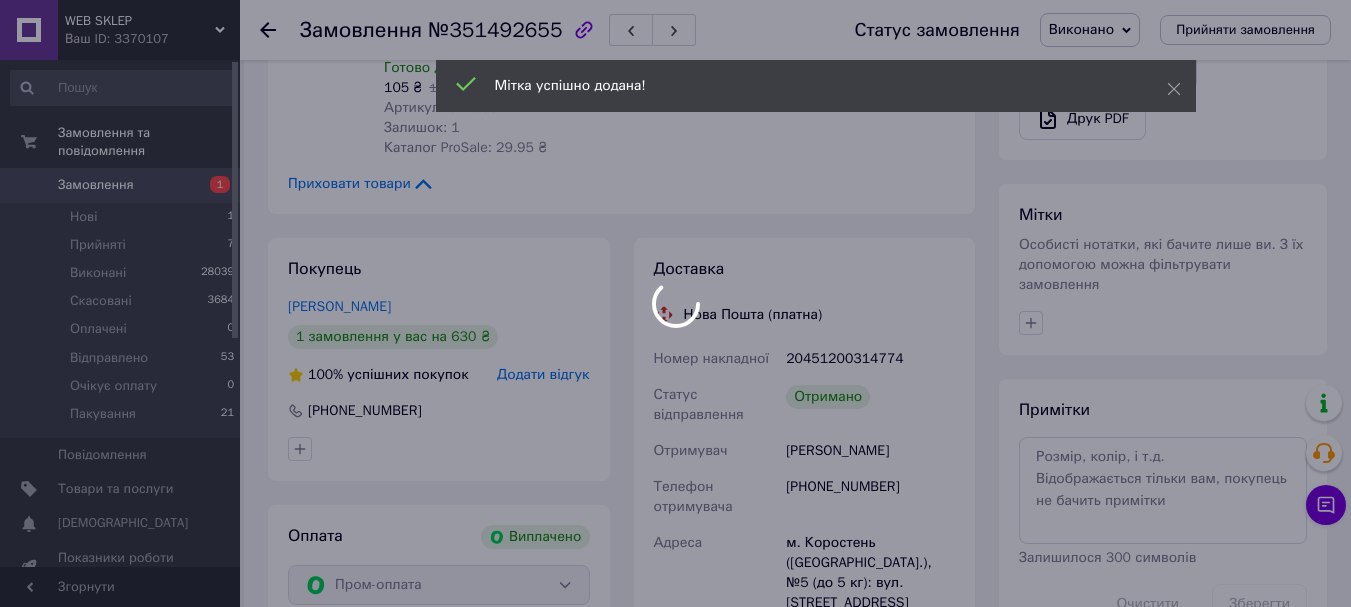 scroll, scrollTop: 800, scrollLeft: 0, axis: vertical 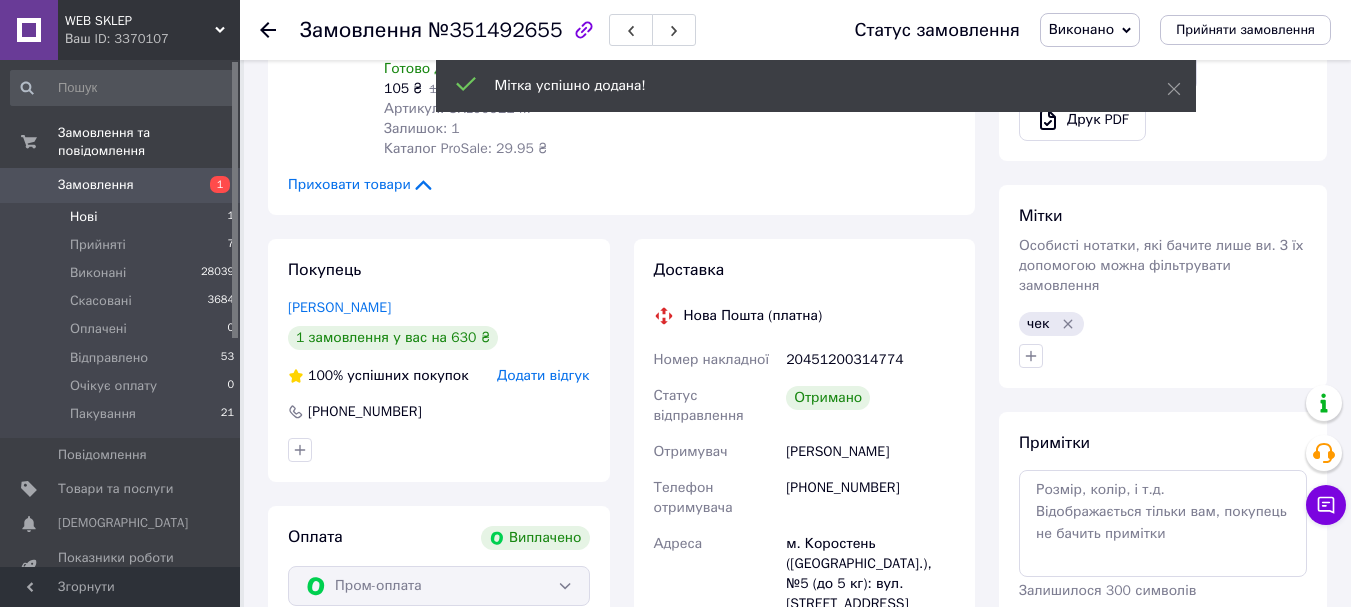 click on "Нові" at bounding box center (83, 217) 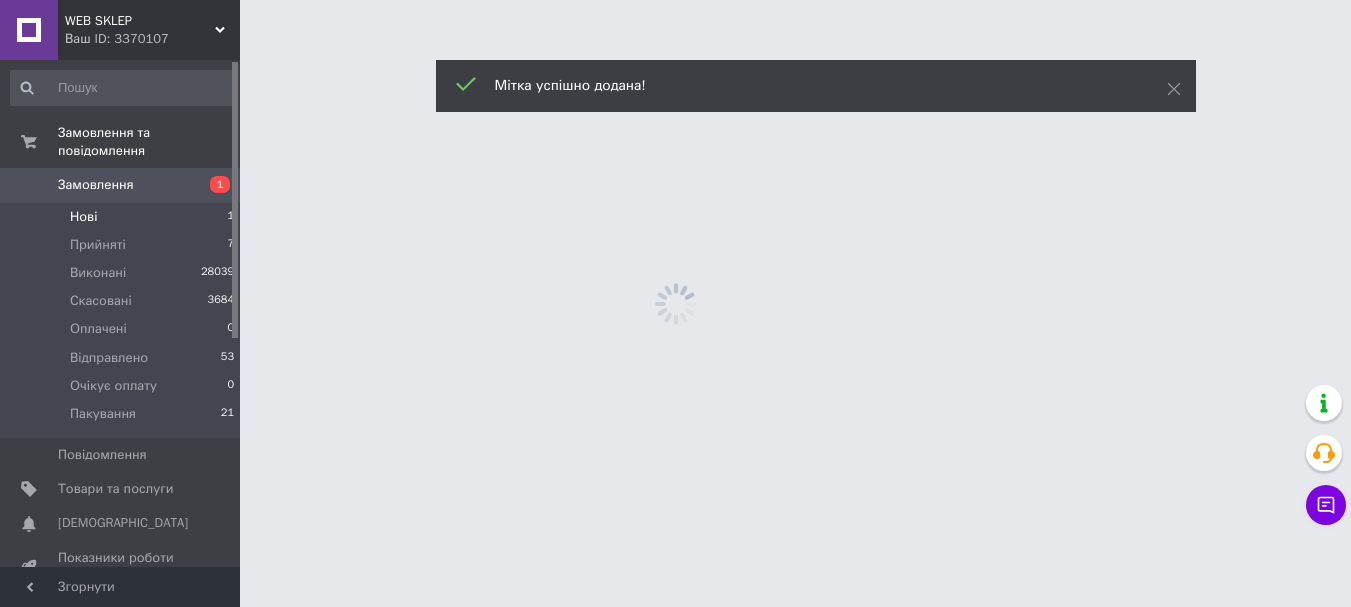 scroll, scrollTop: 0, scrollLeft: 0, axis: both 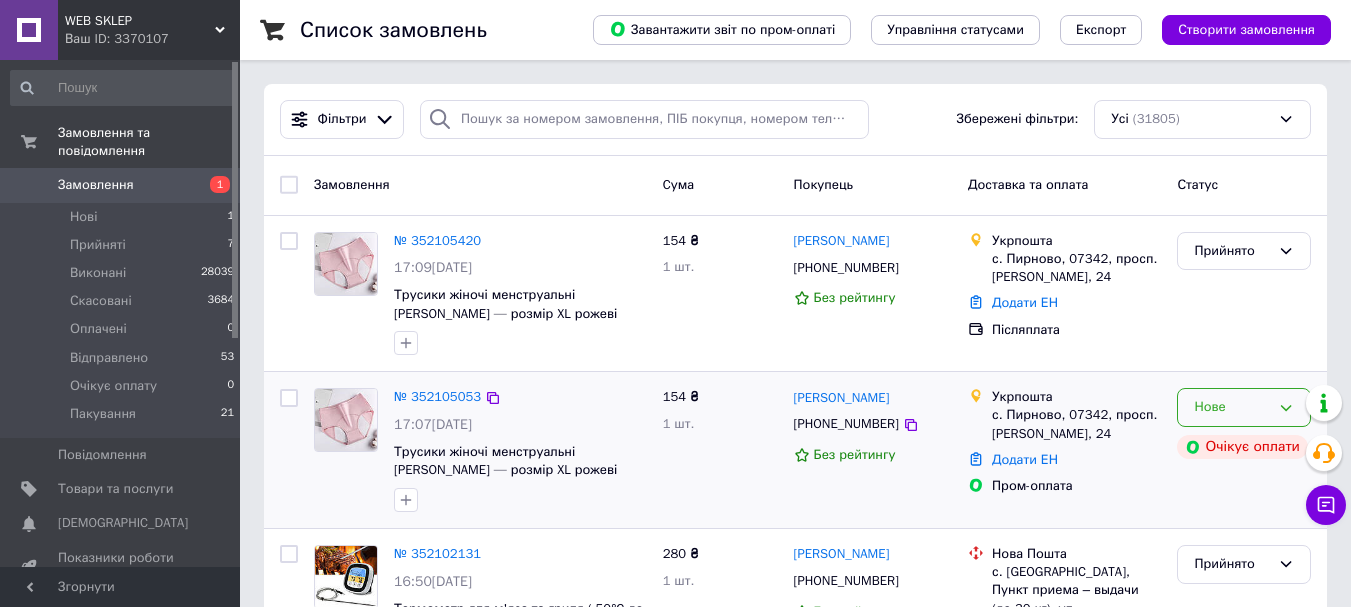 click on "Нове" at bounding box center [1232, 407] 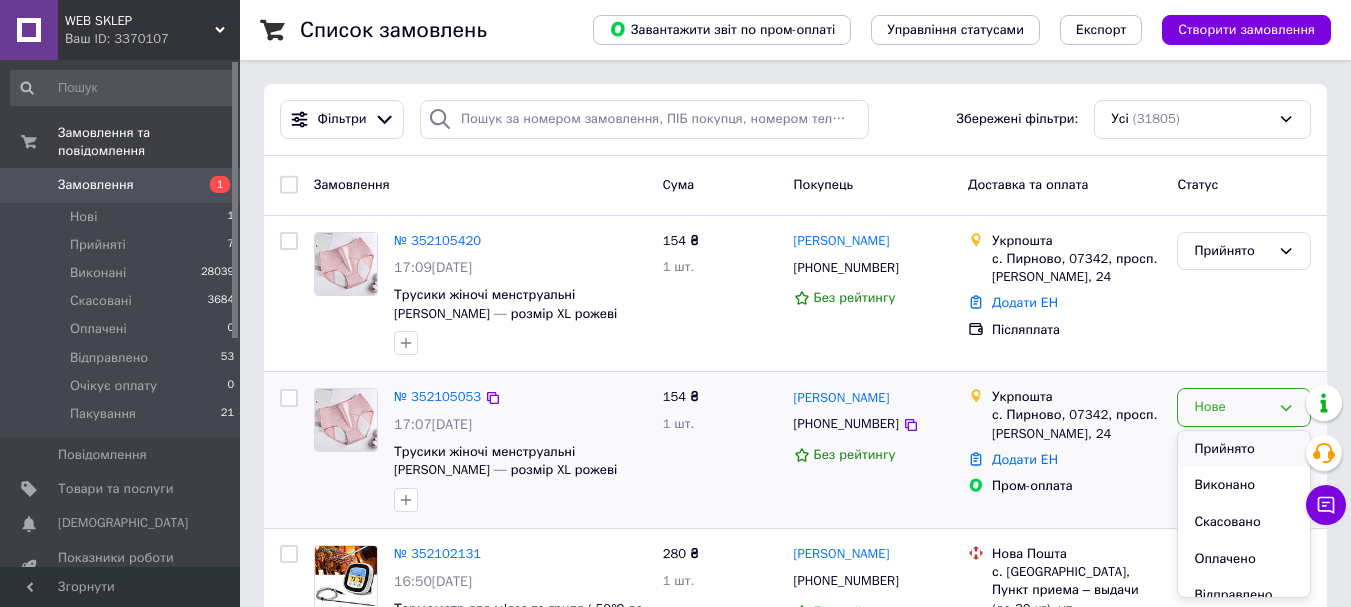 click on "Прийнято" at bounding box center (1244, 449) 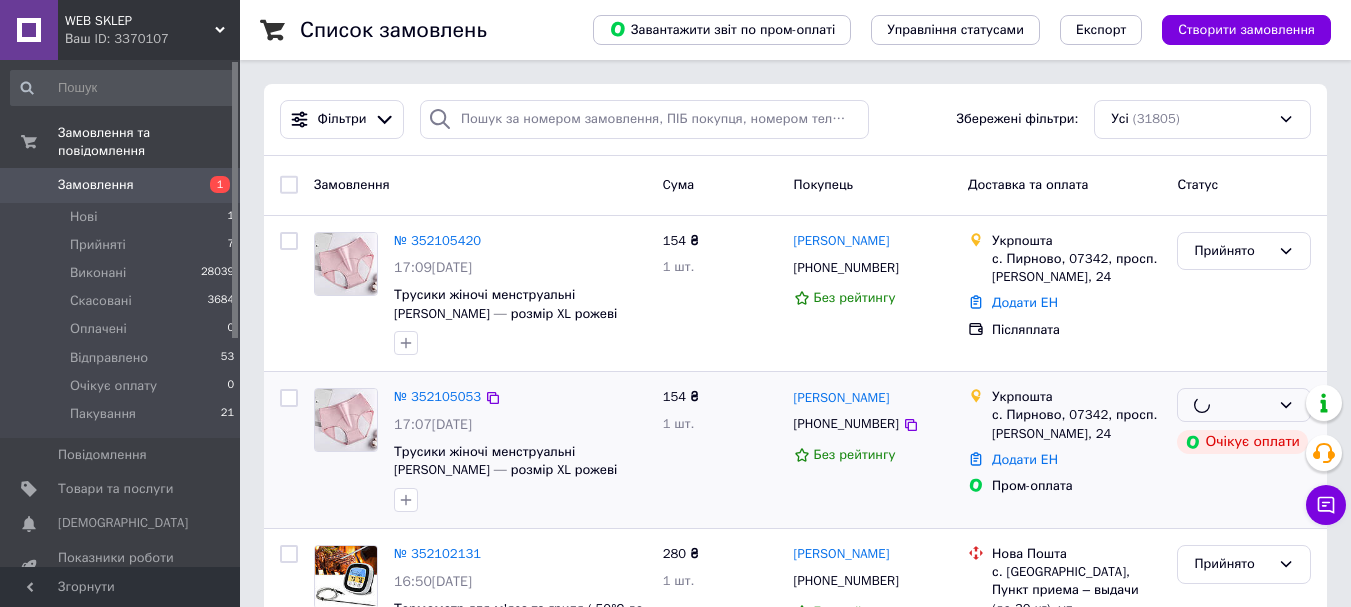 scroll, scrollTop: 200, scrollLeft: 0, axis: vertical 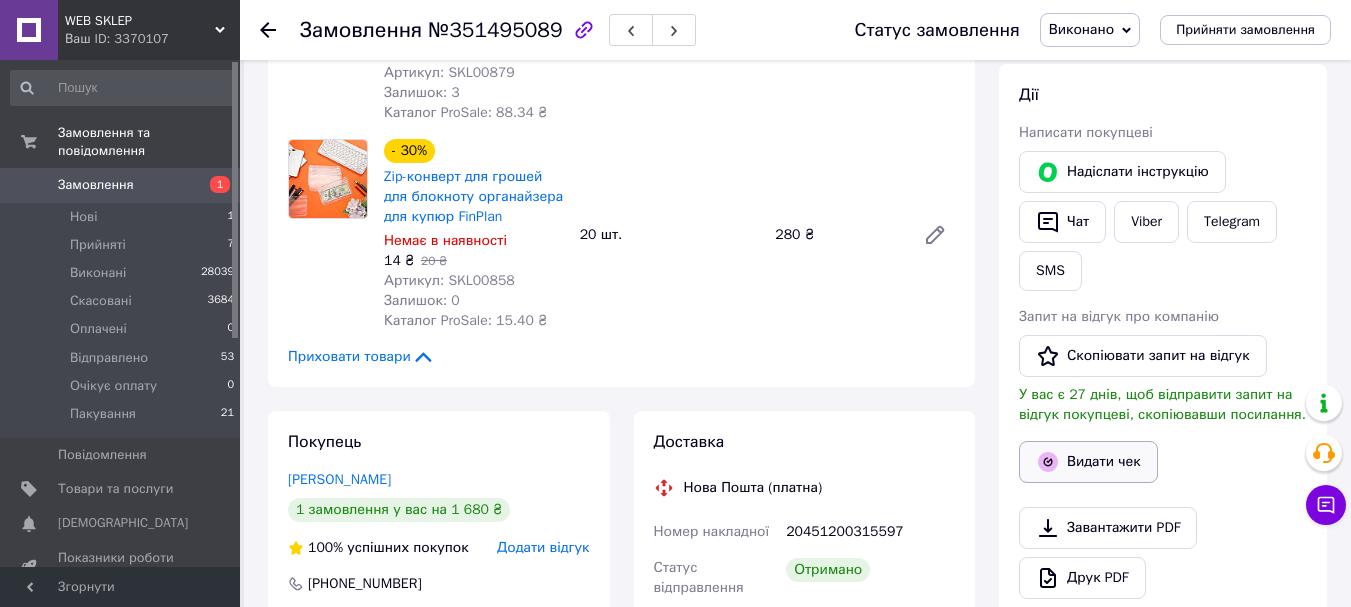 click on "Видати чек" at bounding box center [1088, 462] 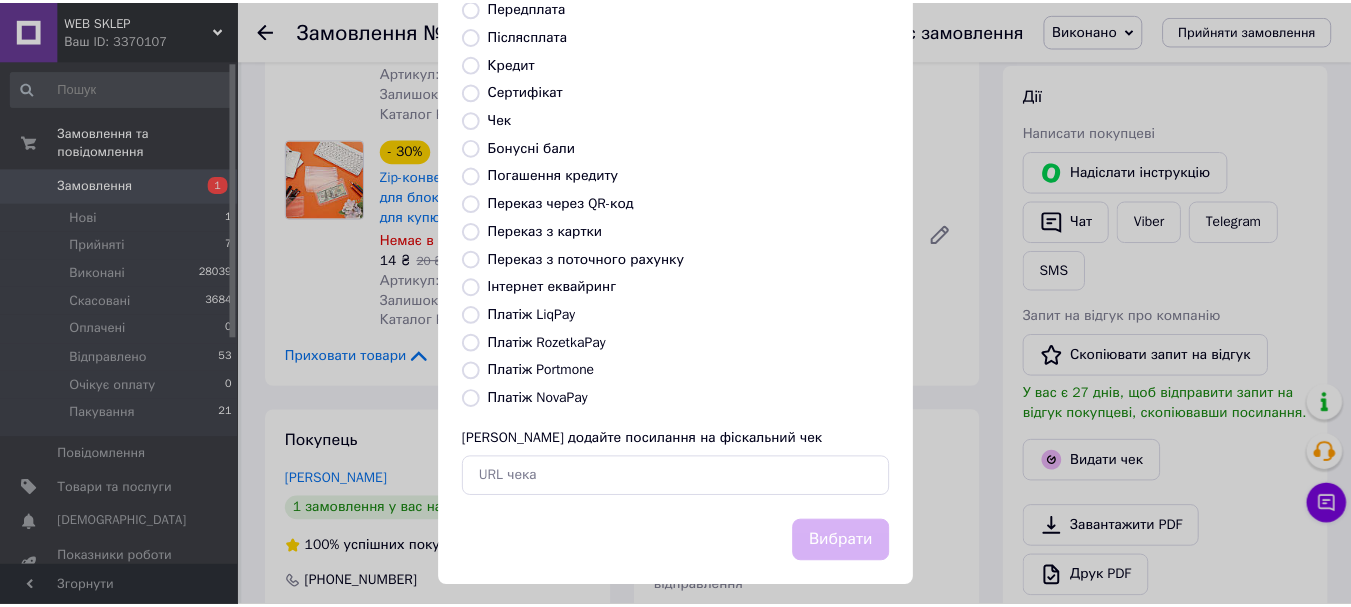 scroll, scrollTop: 252, scrollLeft: 0, axis: vertical 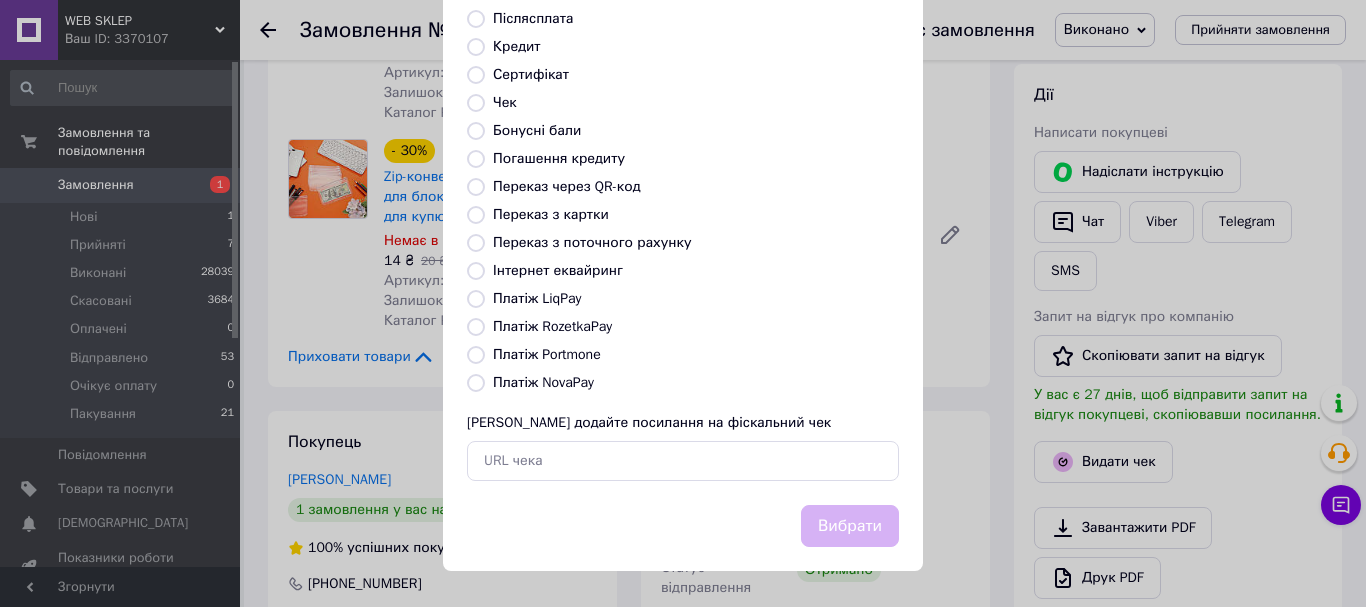 click on "Платіж RozetkaPay" at bounding box center (552, 326) 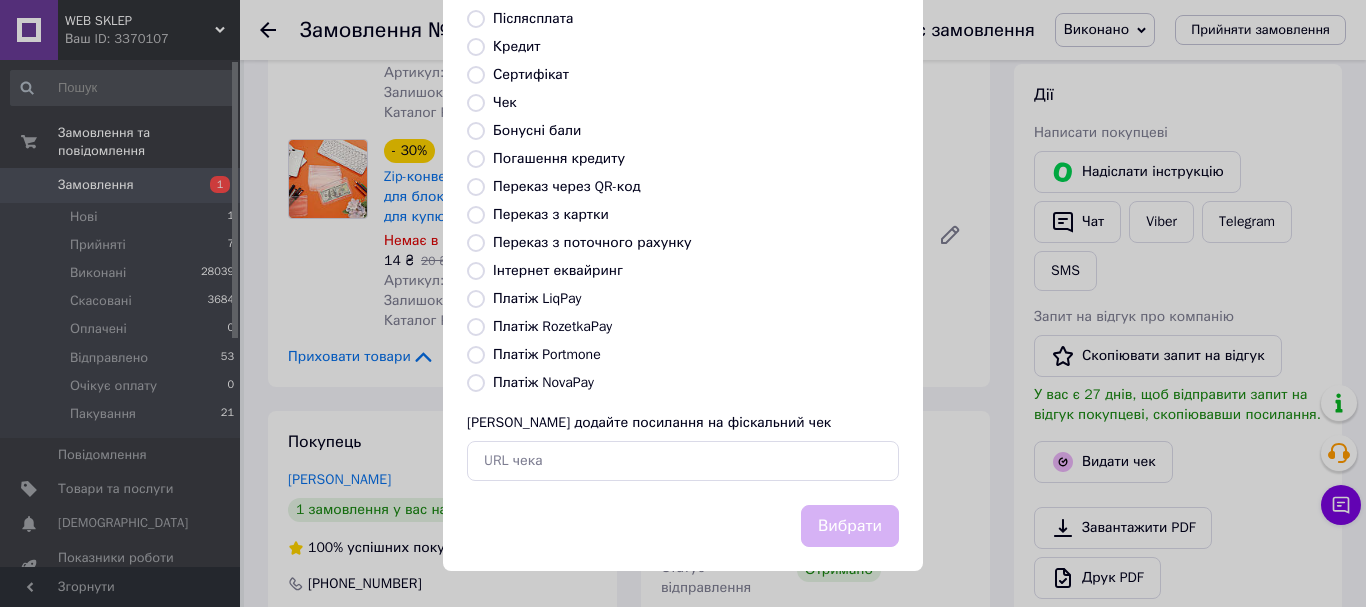radio on "true" 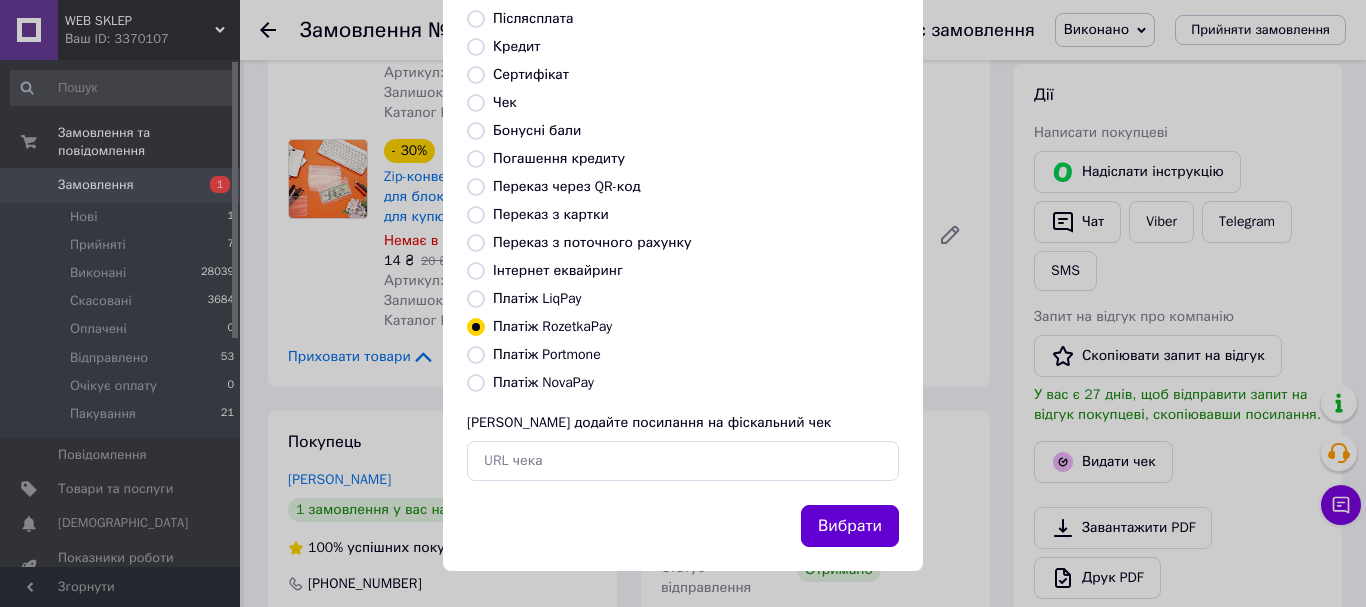 click on "Вибрати" at bounding box center [850, 526] 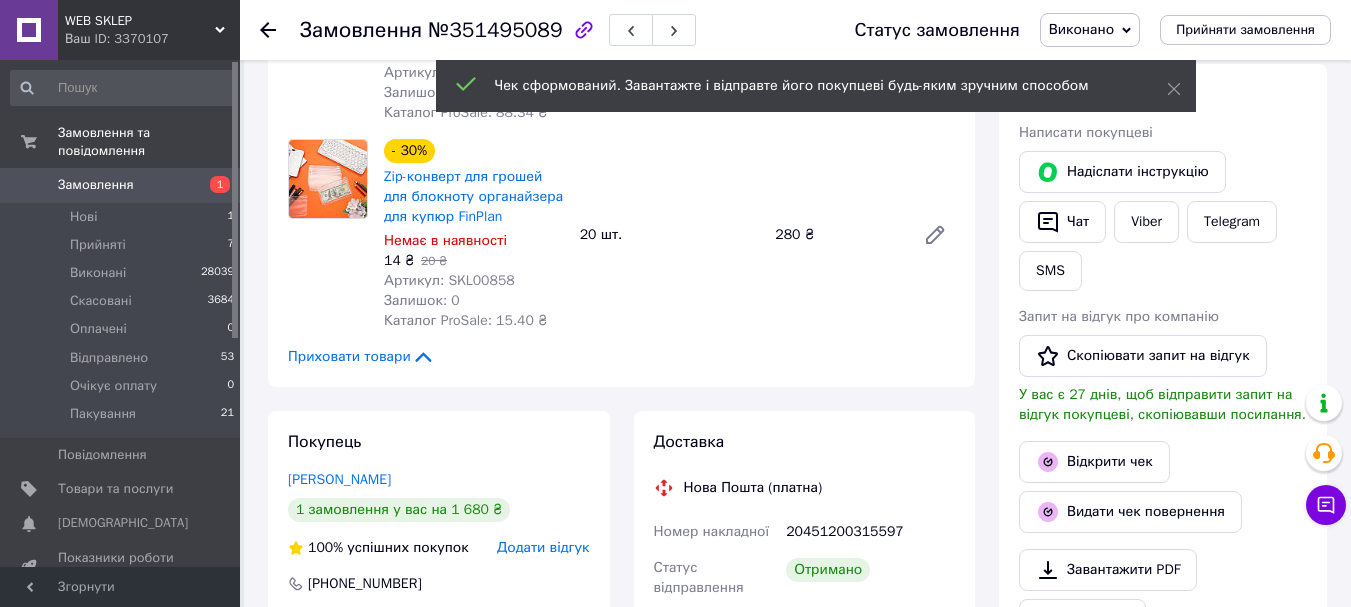 scroll, scrollTop: 700, scrollLeft: 0, axis: vertical 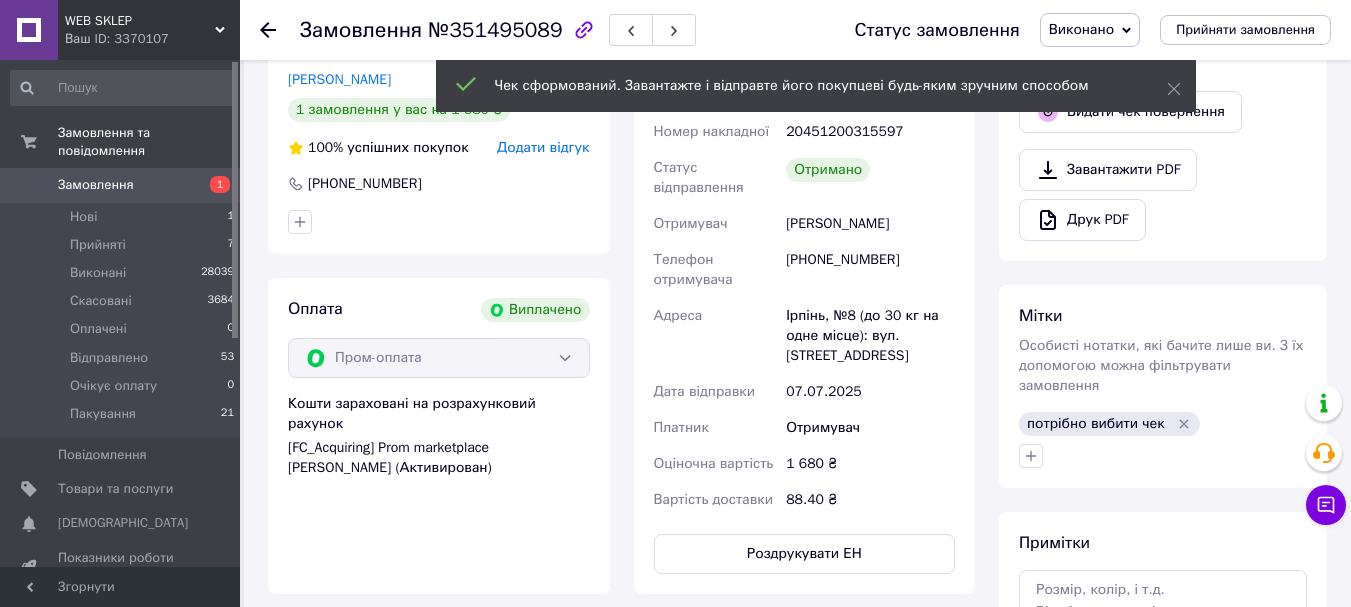 click 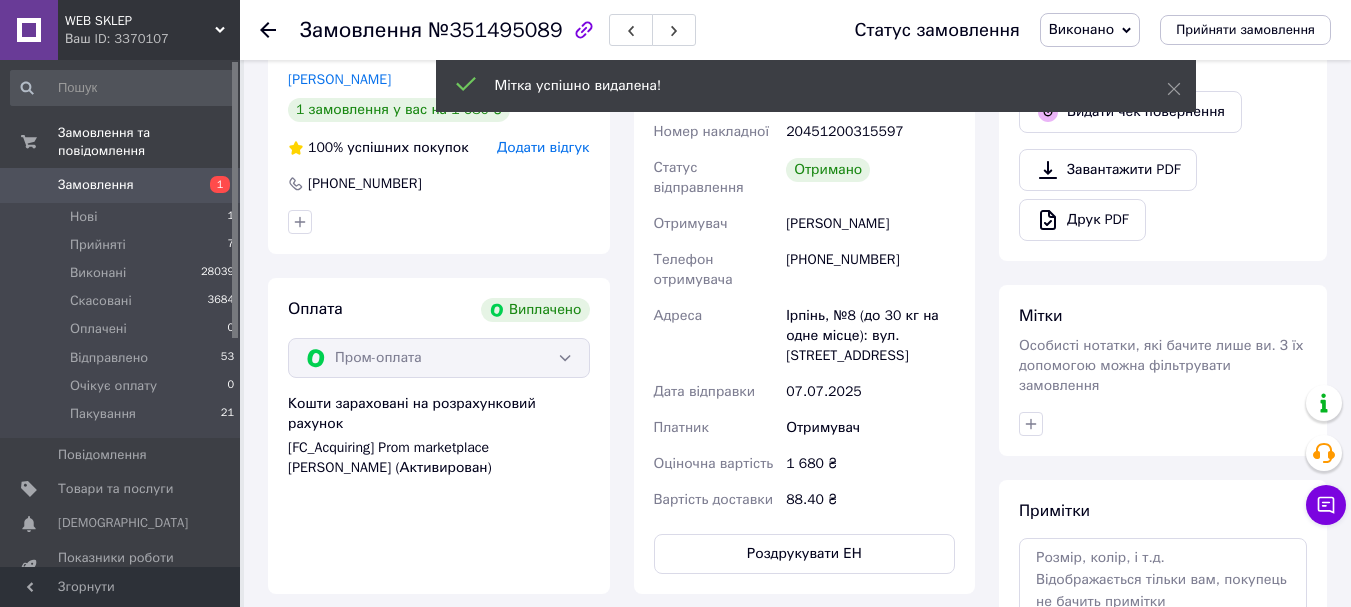 scroll, scrollTop: 280, scrollLeft: 0, axis: vertical 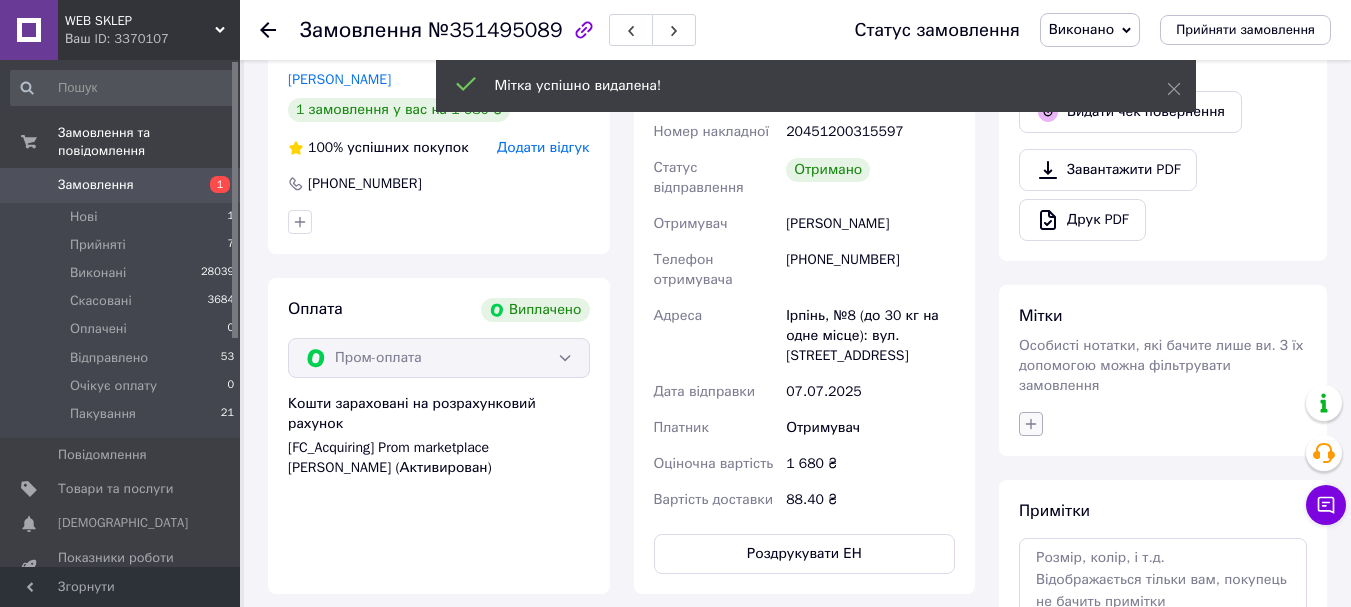 click 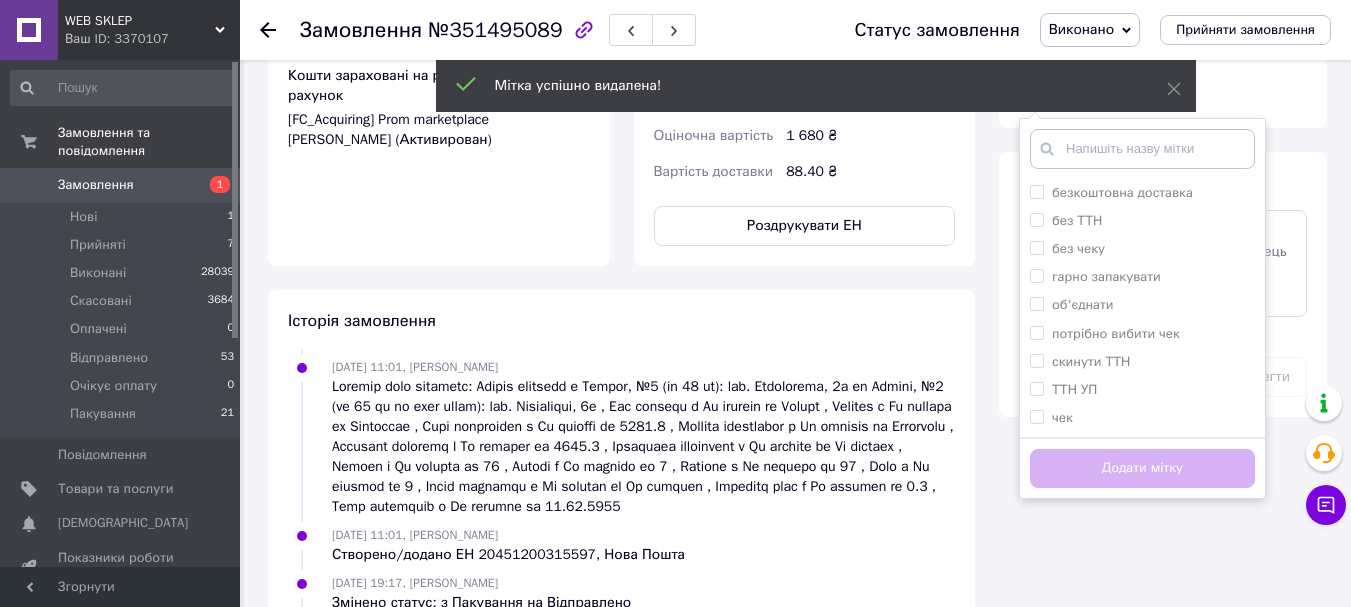 scroll, scrollTop: 1100, scrollLeft: 0, axis: vertical 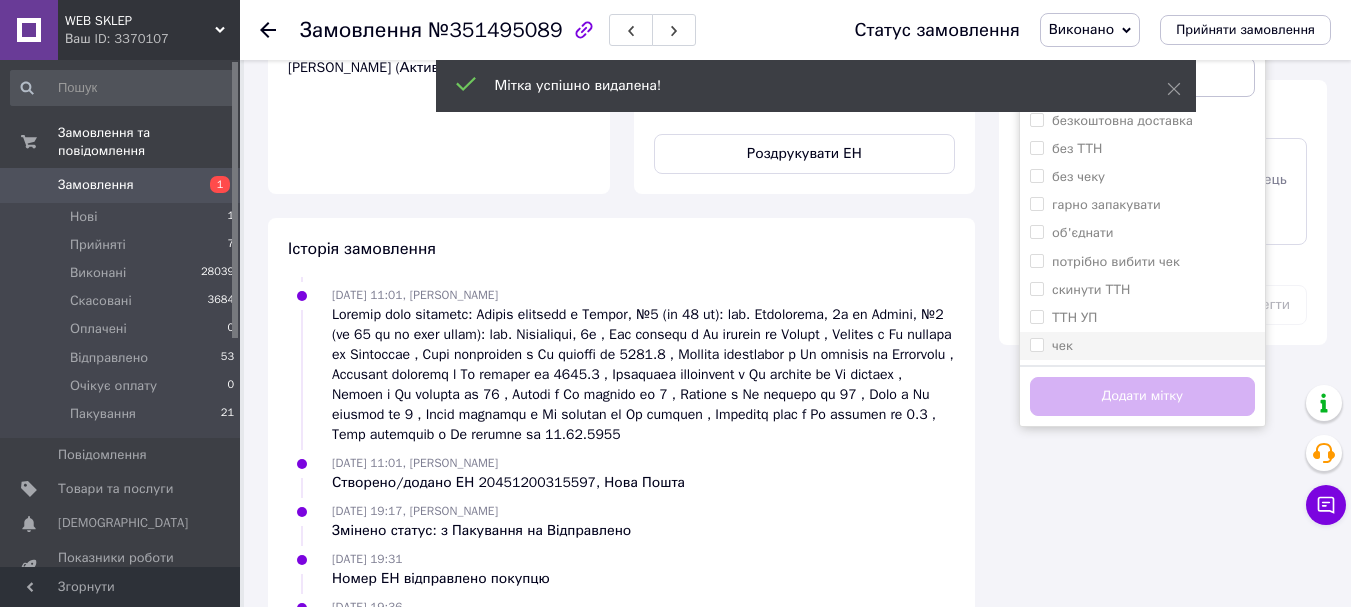 checkbox on "true" 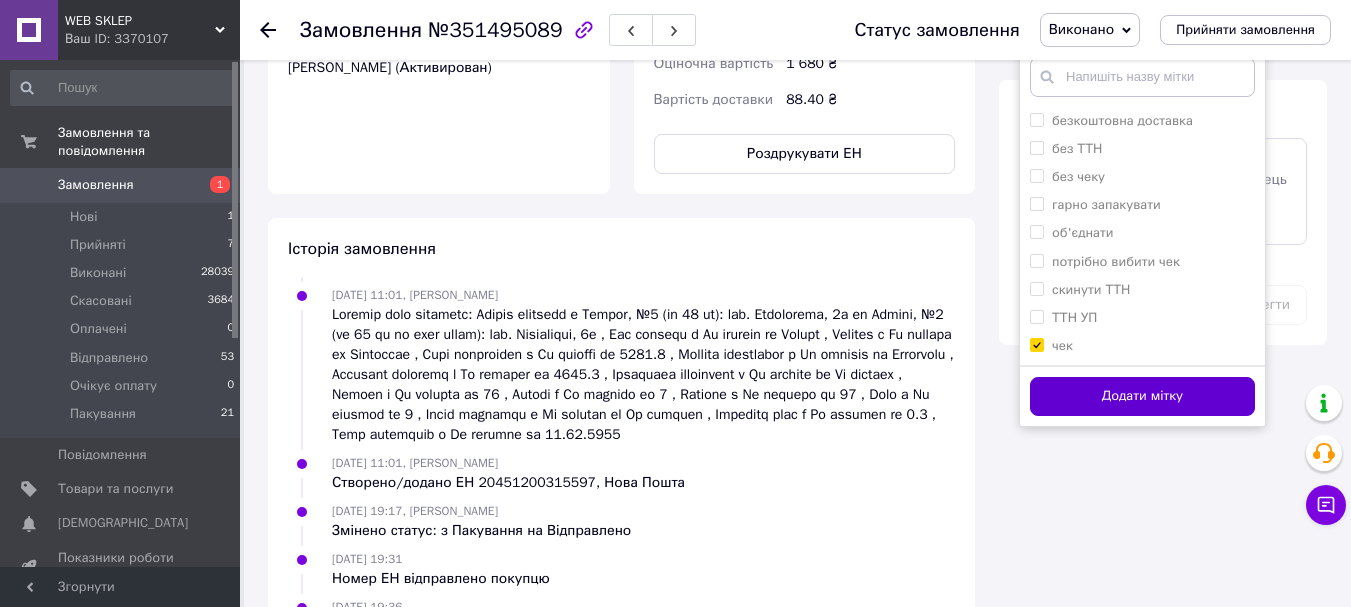 click on "Додати мітку" at bounding box center [1142, 396] 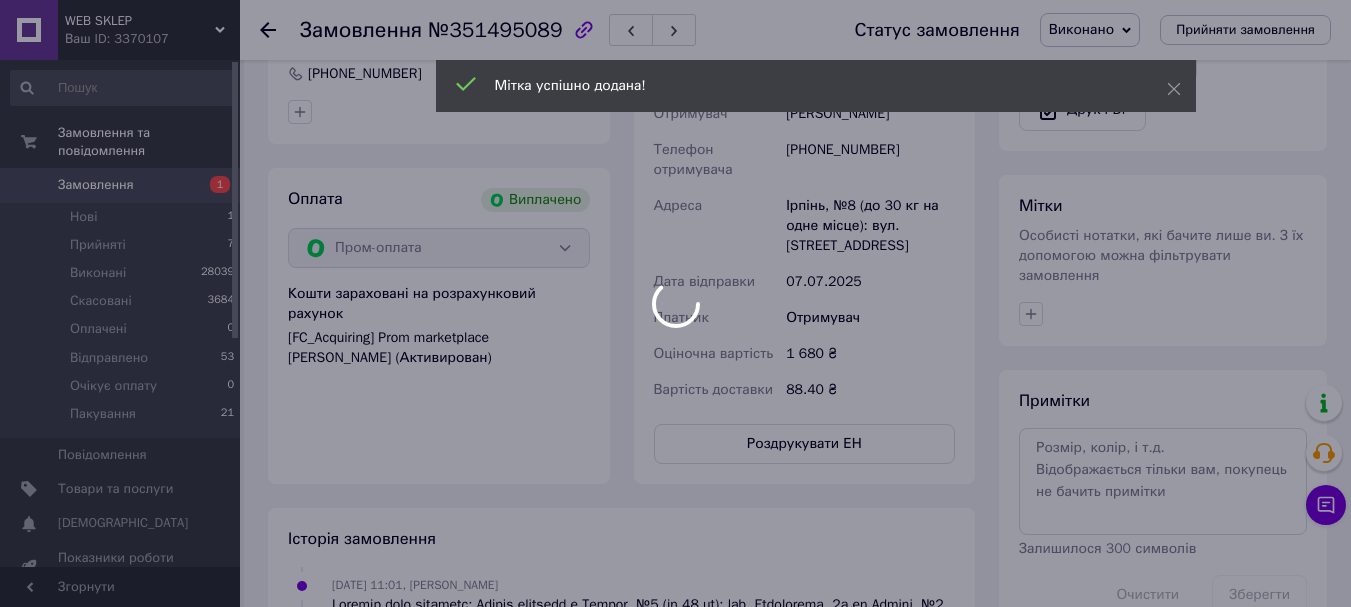 scroll, scrollTop: 800, scrollLeft: 0, axis: vertical 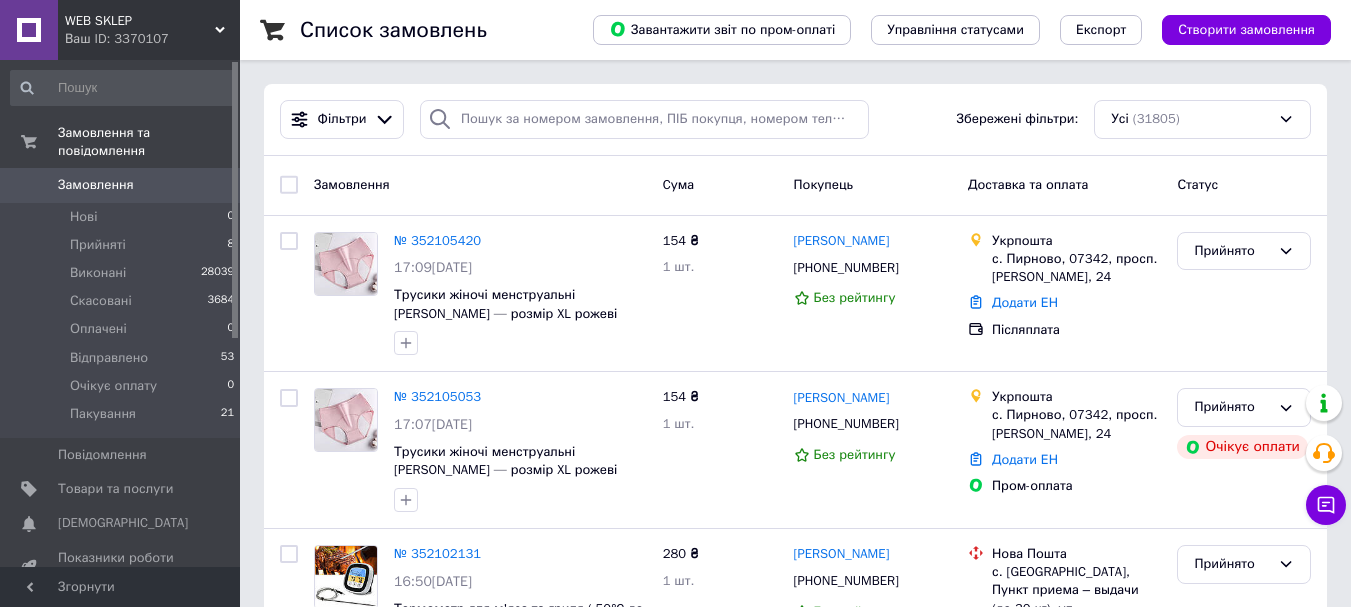 click on "Усі (31805)" at bounding box center [1202, 119] 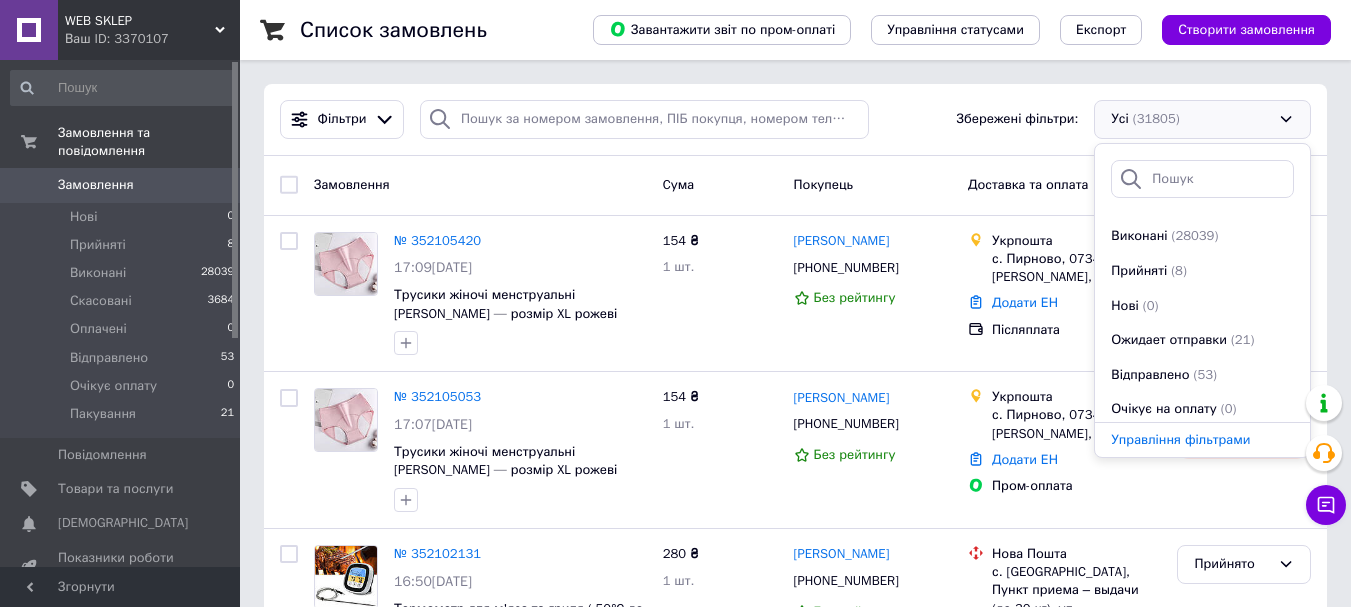 scroll, scrollTop: 242, scrollLeft: 0, axis: vertical 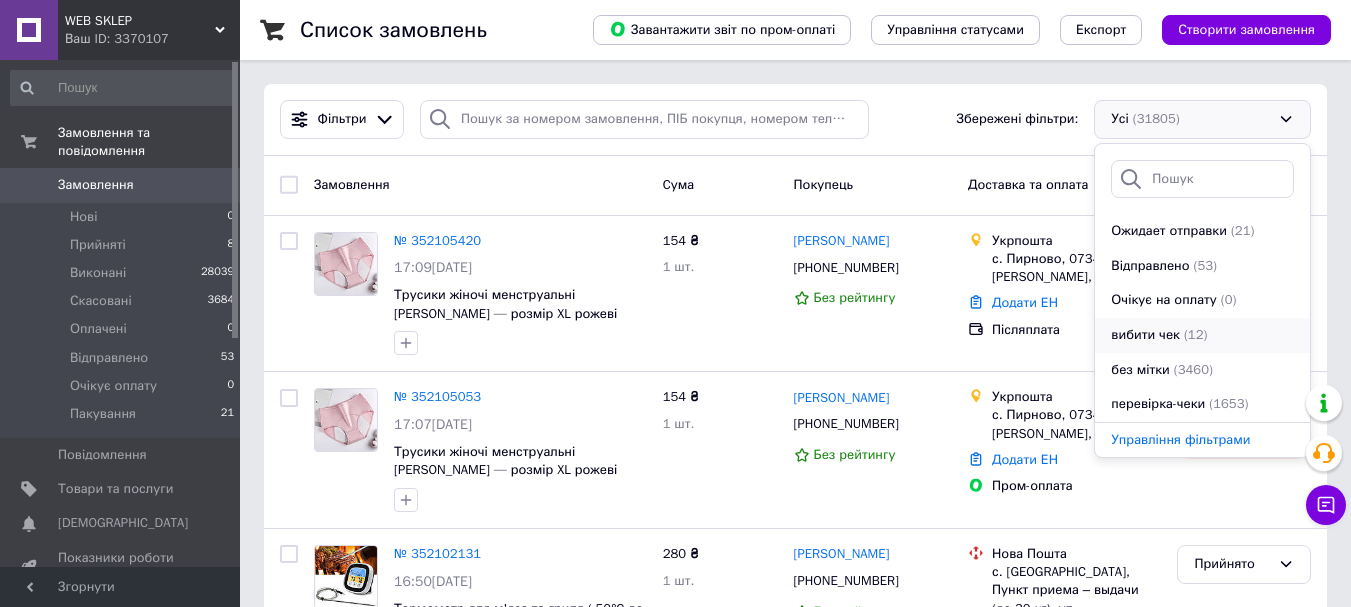 click on "(12)" at bounding box center (1195, 334) 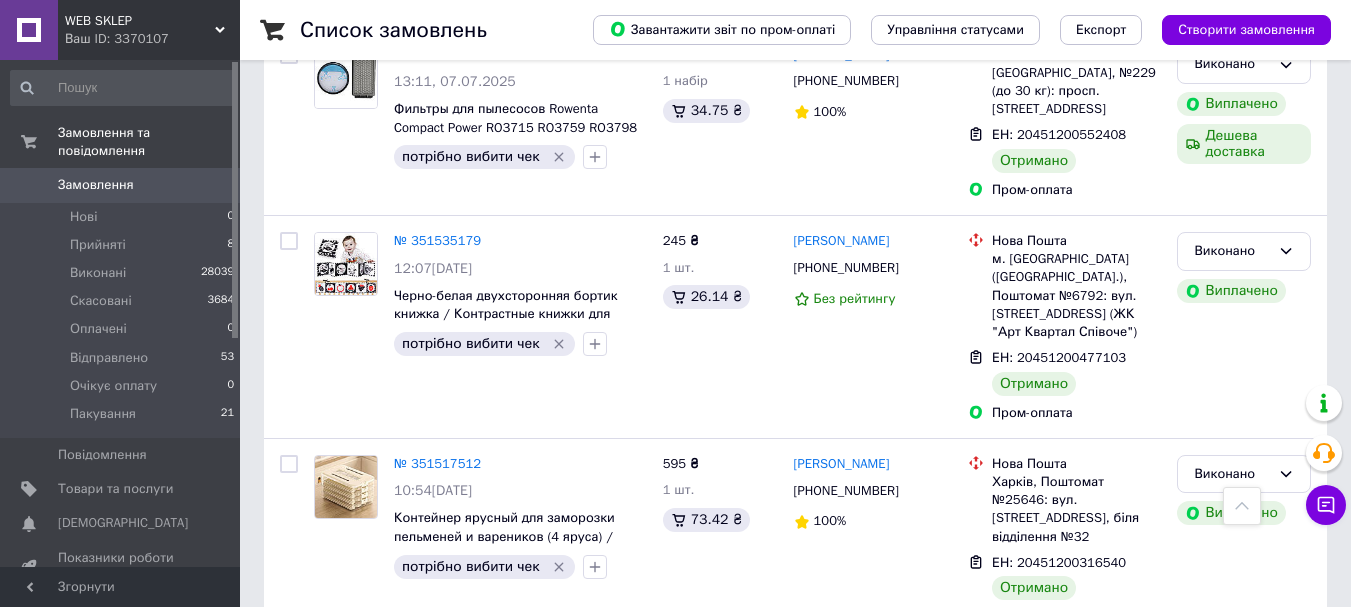 scroll, scrollTop: 2148, scrollLeft: 0, axis: vertical 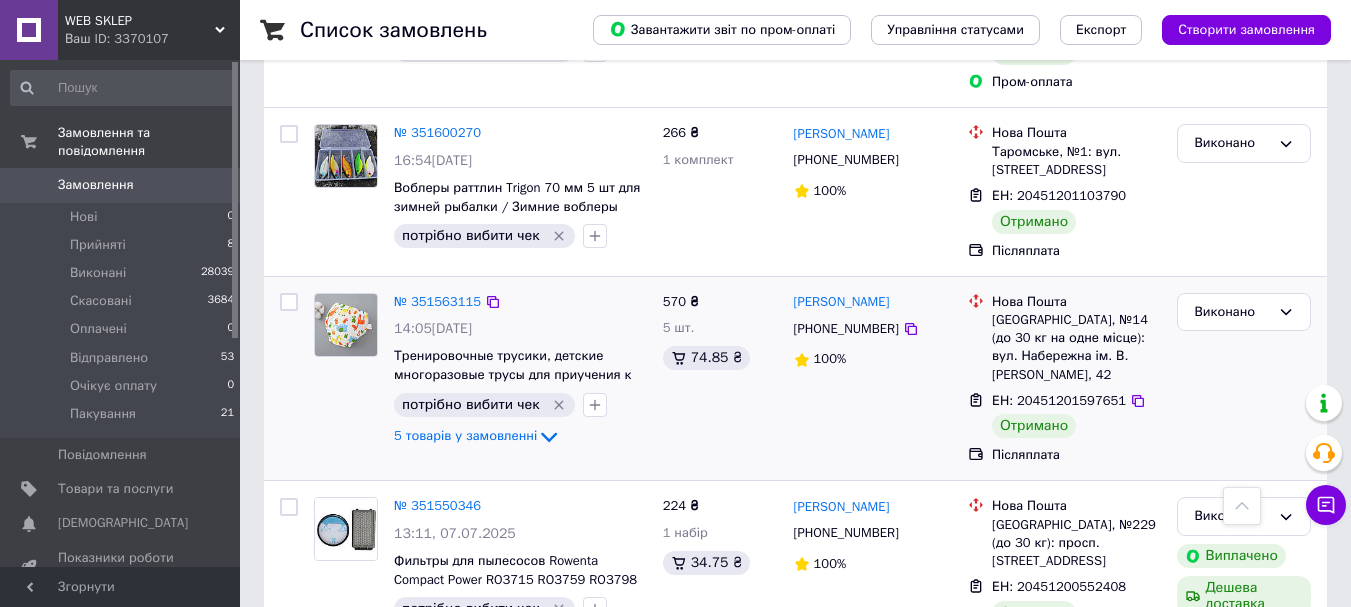 click at bounding box center [346, 325] 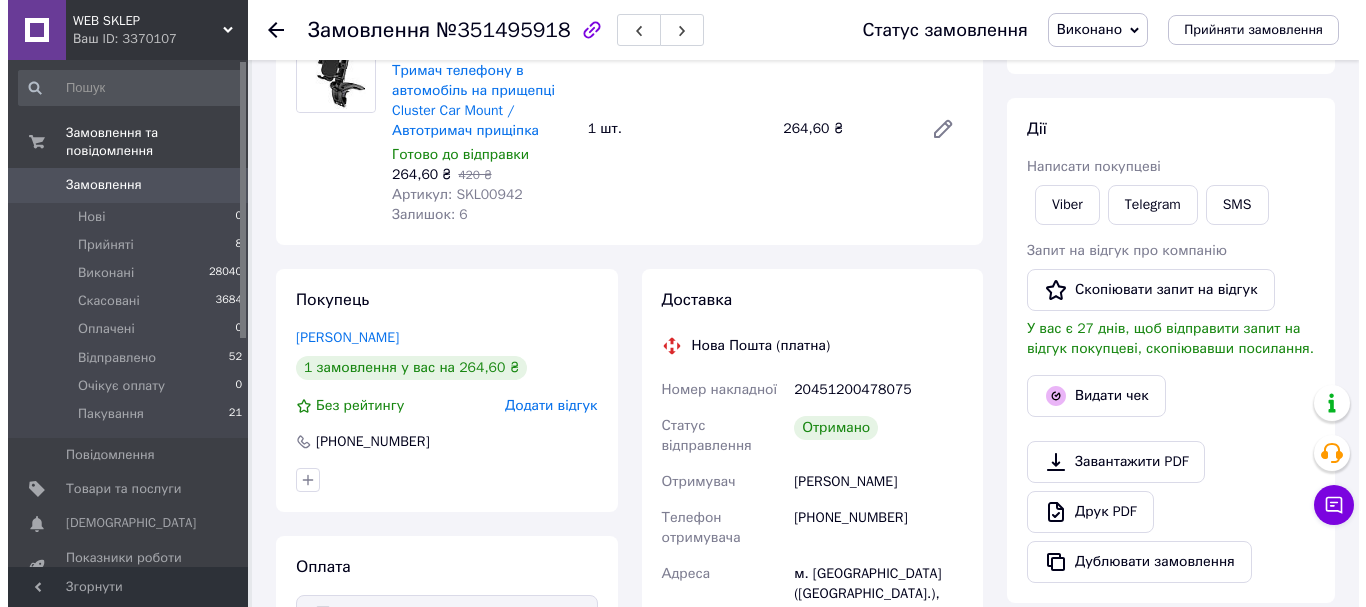 scroll, scrollTop: 400, scrollLeft: 0, axis: vertical 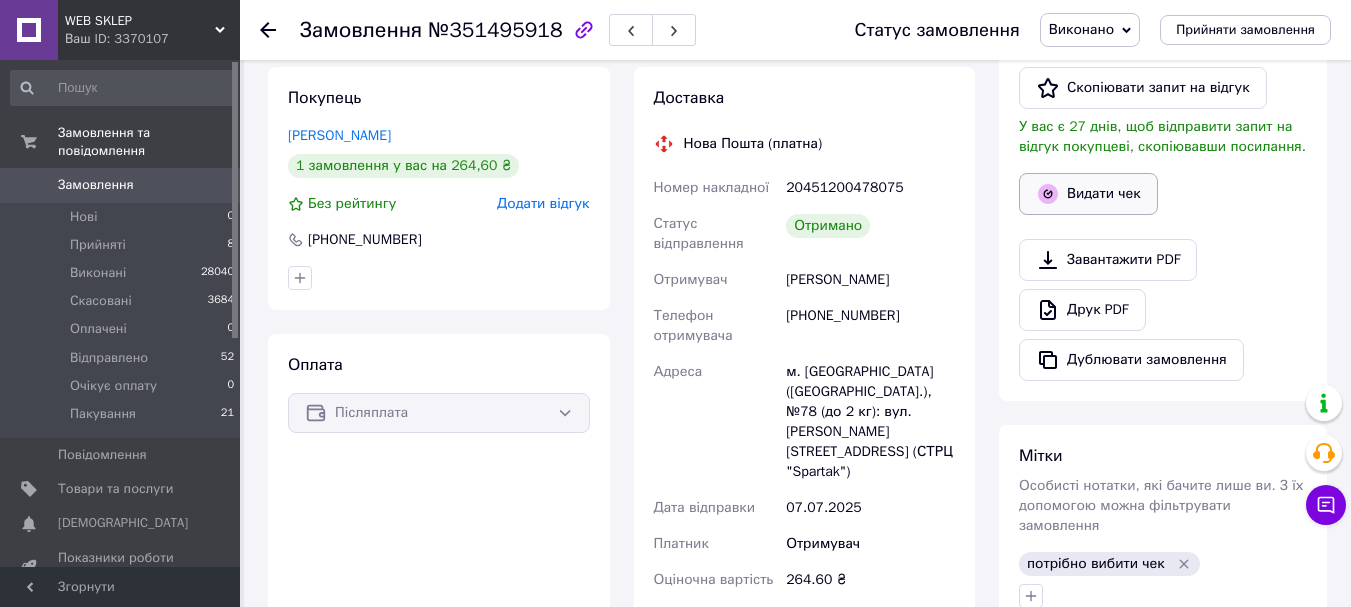 click on "Видати чек" at bounding box center (1088, 194) 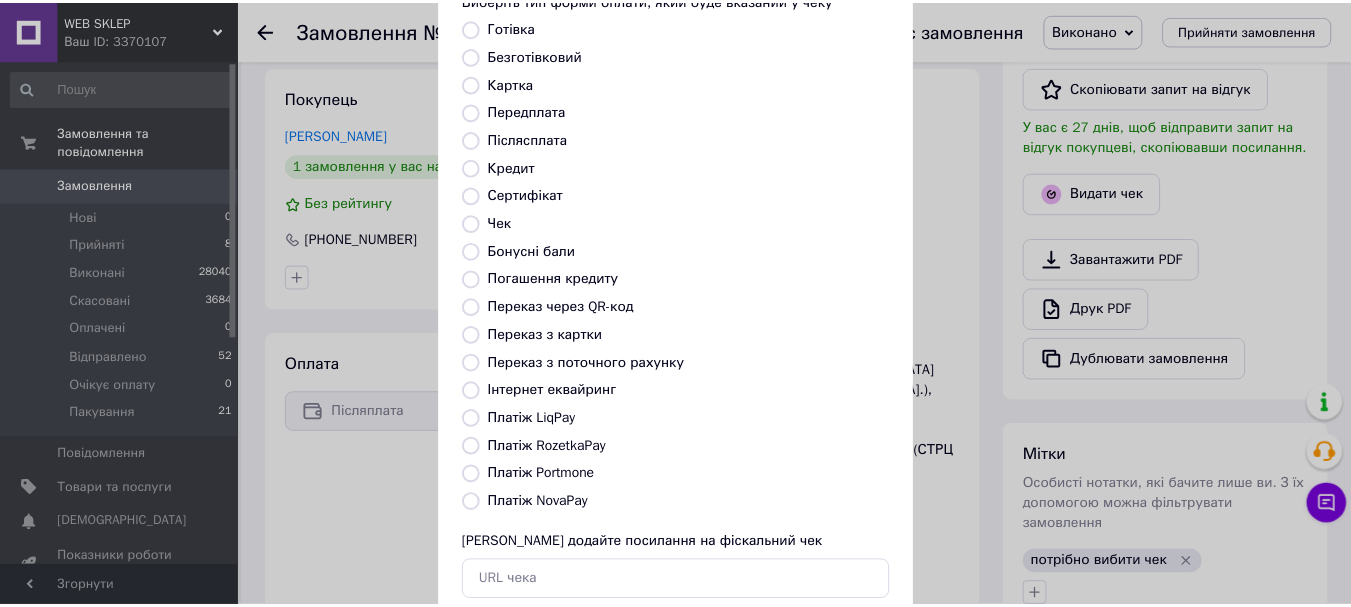 scroll, scrollTop: 252, scrollLeft: 0, axis: vertical 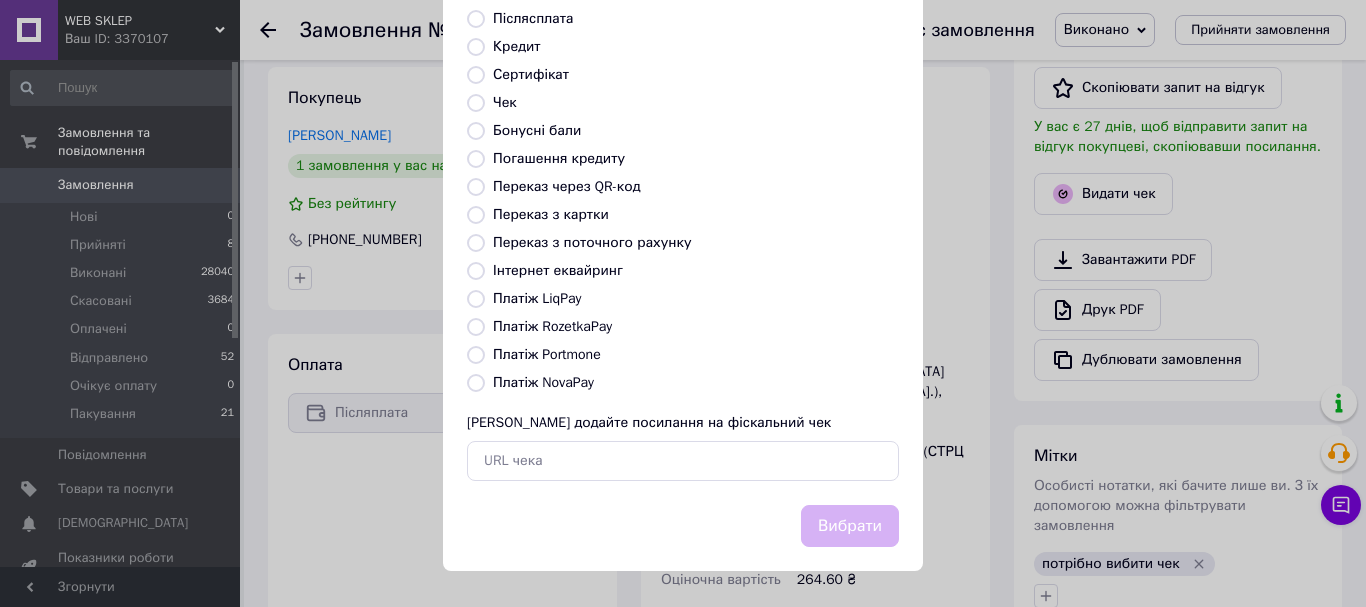 click on "Платіж NovaPay" at bounding box center (543, 382) 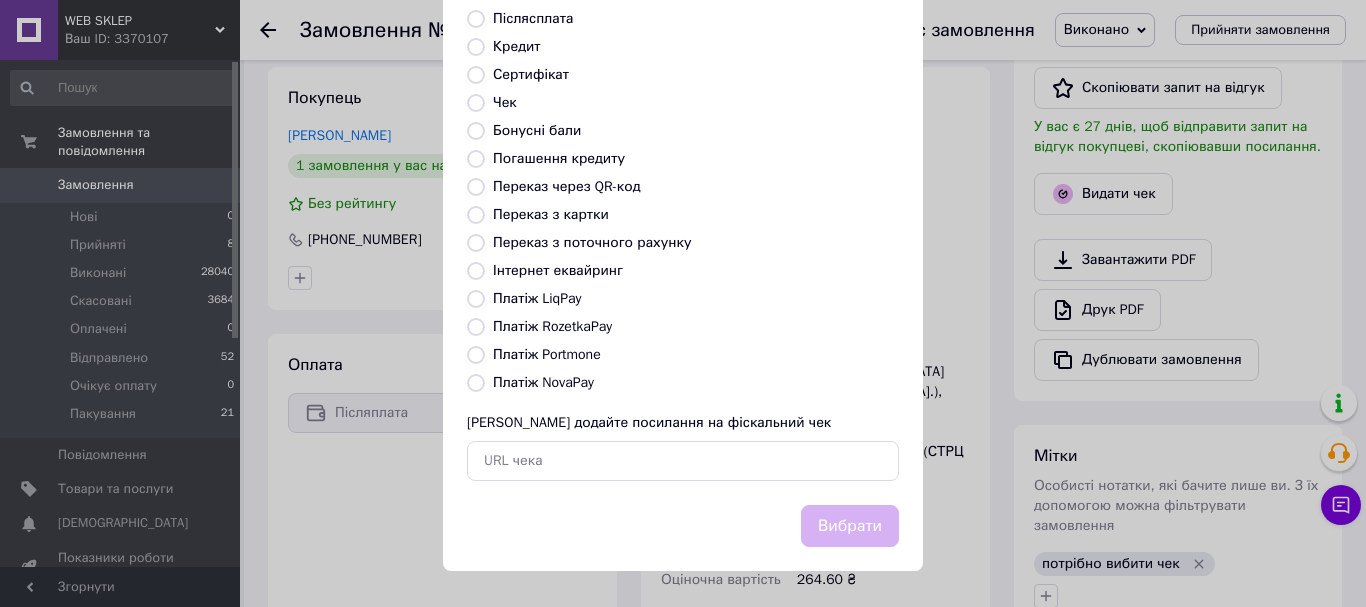 radio on "true" 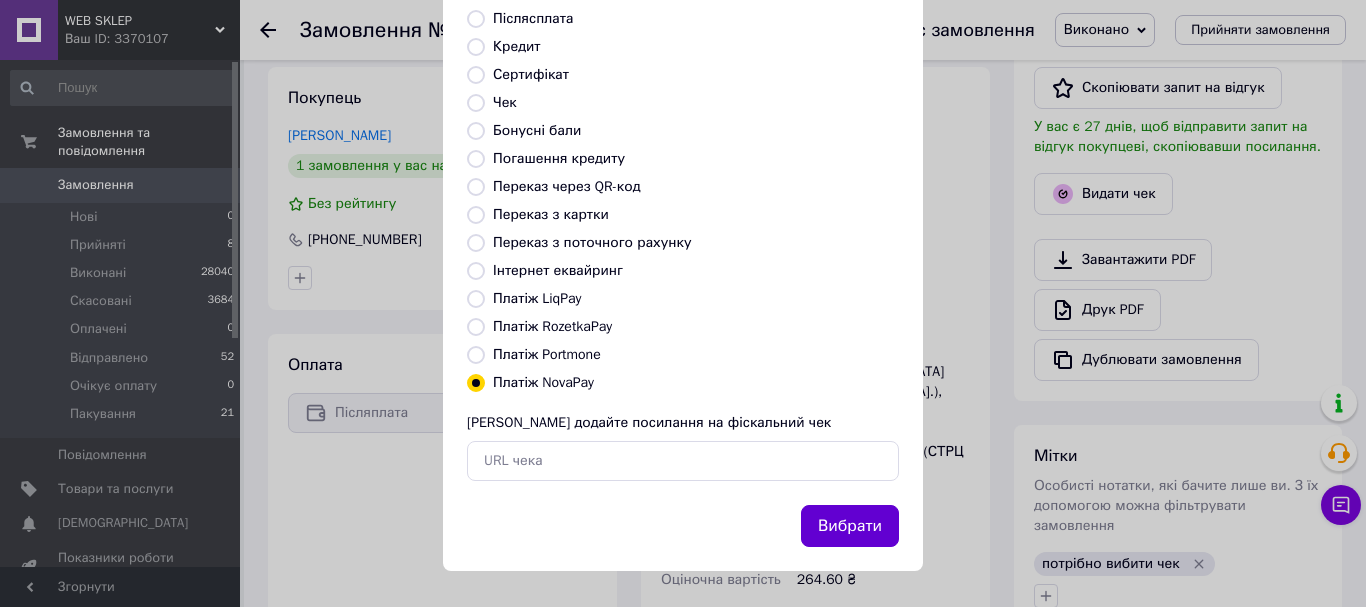 click on "Вибрати" at bounding box center (850, 526) 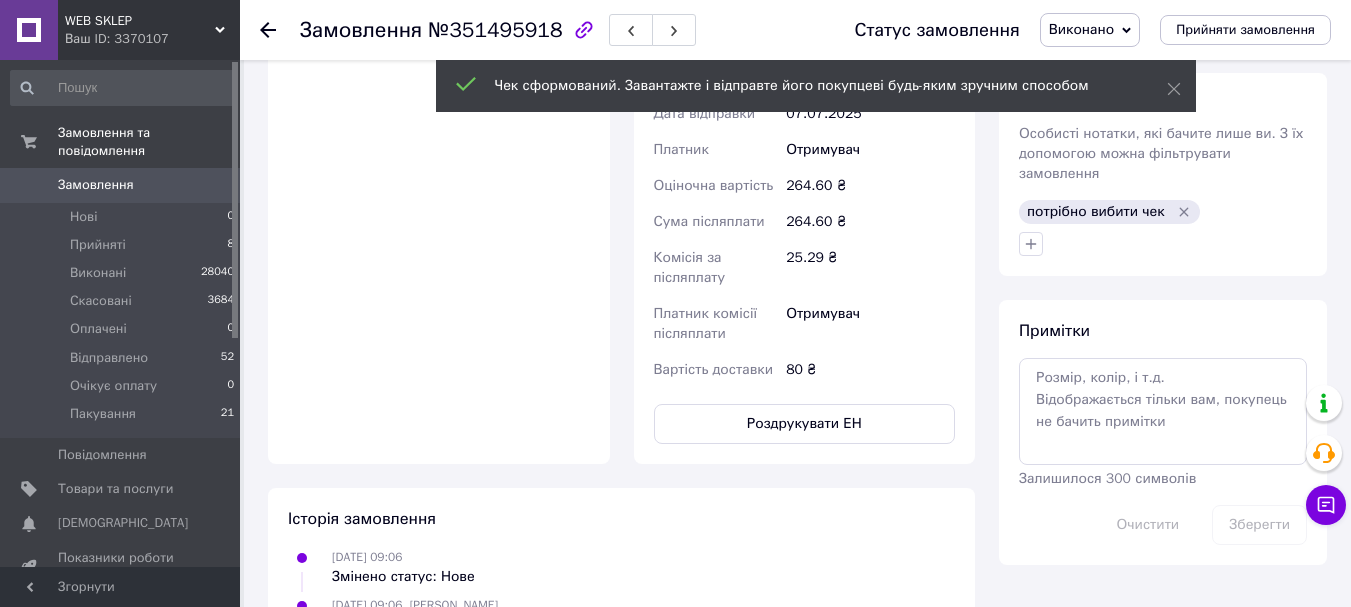 scroll, scrollTop: 700, scrollLeft: 0, axis: vertical 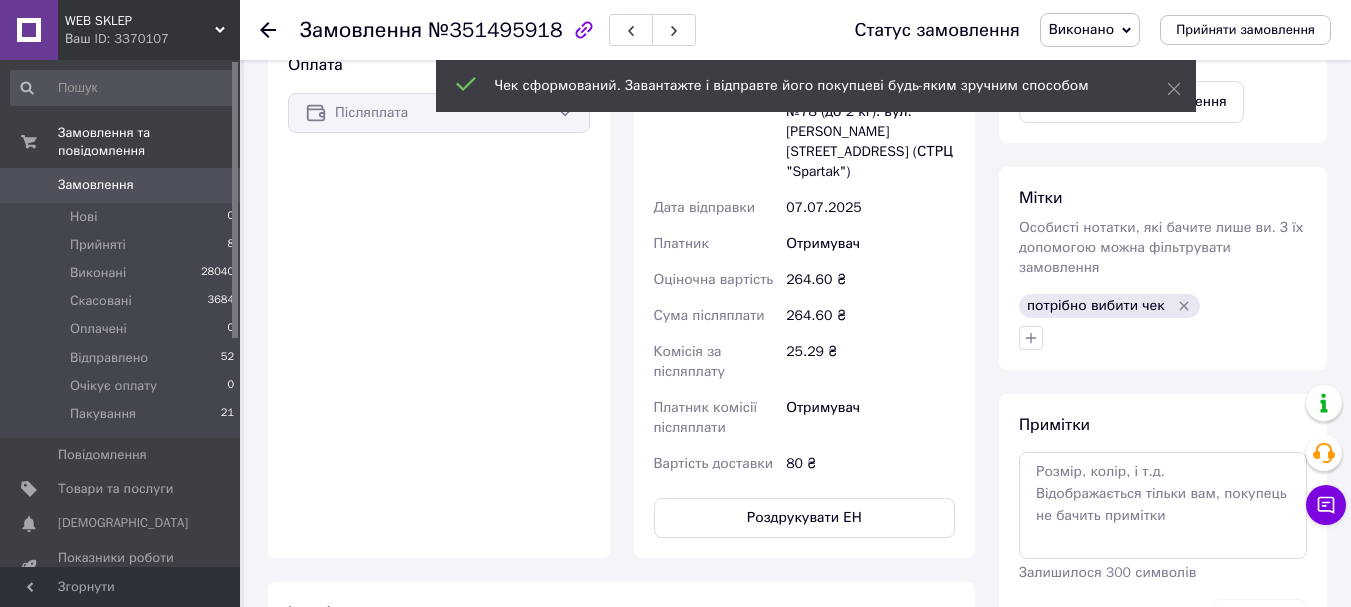 click 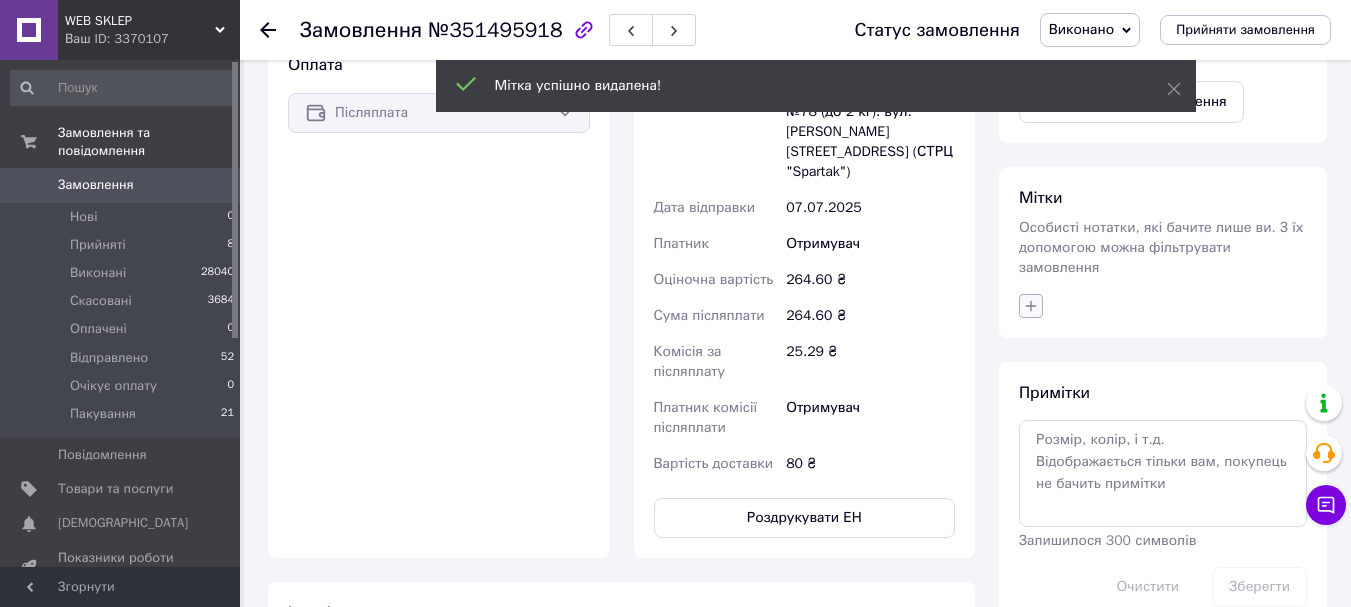 click 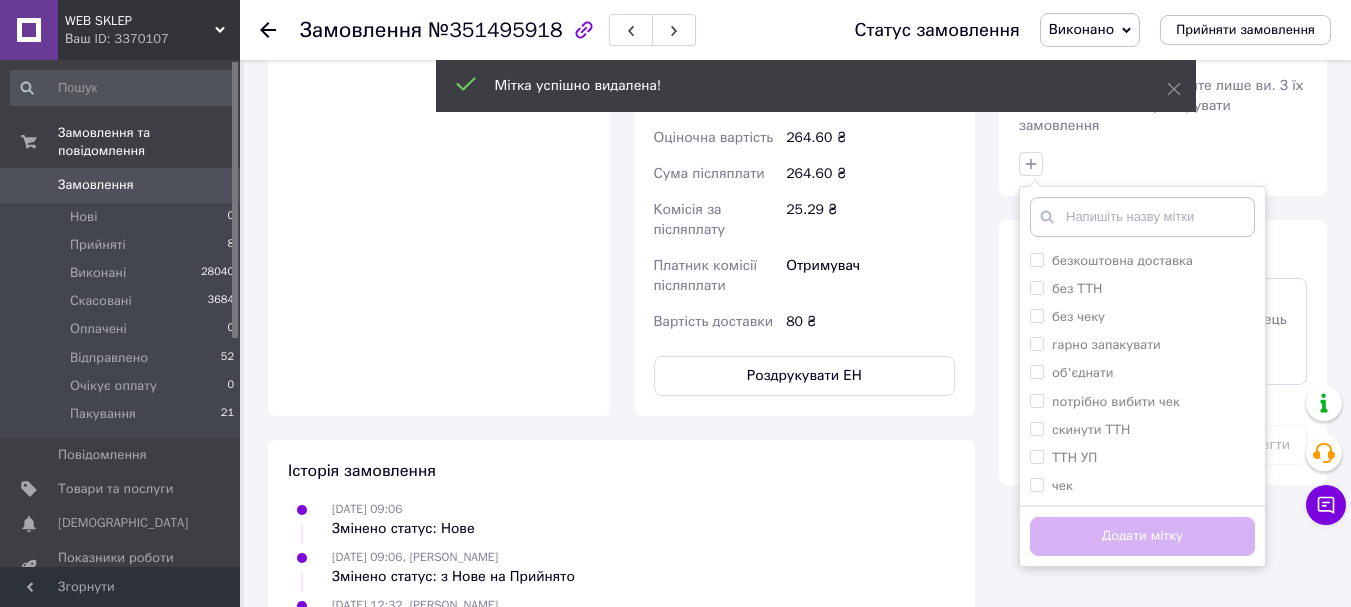 scroll, scrollTop: 1100, scrollLeft: 0, axis: vertical 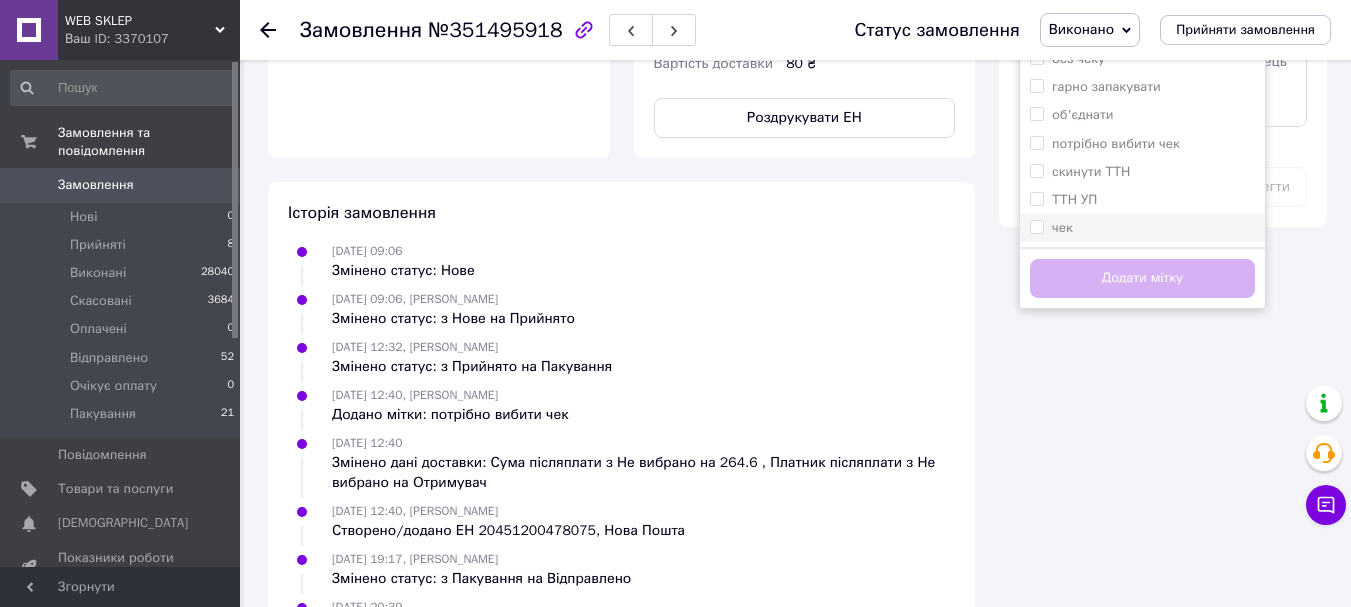 click on "чек" at bounding box center (1036, 226) 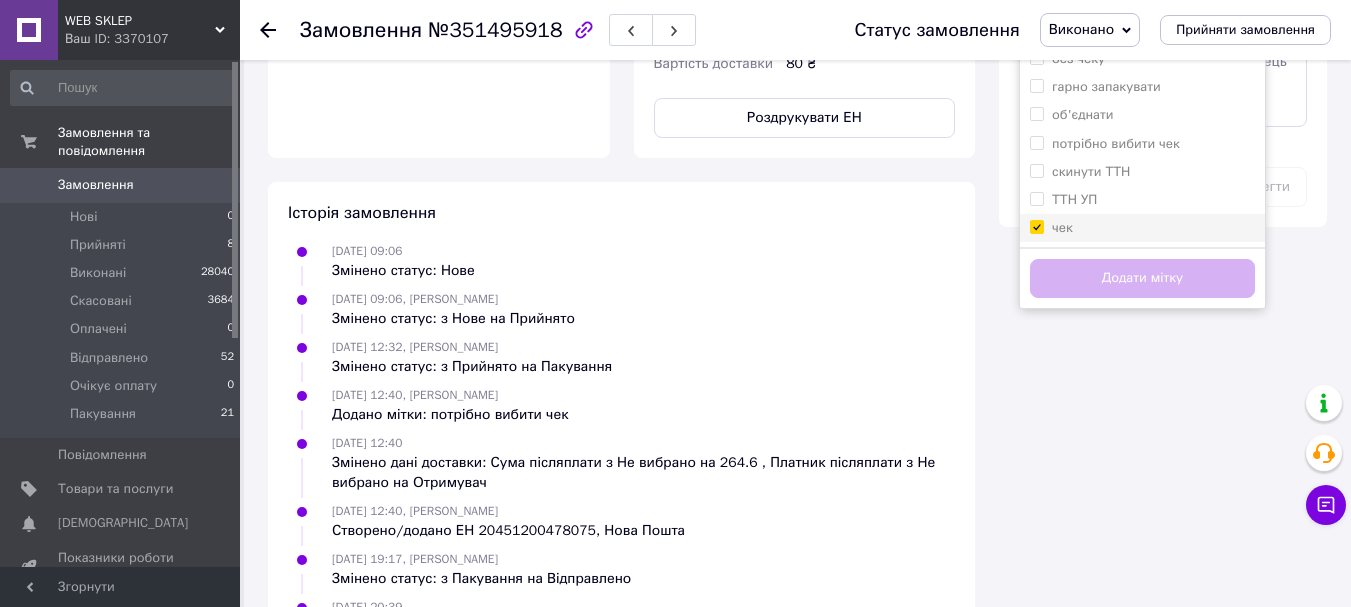 checkbox on "true" 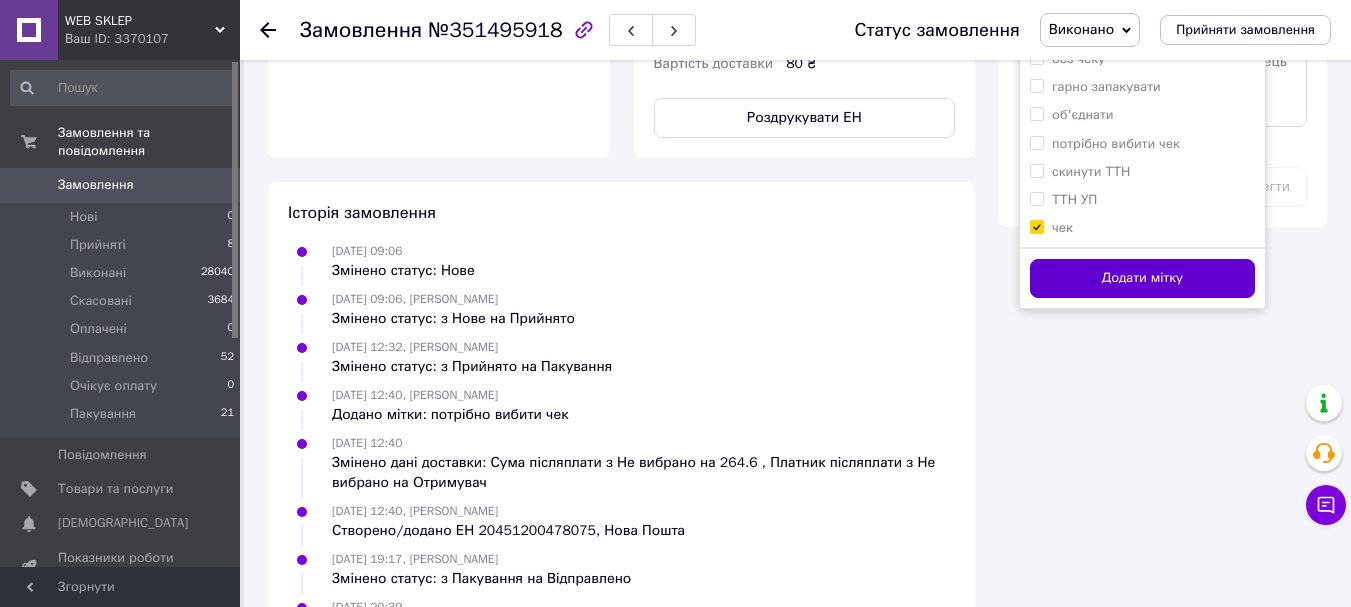 click on "Додати мітку" at bounding box center (1142, 278) 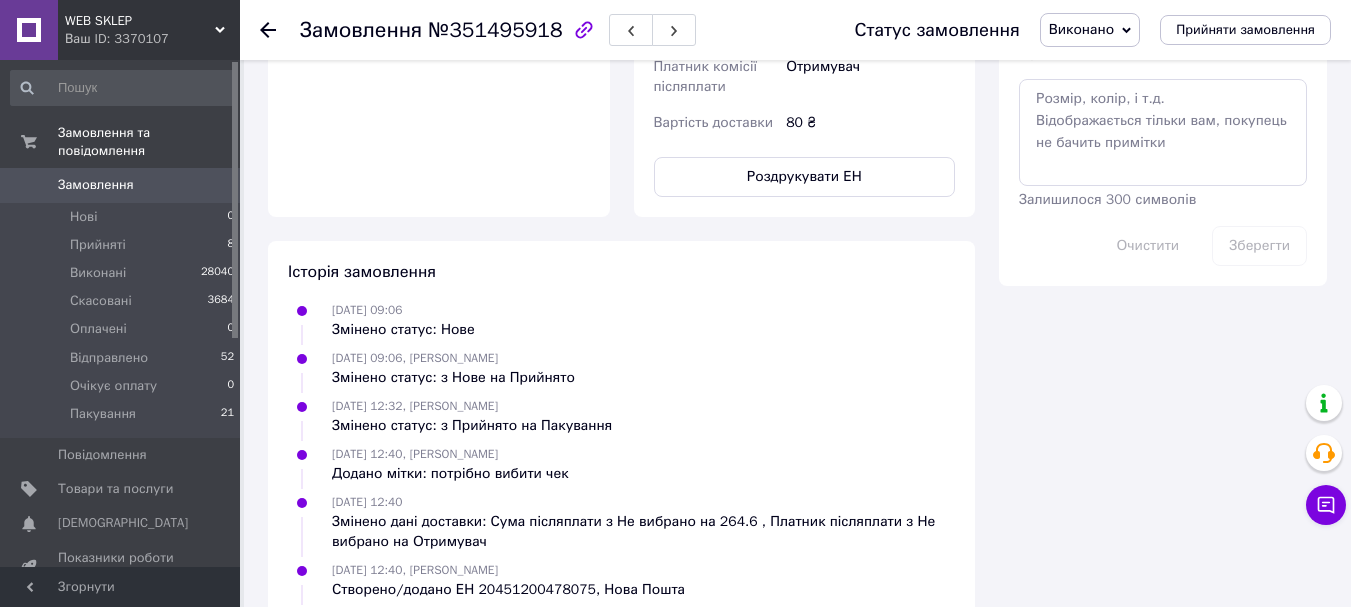 scroll, scrollTop: 800, scrollLeft: 0, axis: vertical 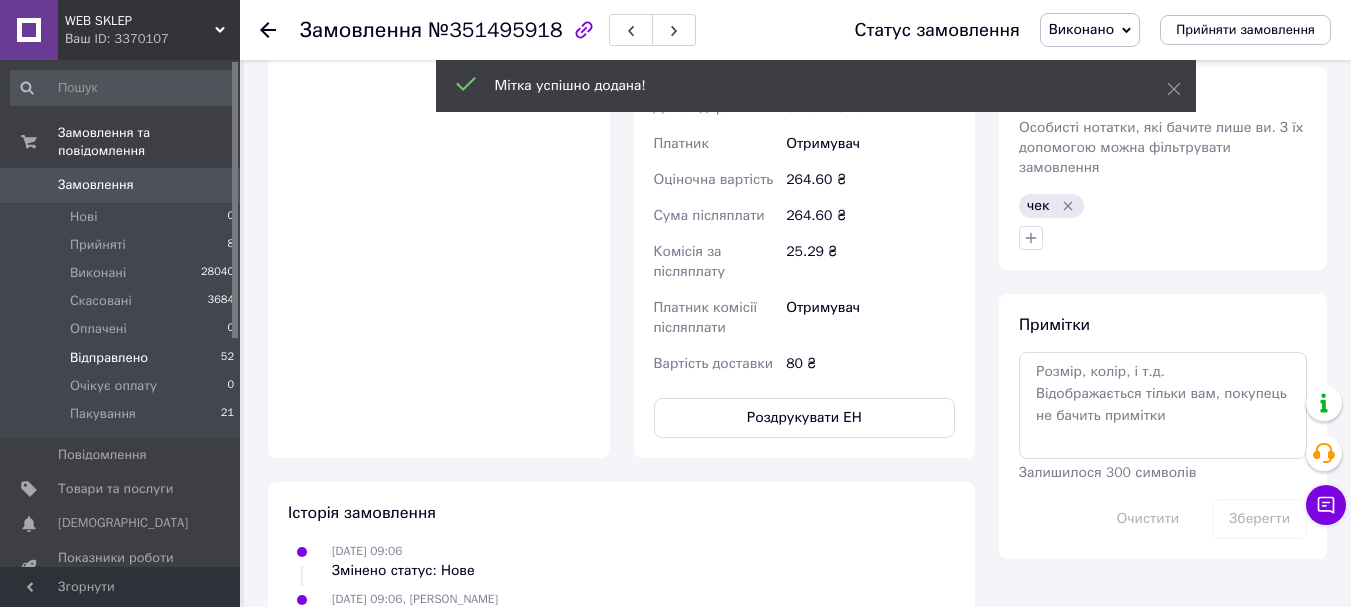click on "Відправлено 52" at bounding box center (123, 358) 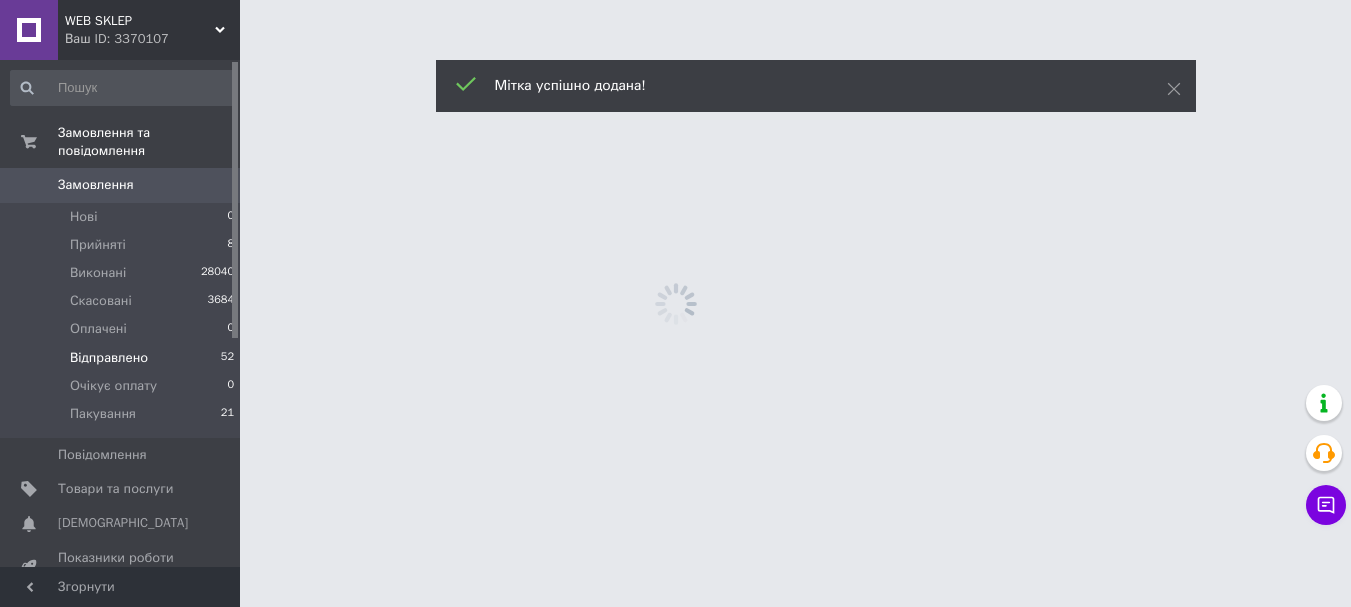 scroll, scrollTop: 0, scrollLeft: 0, axis: both 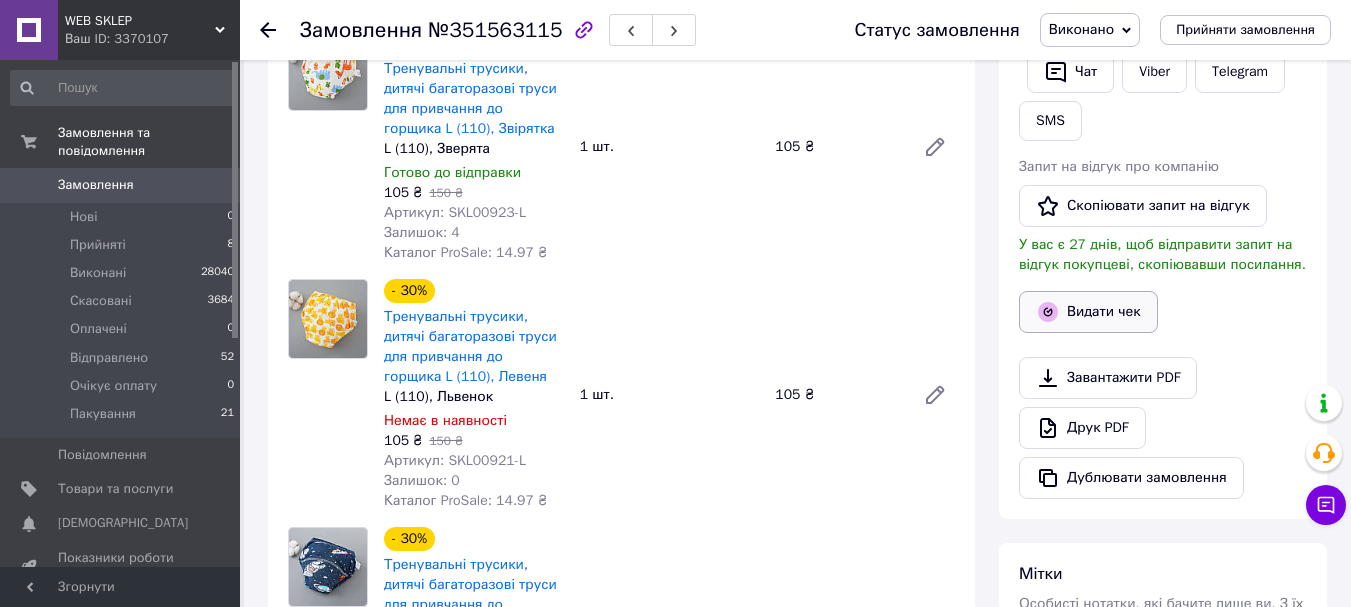 click on "Видати чек" at bounding box center (1088, 312) 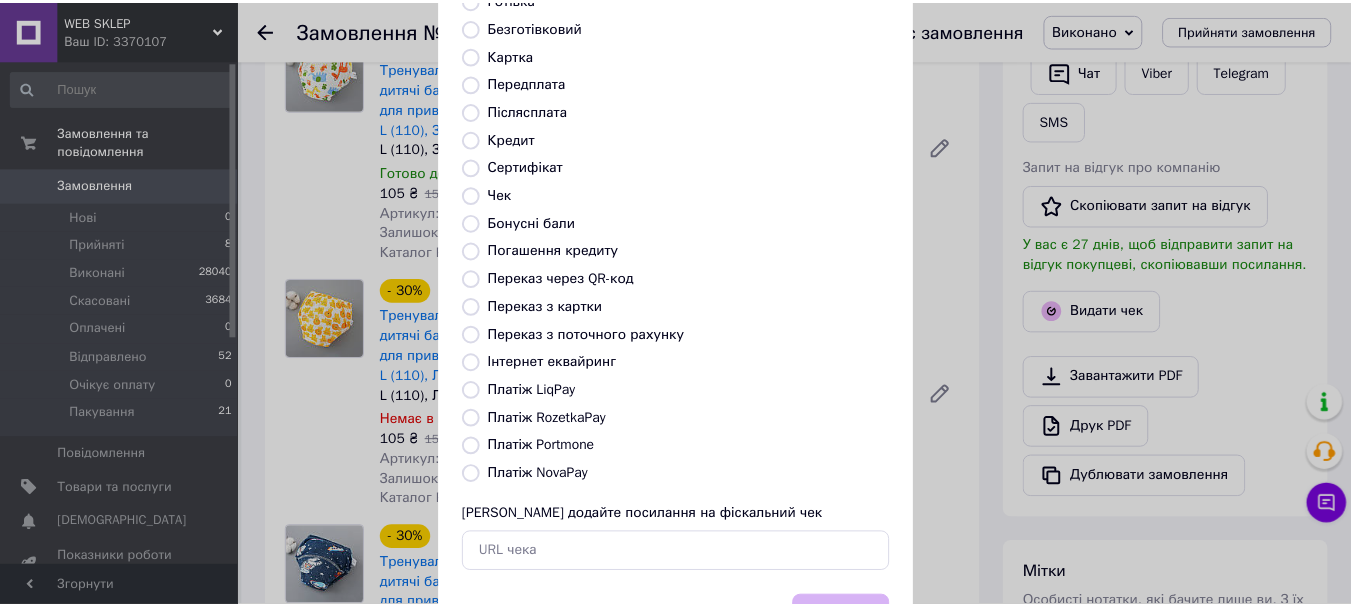scroll, scrollTop: 0, scrollLeft: 0, axis: both 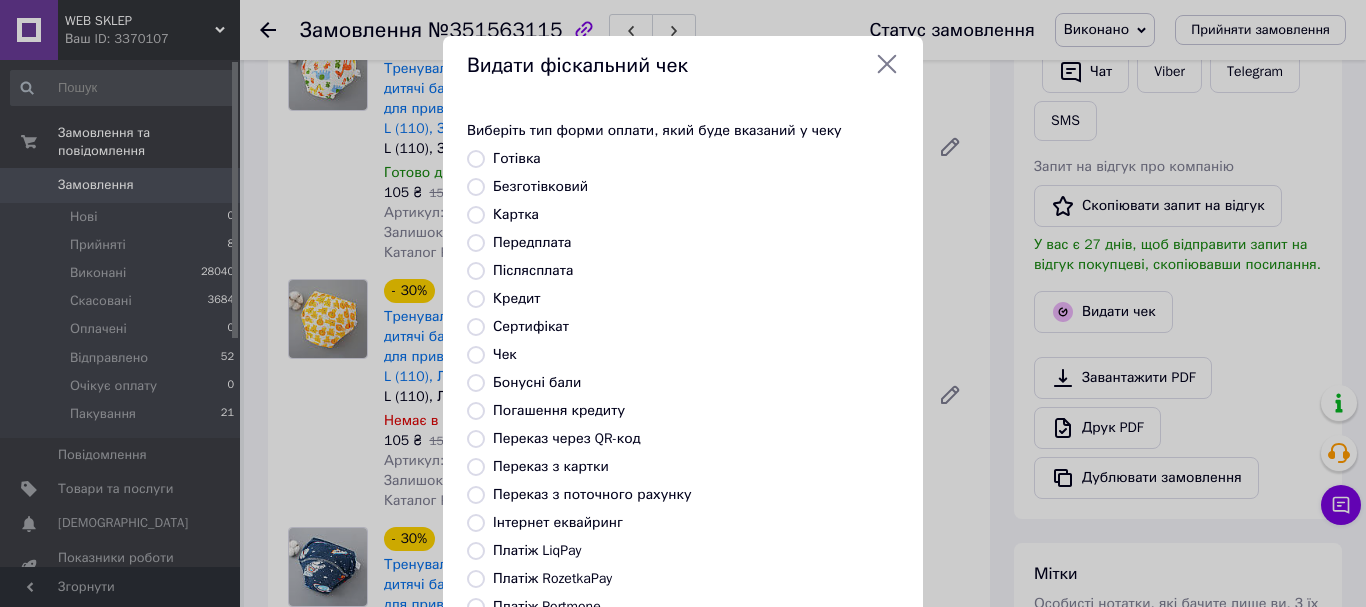 click 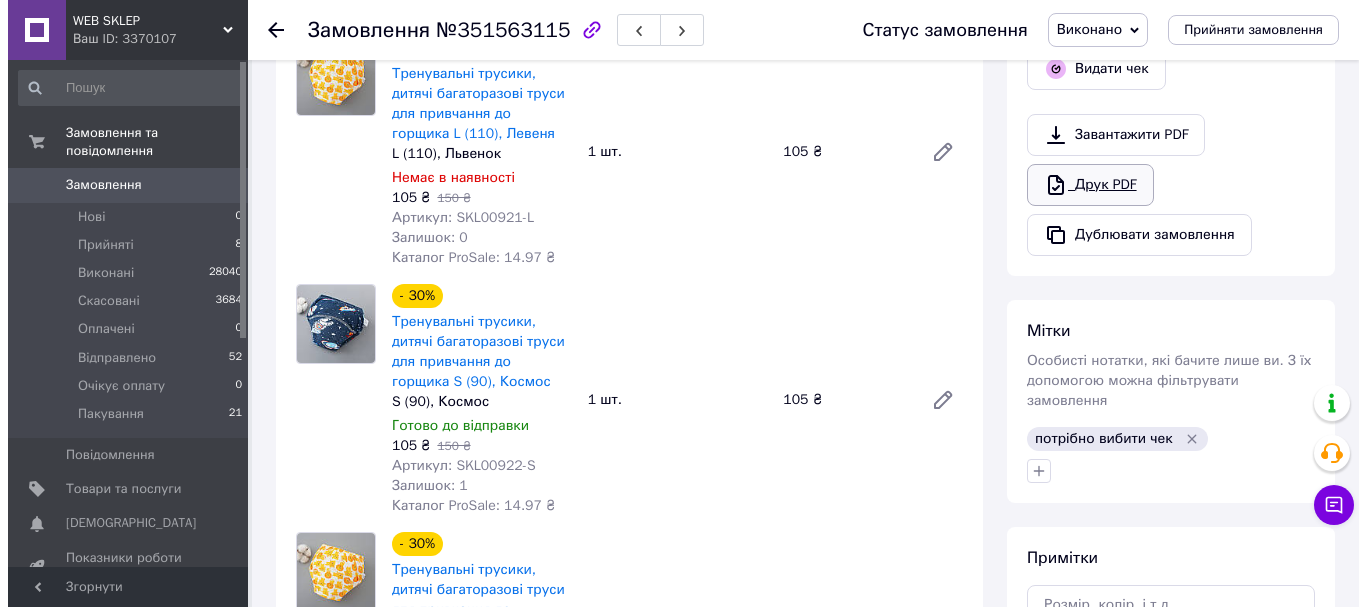 scroll, scrollTop: 600, scrollLeft: 0, axis: vertical 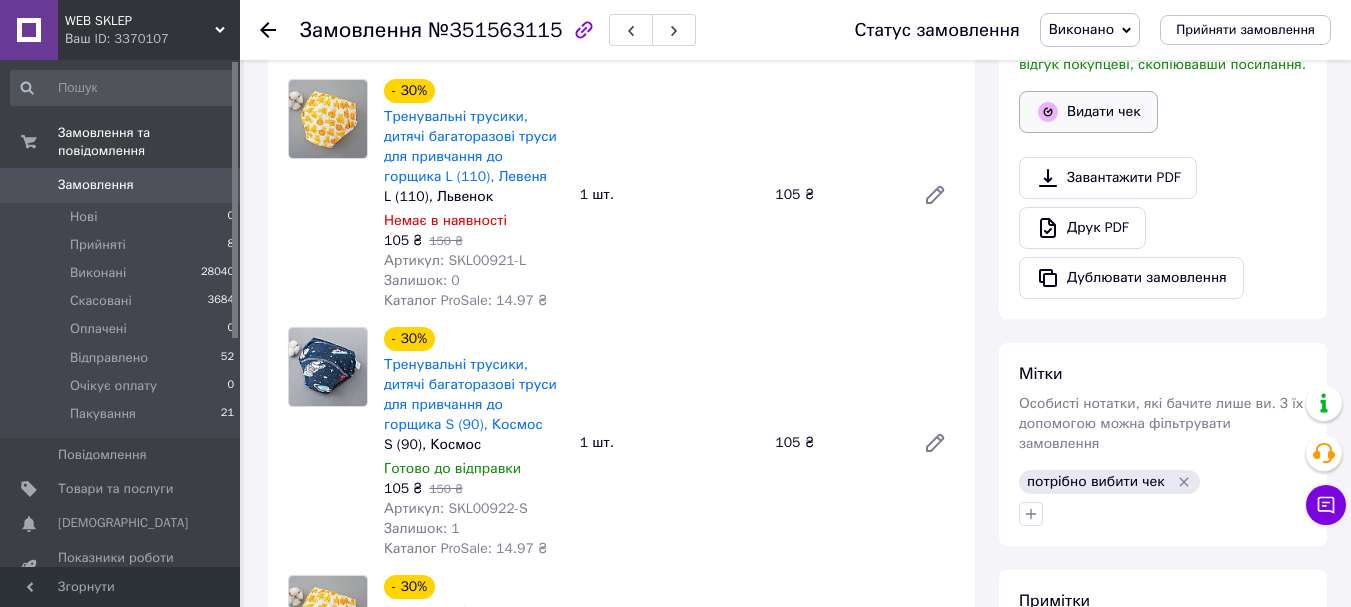 click on "Видати чек" at bounding box center (1088, 112) 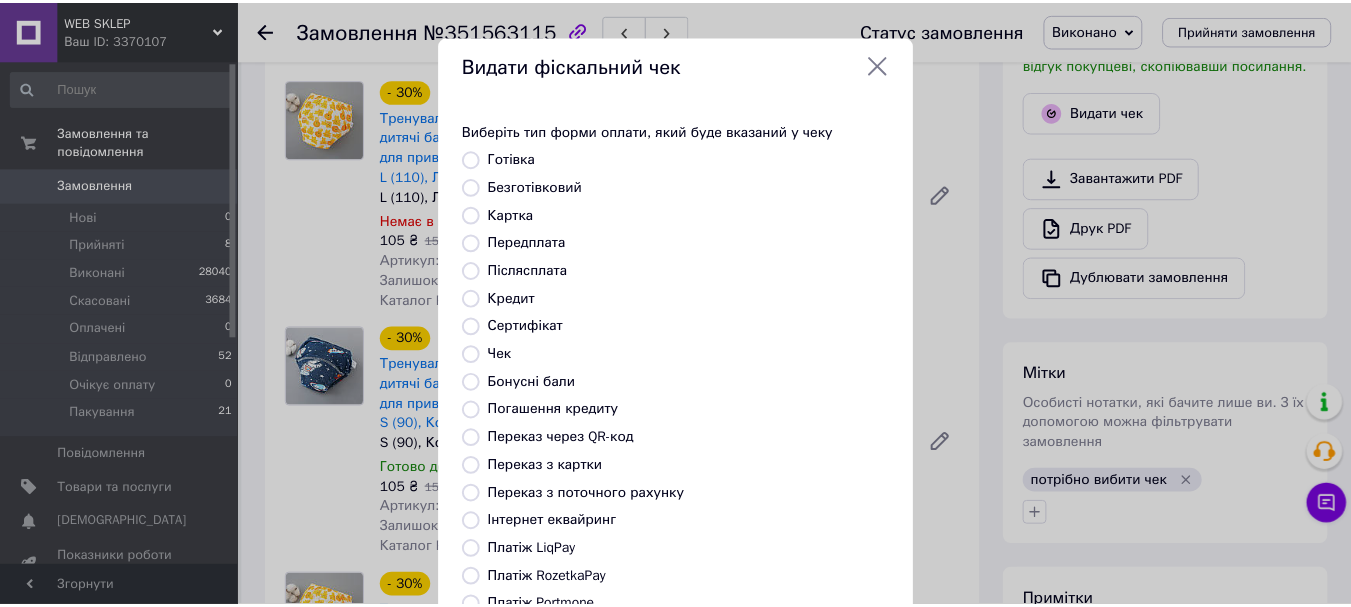 scroll, scrollTop: 252, scrollLeft: 0, axis: vertical 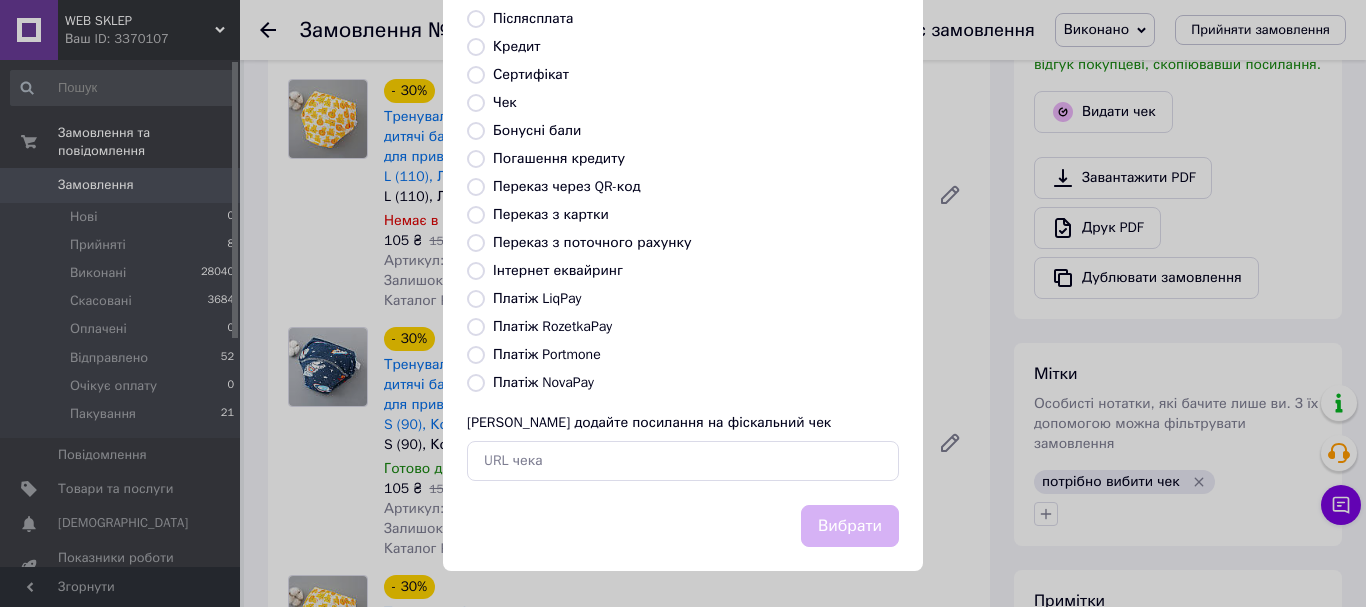 click on "Платіж NovaPay" at bounding box center [543, 382] 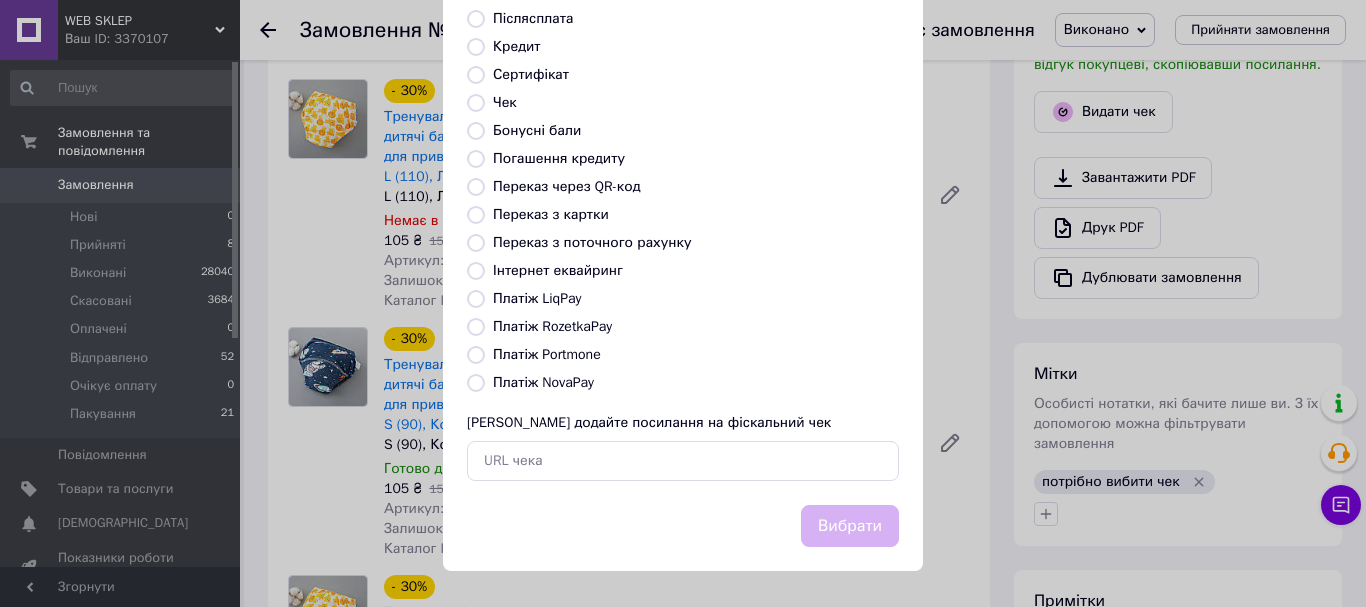 radio on "true" 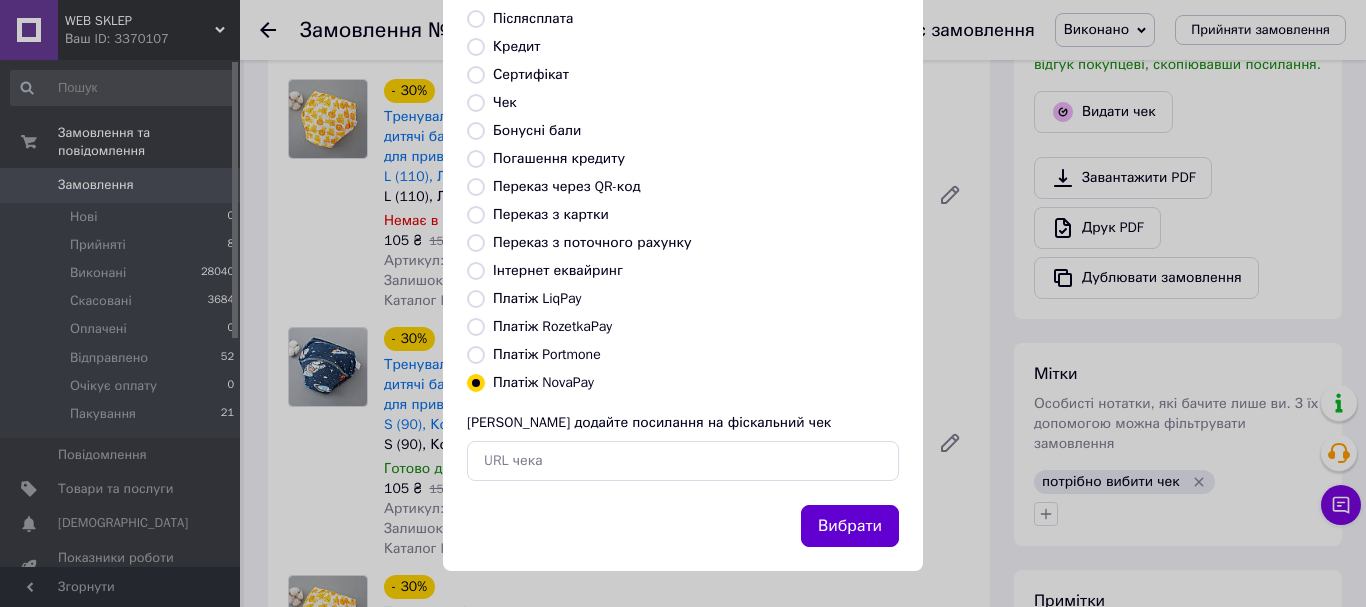 click on "Вибрати" at bounding box center (850, 526) 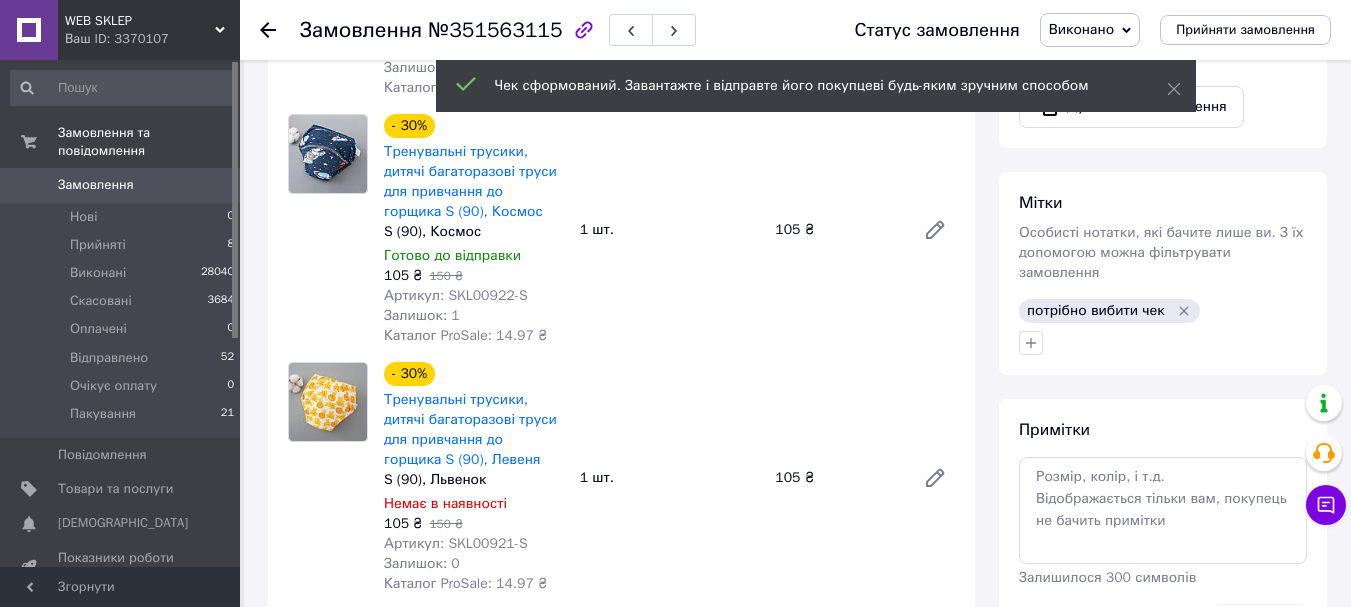 scroll, scrollTop: 800, scrollLeft: 0, axis: vertical 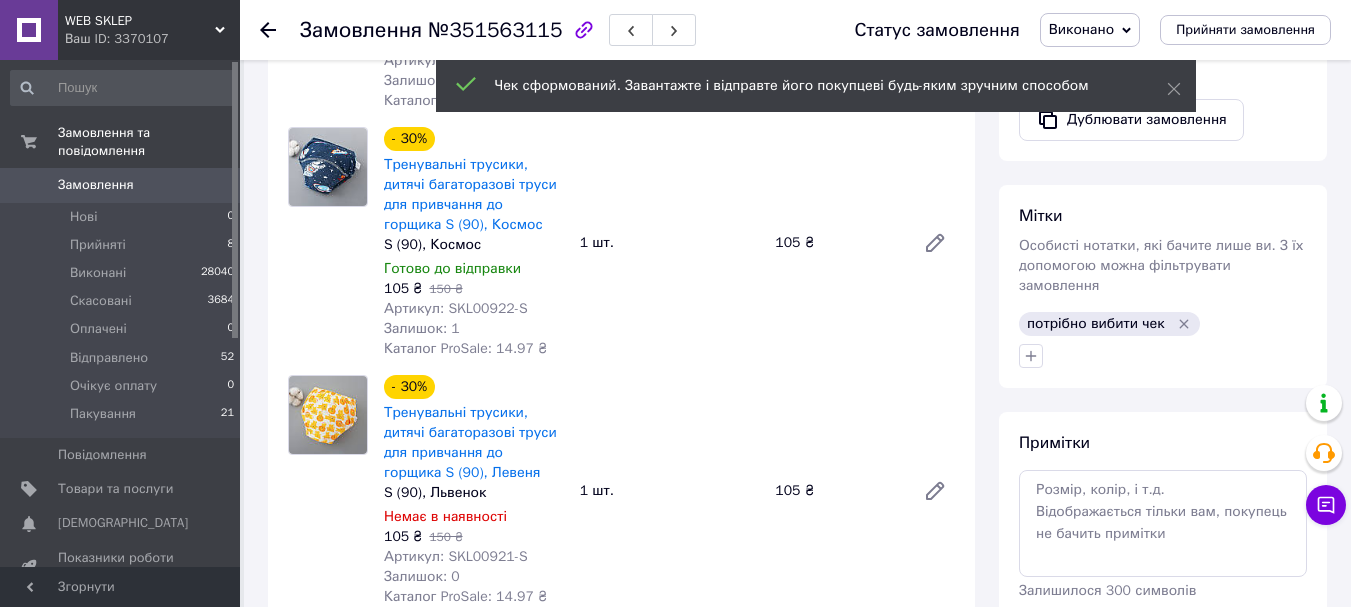 click 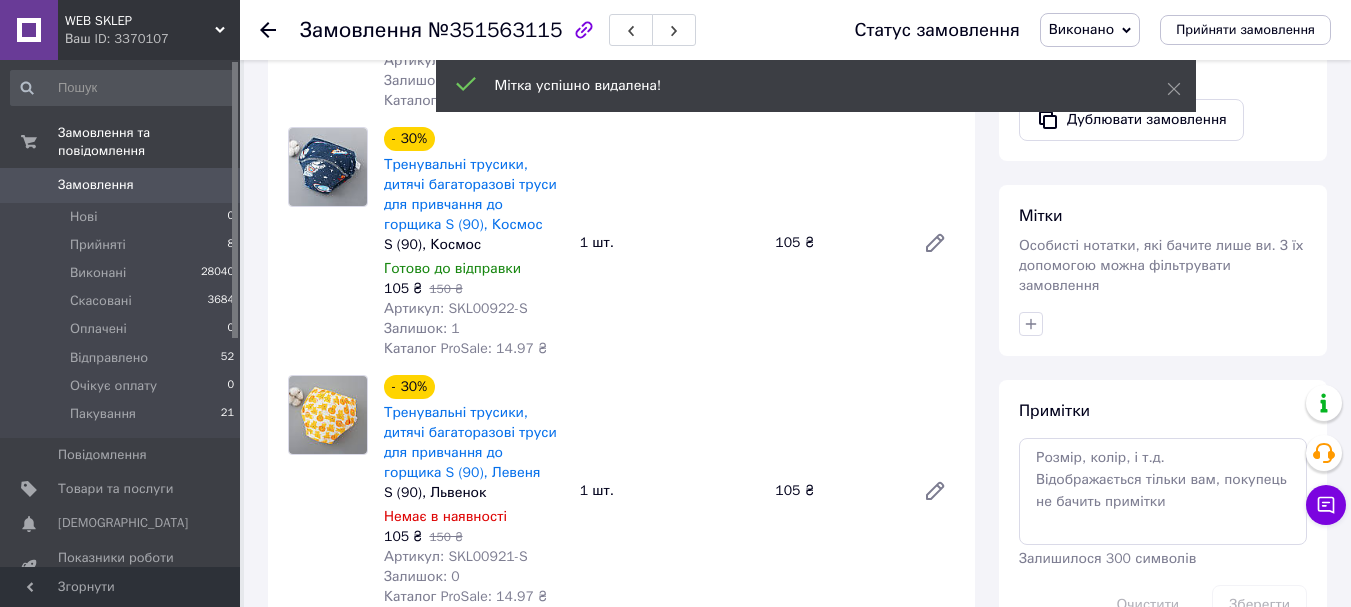 scroll, scrollTop: 788, scrollLeft: 0, axis: vertical 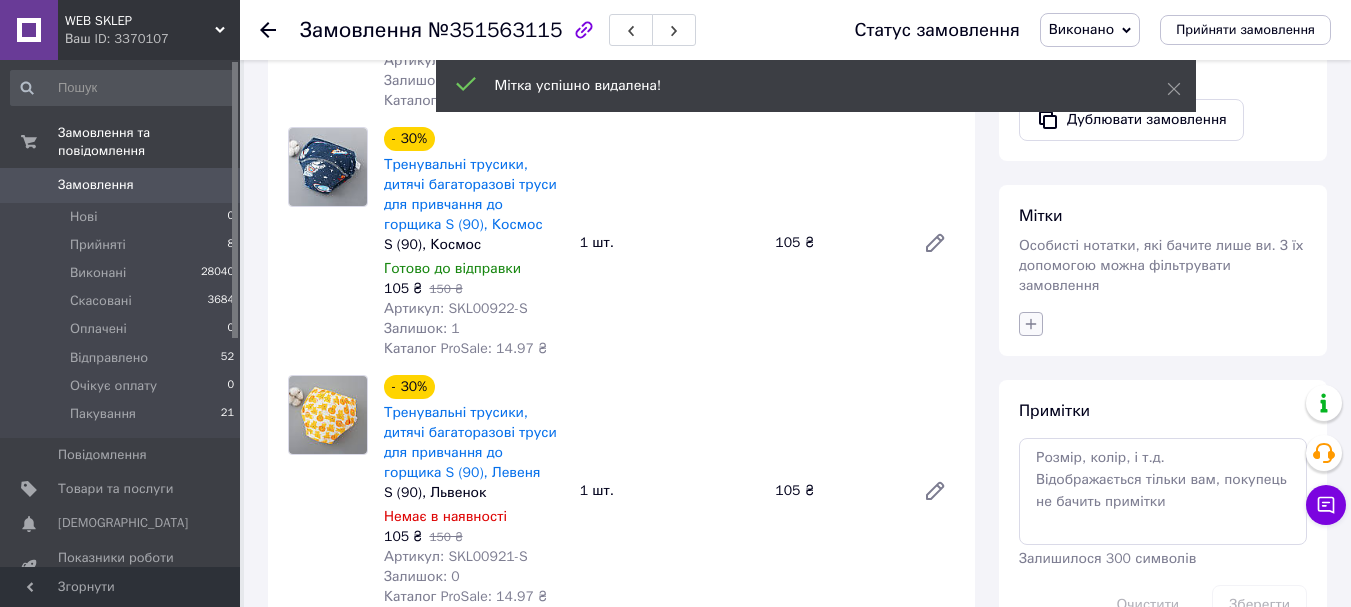 click 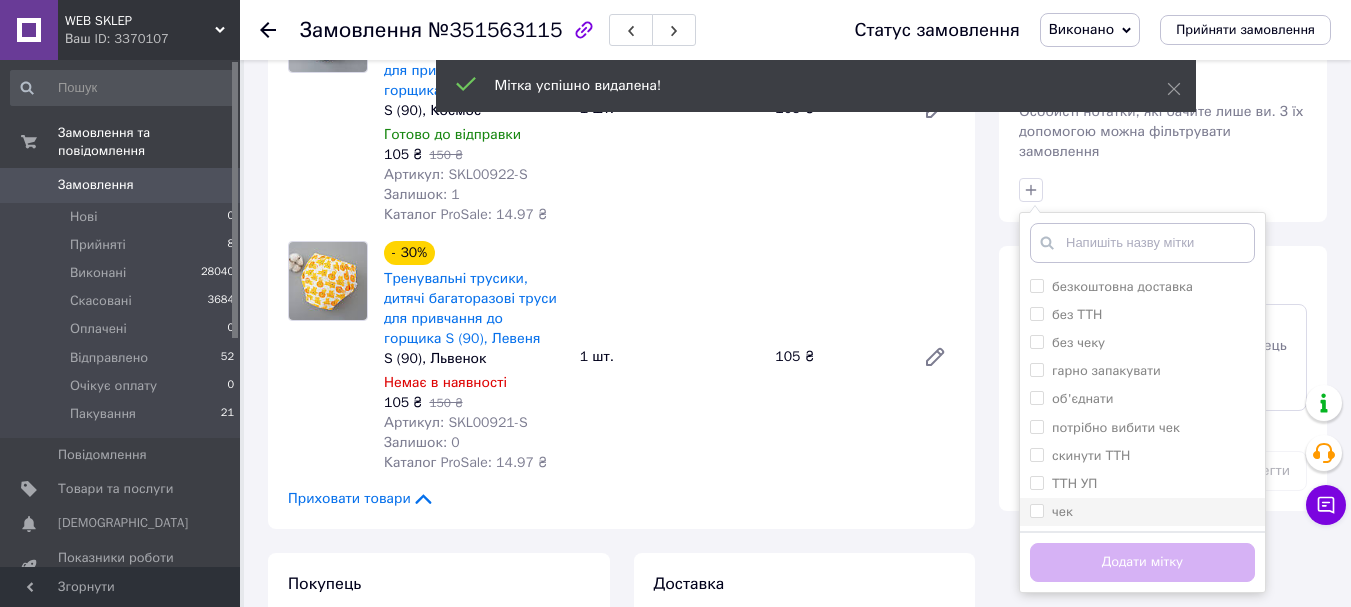 scroll, scrollTop: 1100, scrollLeft: 0, axis: vertical 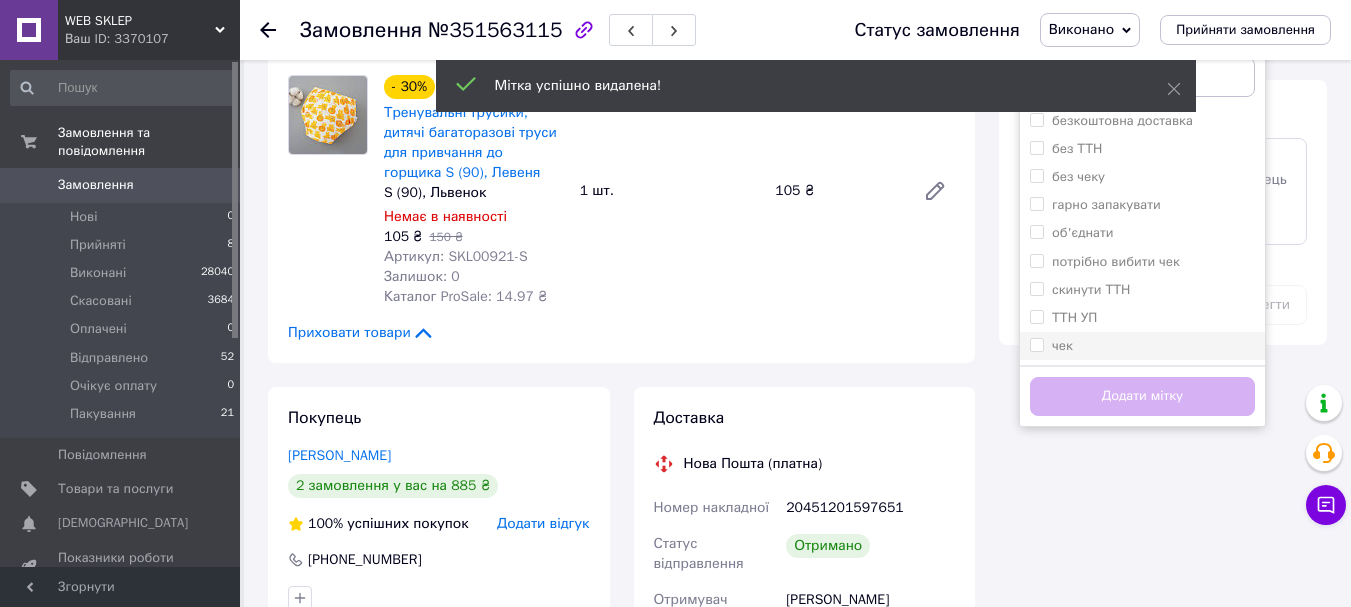 click on "чек" at bounding box center [1036, 344] 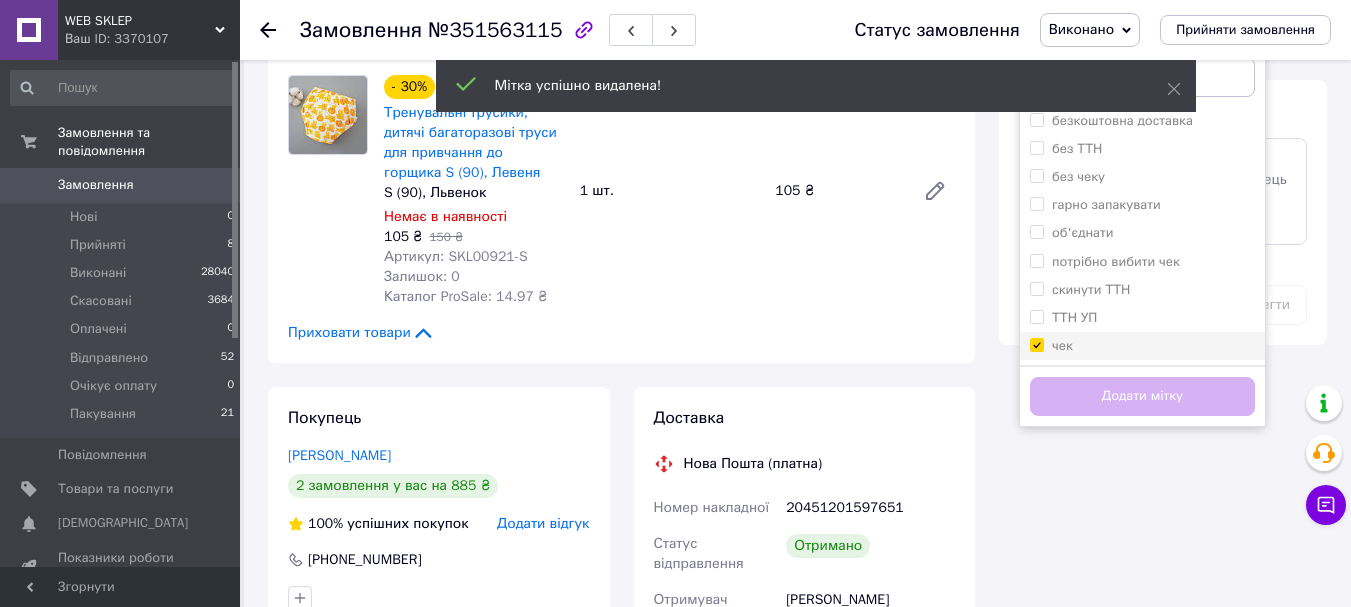 checkbox on "true" 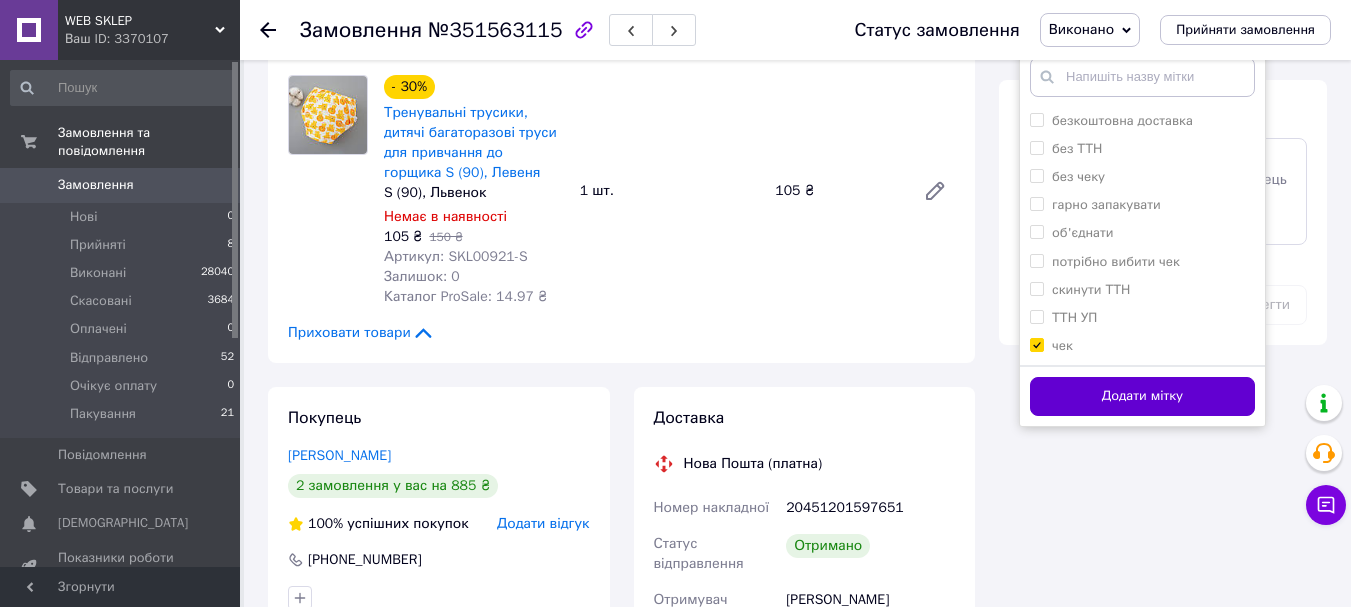 click on "Додати мітку" at bounding box center [1142, 396] 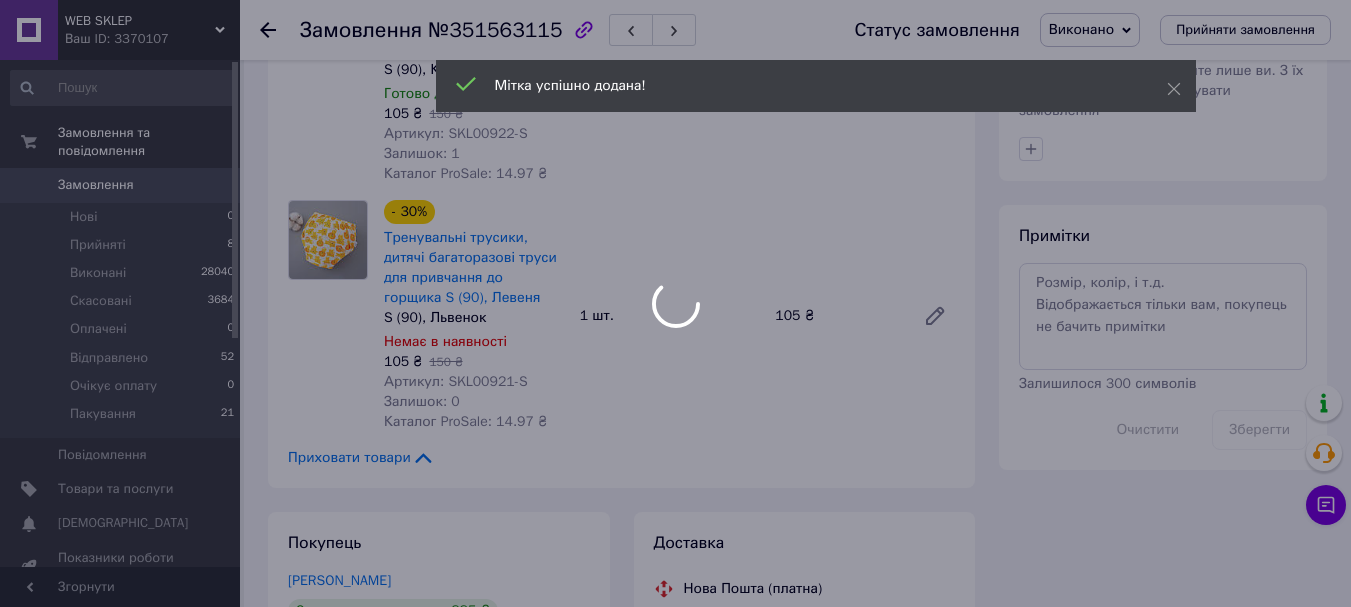 scroll, scrollTop: 800, scrollLeft: 0, axis: vertical 